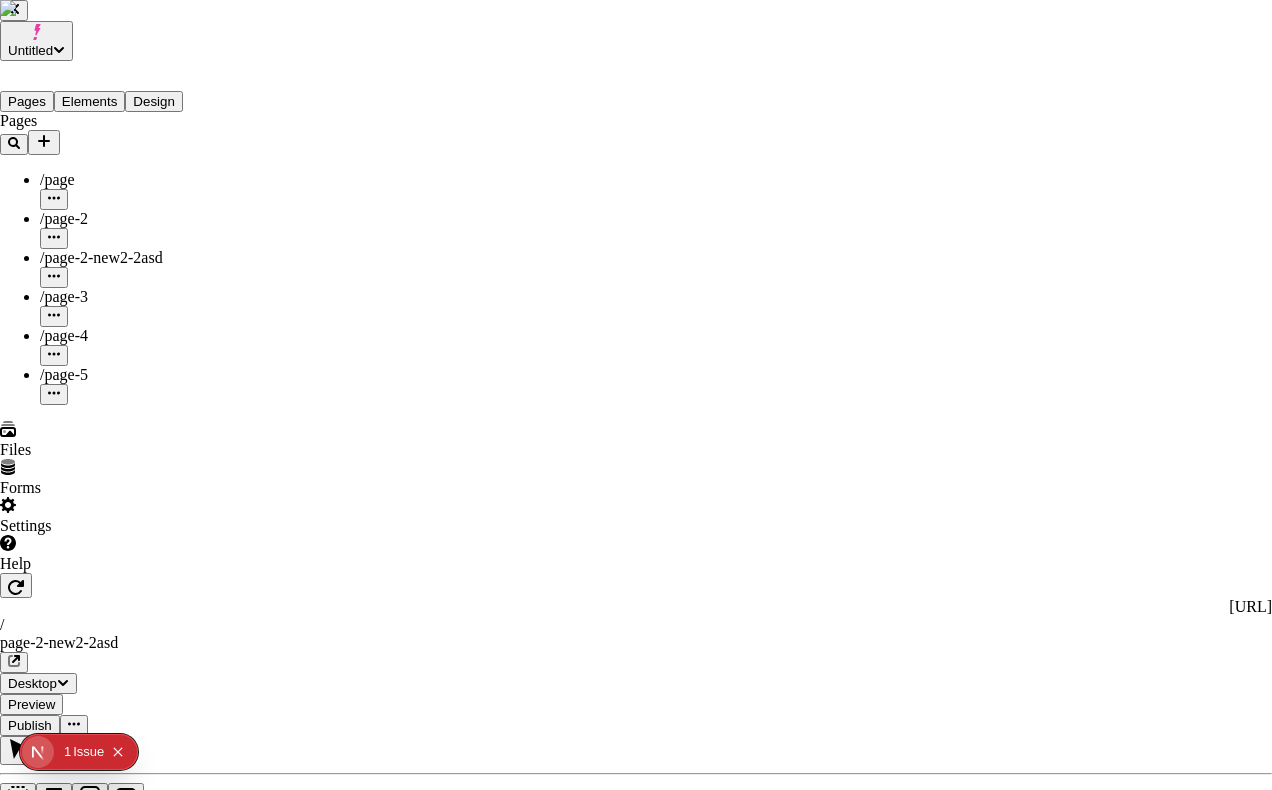 scroll, scrollTop: 0, scrollLeft: 0, axis: both 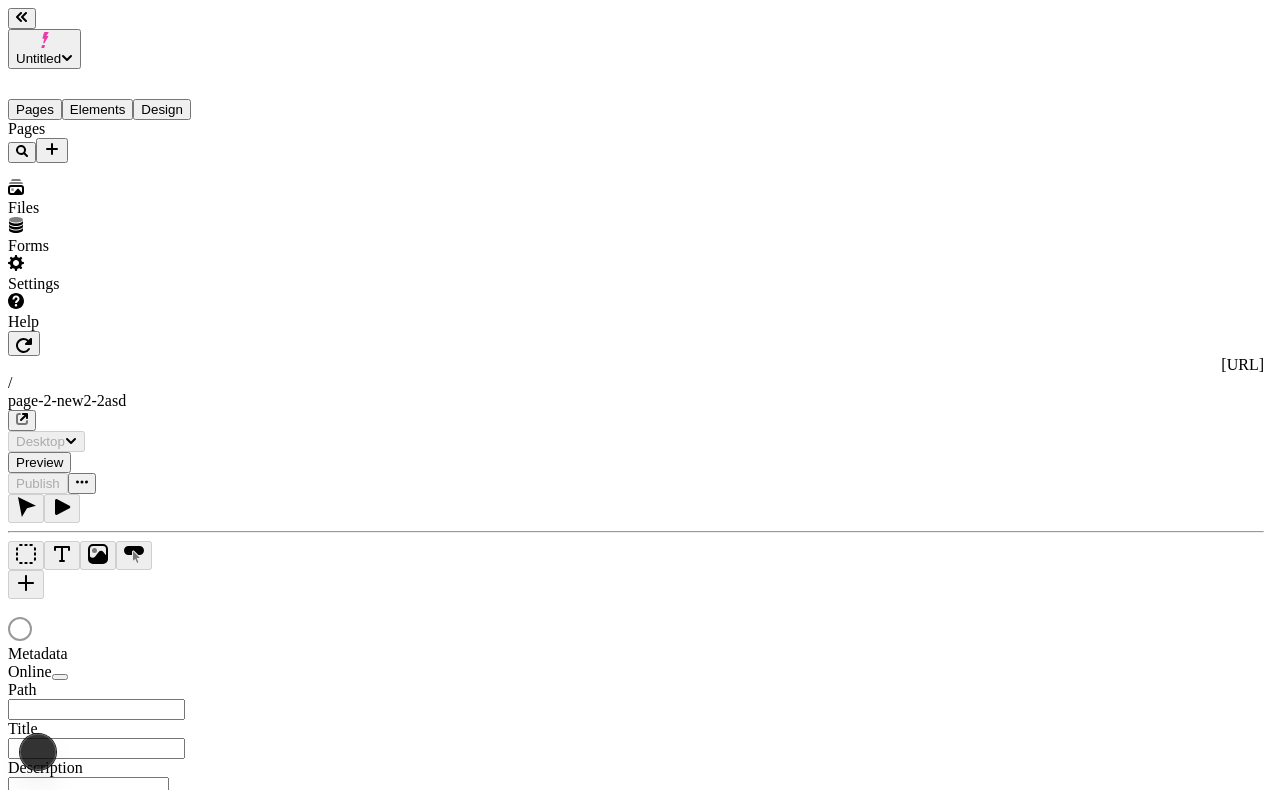 type on "/page-2-new2-2asd" 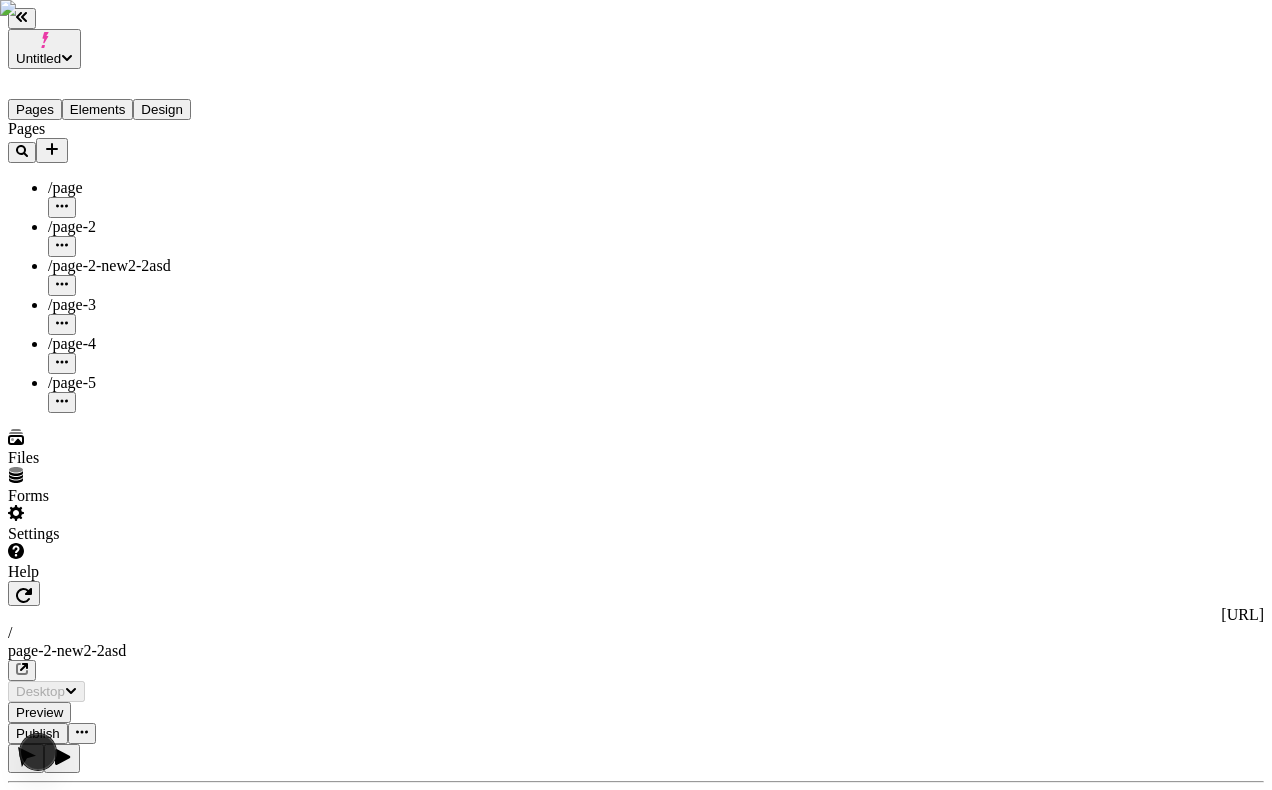 scroll, scrollTop: 0, scrollLeft: 0, axis: both 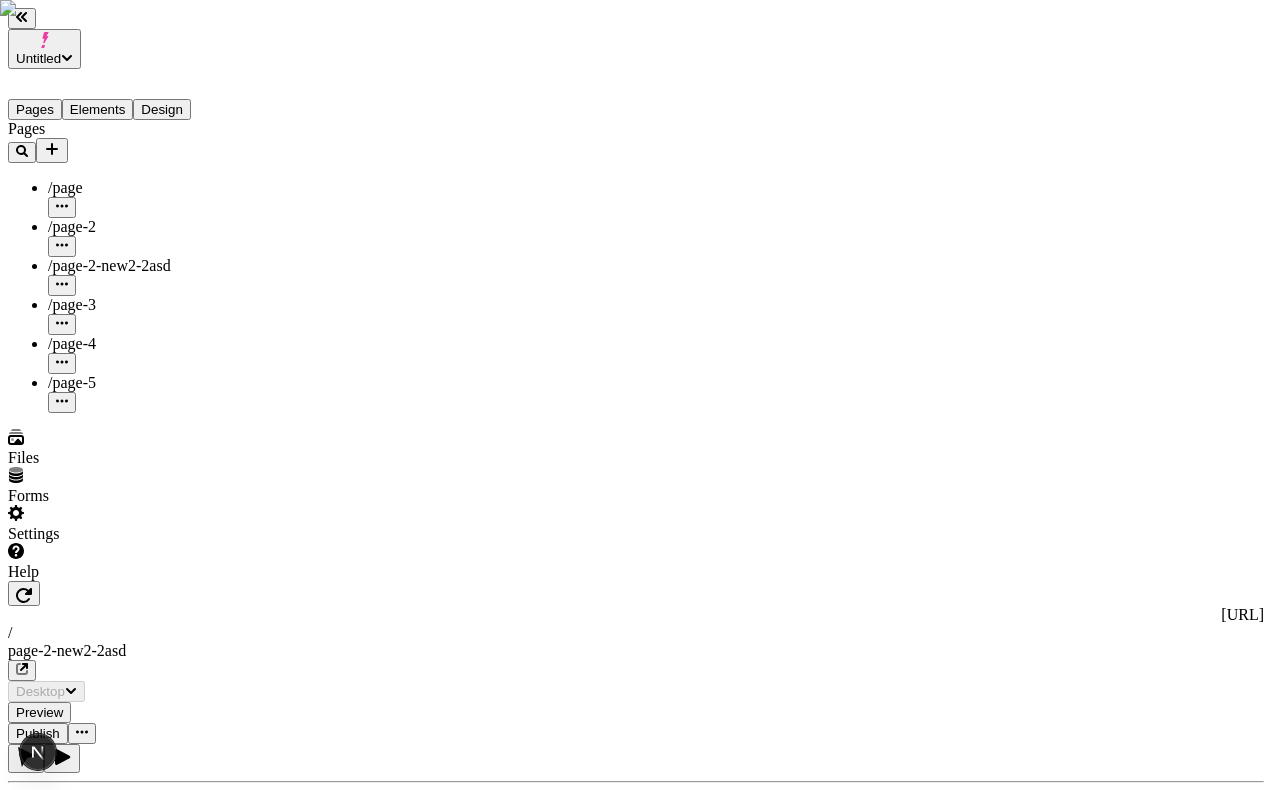 click on "Settings" at bounding box center (128, 524) 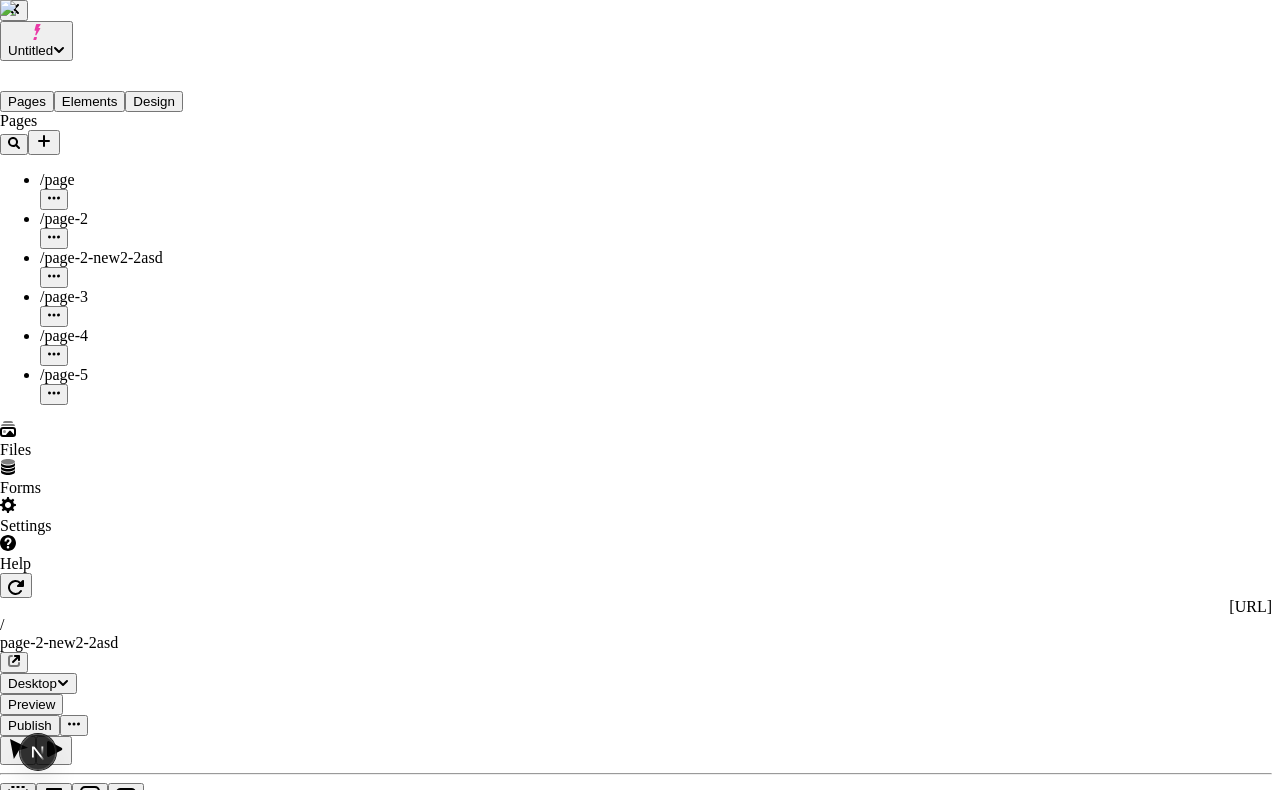 click on "Usage" at bounding box center [636, 57256] 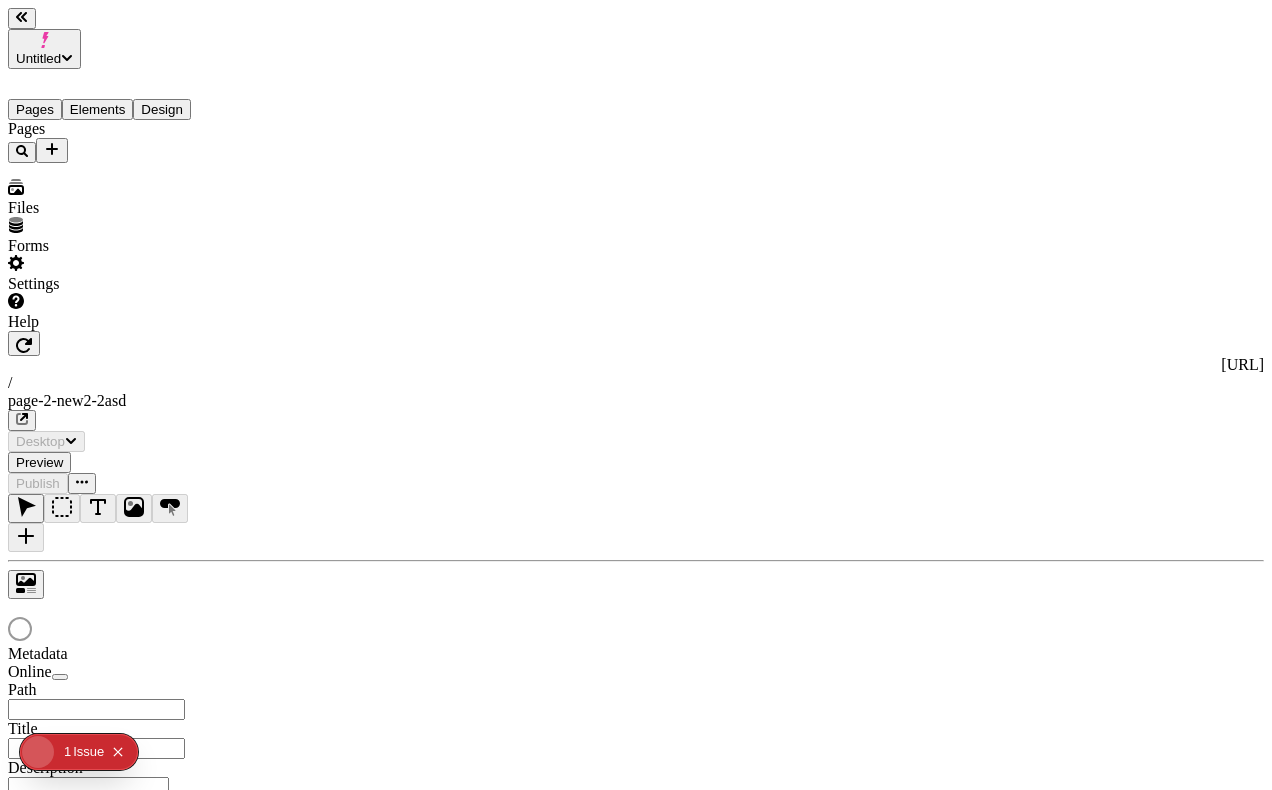 scroll, scrollTop: 0, scrollLeft: 0, axis: both 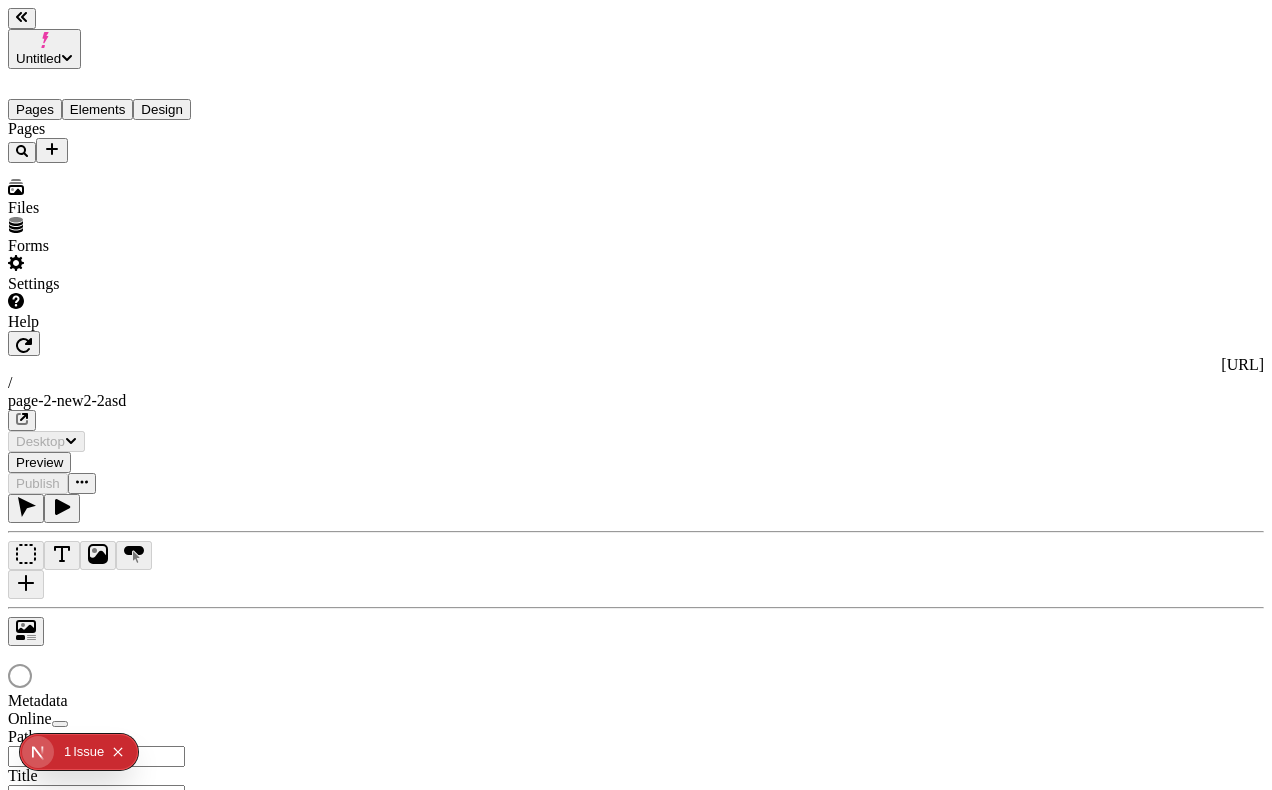 type on "/page-2-new2-2asd" 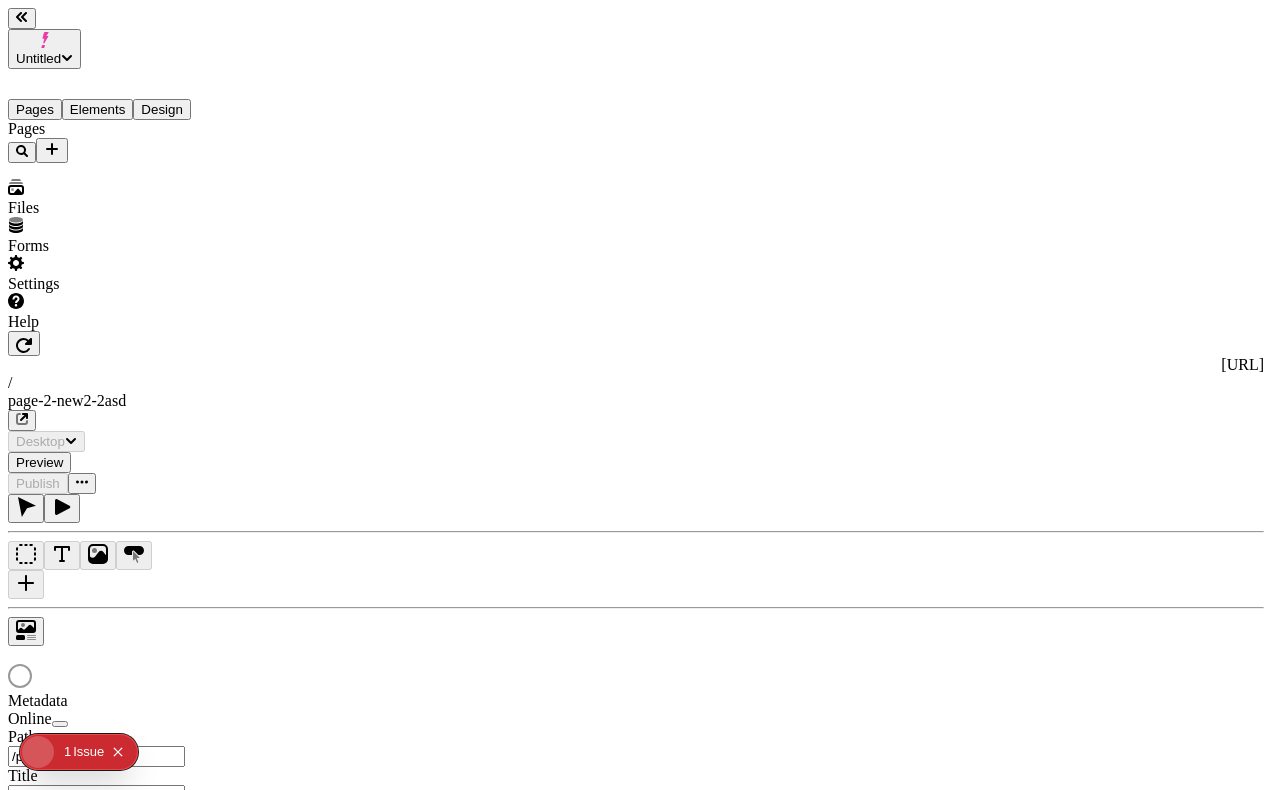 scroll, scrollTop: 0, scrollLeft: 0, axis: both 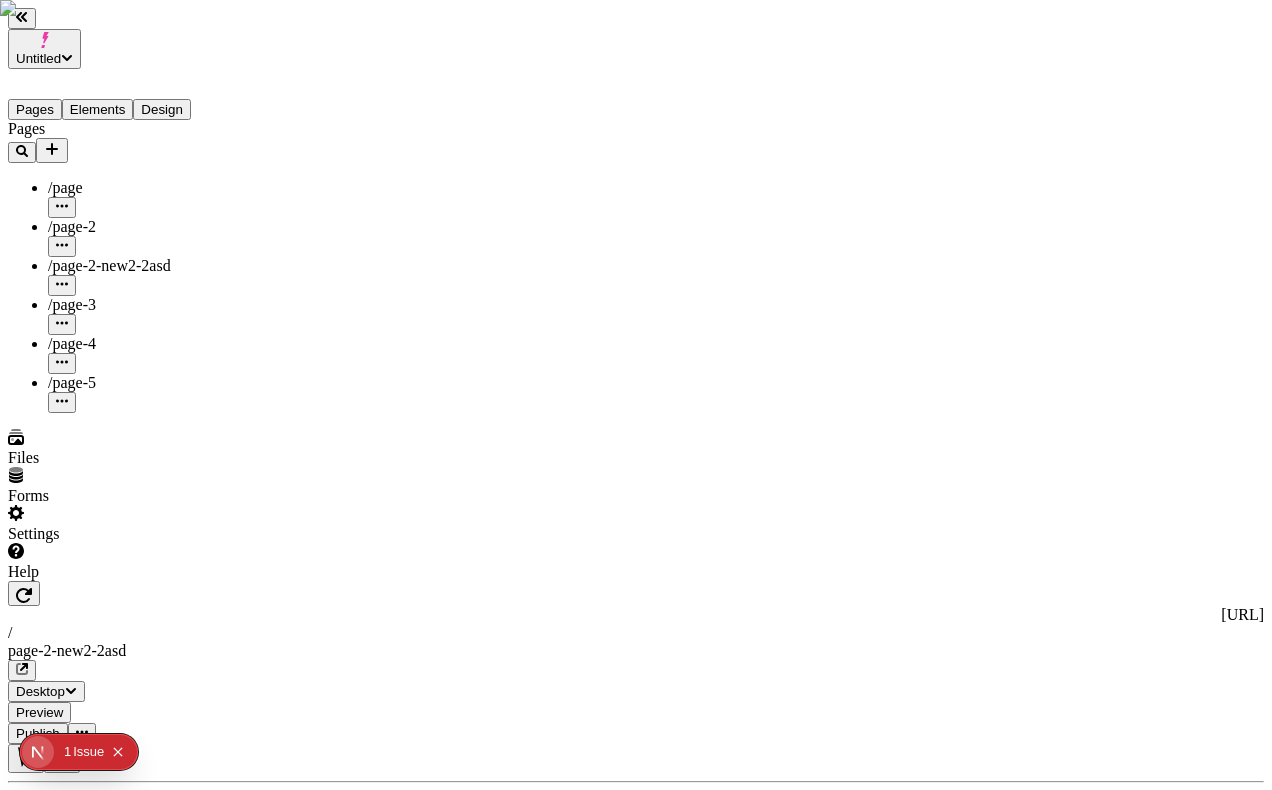 click on "Settings" at bounding box center [128, 524] 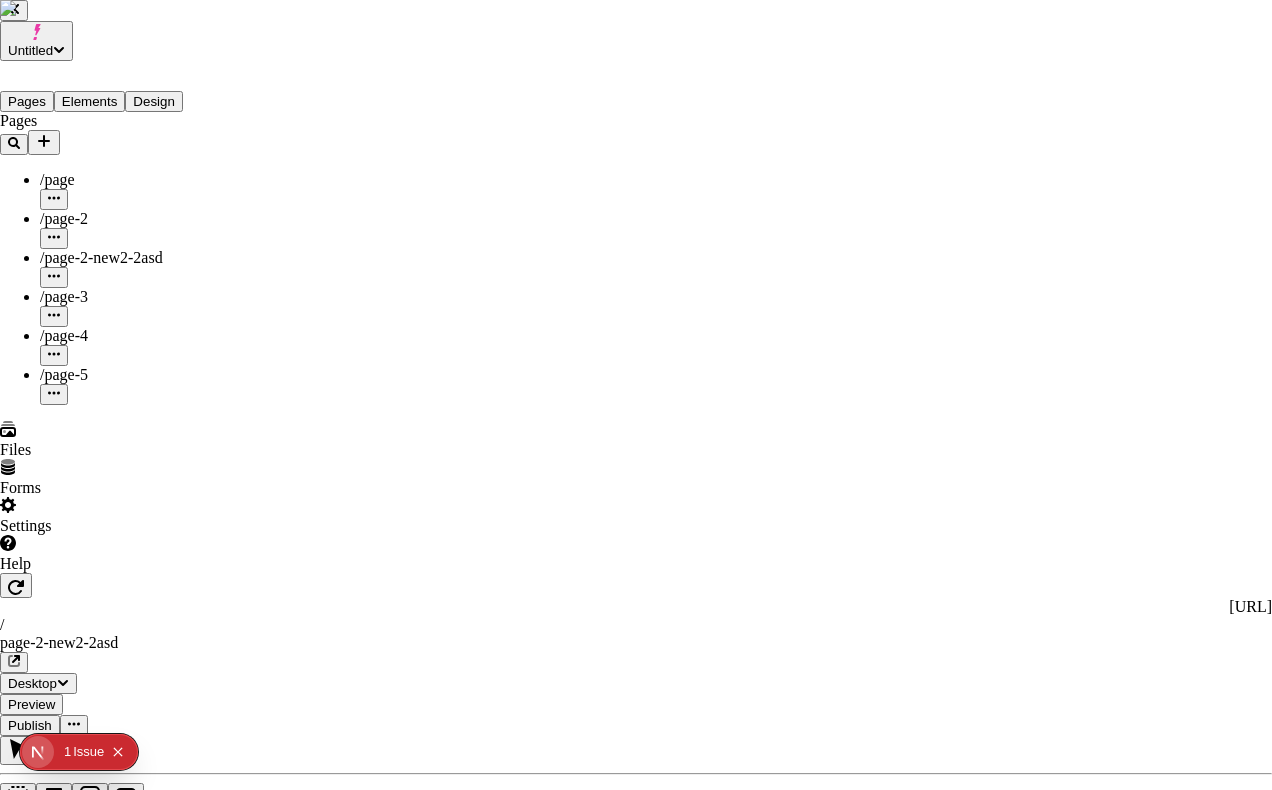 click on "Users" at bounding box center (636, 57152) 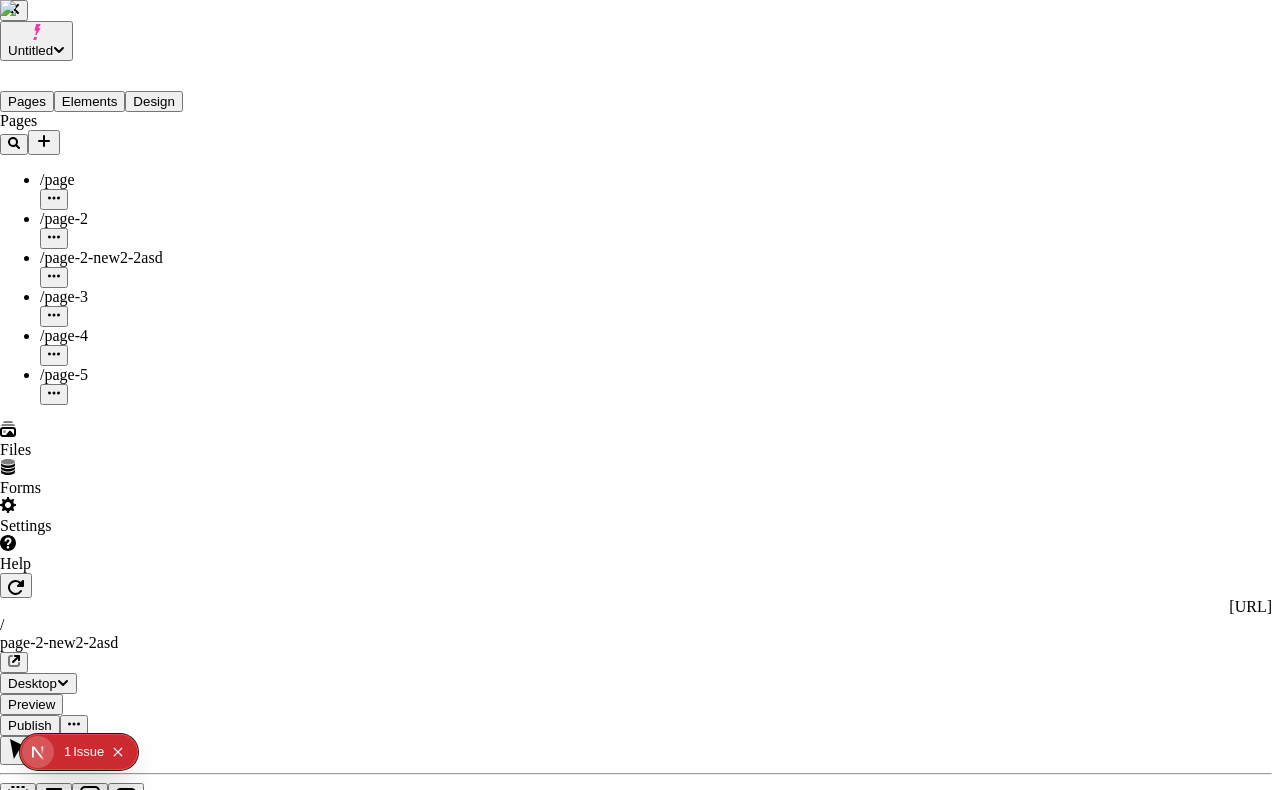 click on "[EMAIL_ADDRESS][DOMAIN_NAME]" at bounding box center [636, 57904] 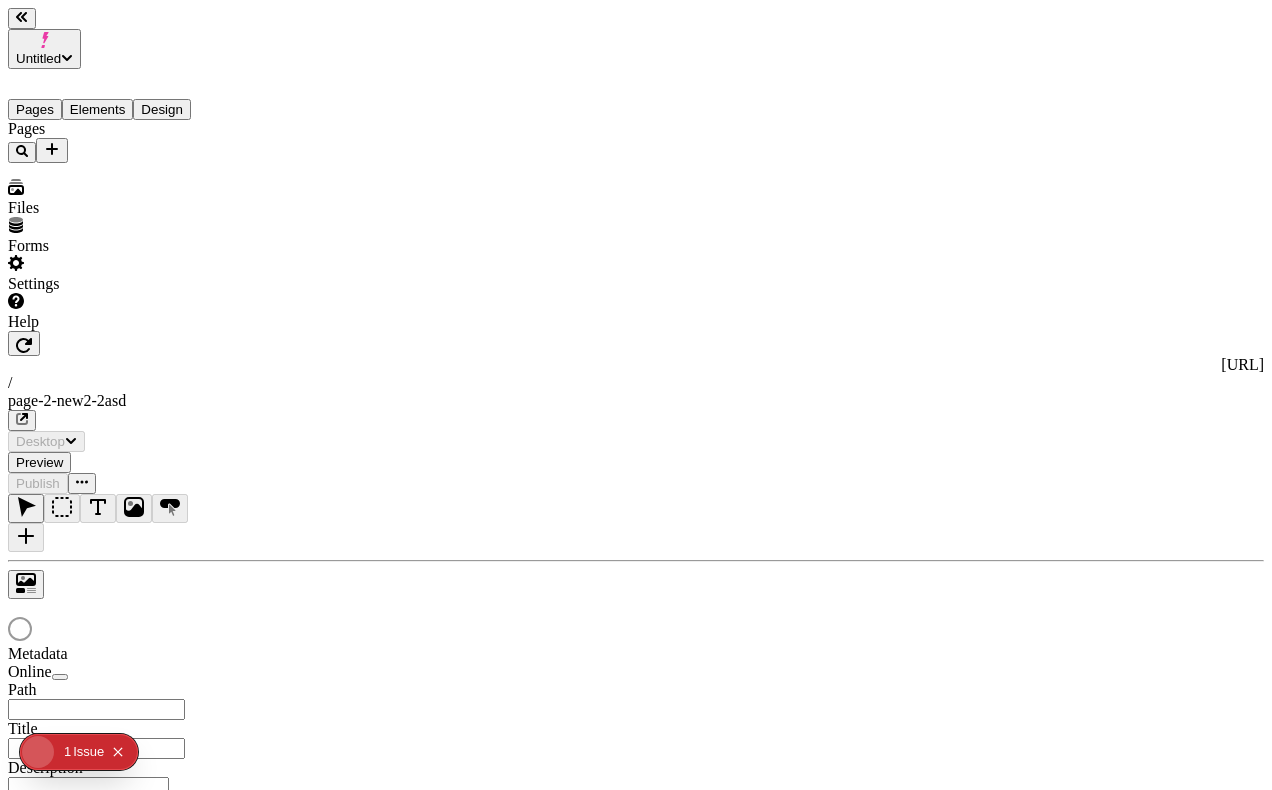 scroll, scrollTop: 0, scrollLeft: 0, axis: both 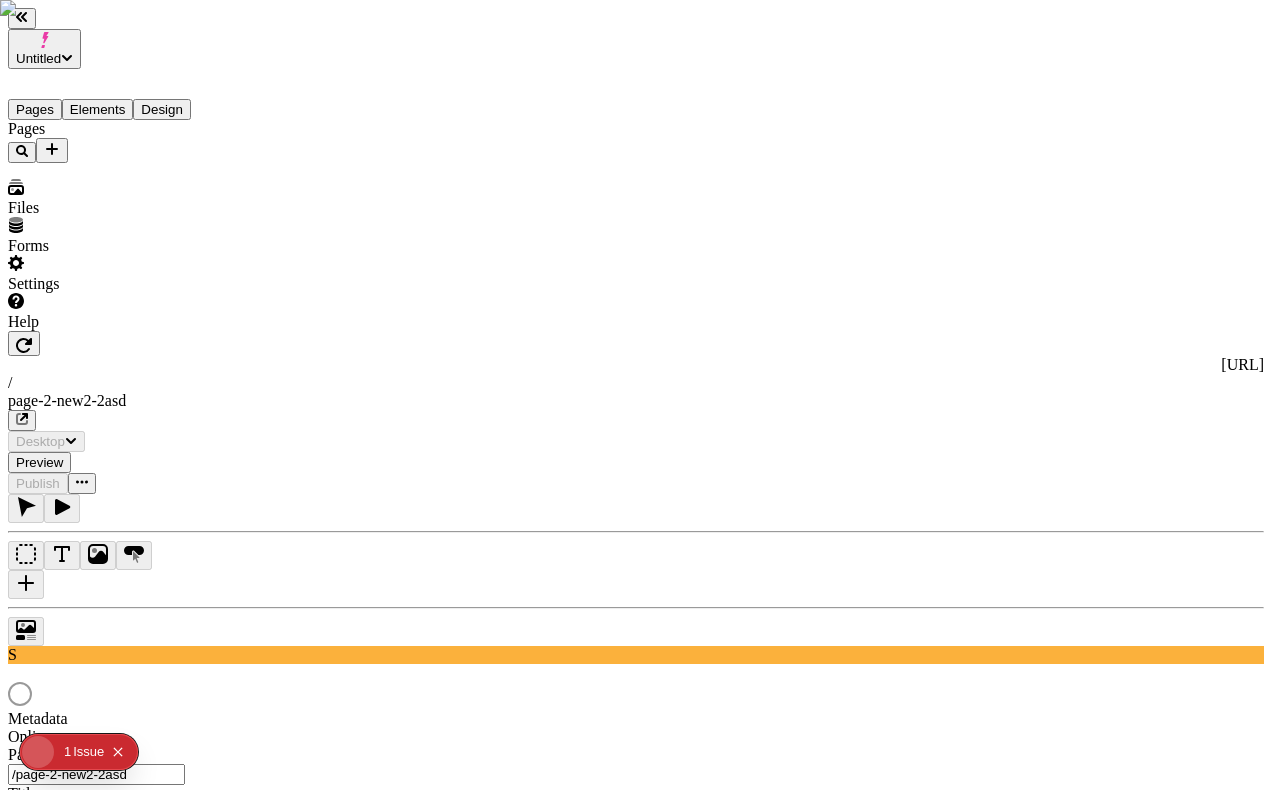 type 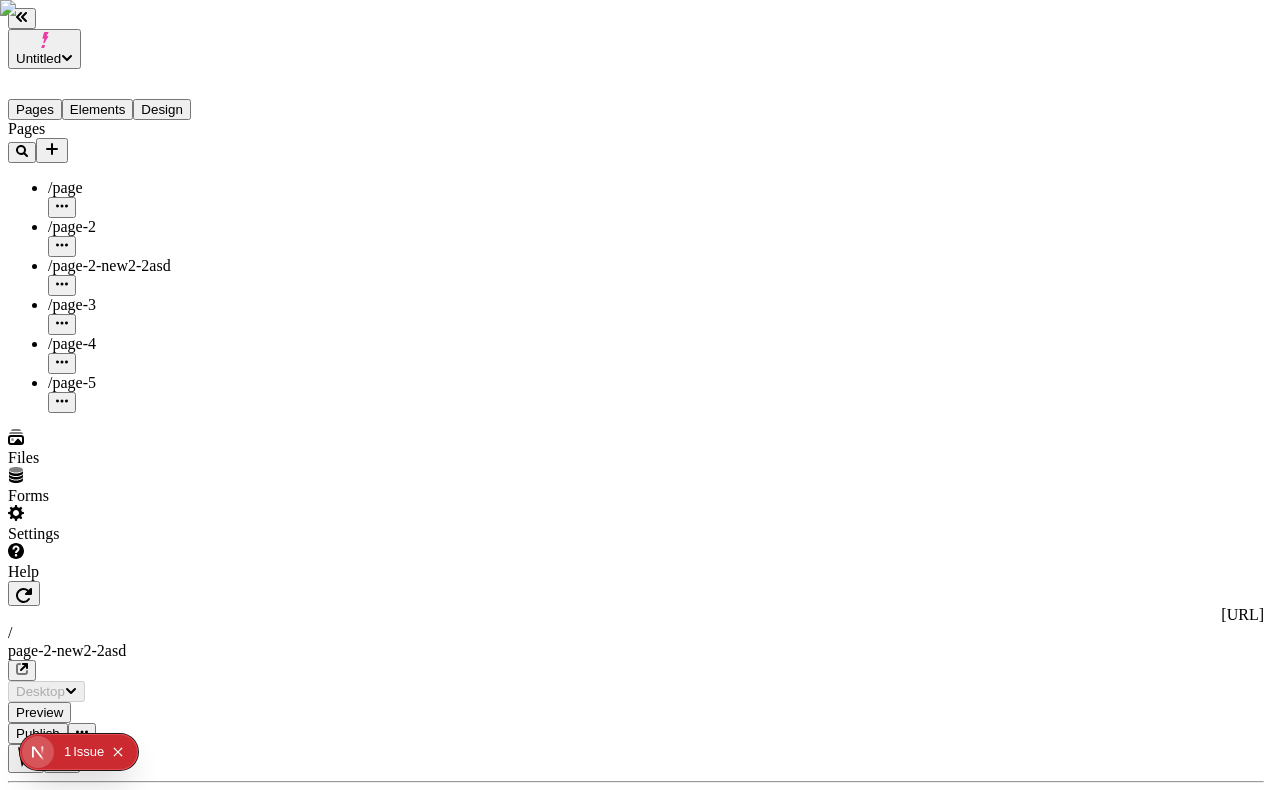 click on "Pages / page / page-2 / page-2-new2-2asd / page-3 / page-4 / page-5" at bounding box center (128, 266) 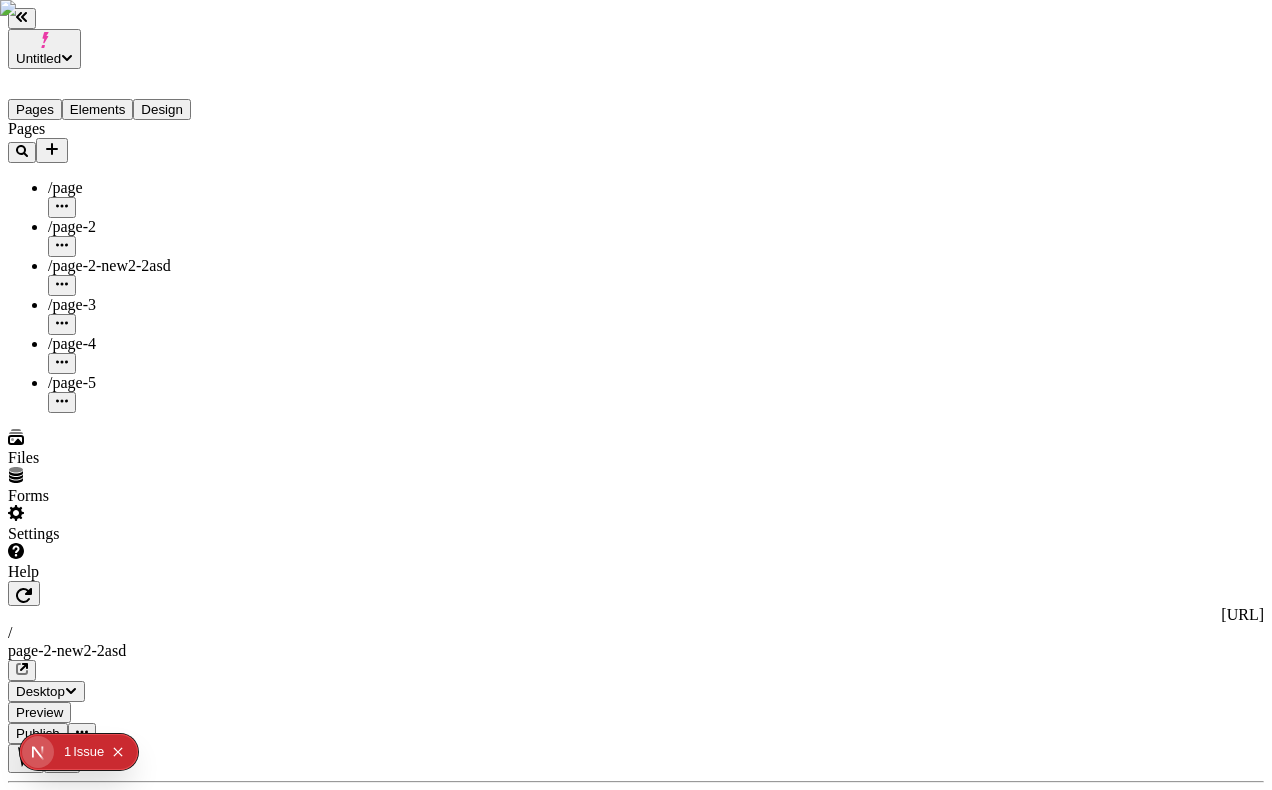 click on "Settings" at bounding box center (128, 524) 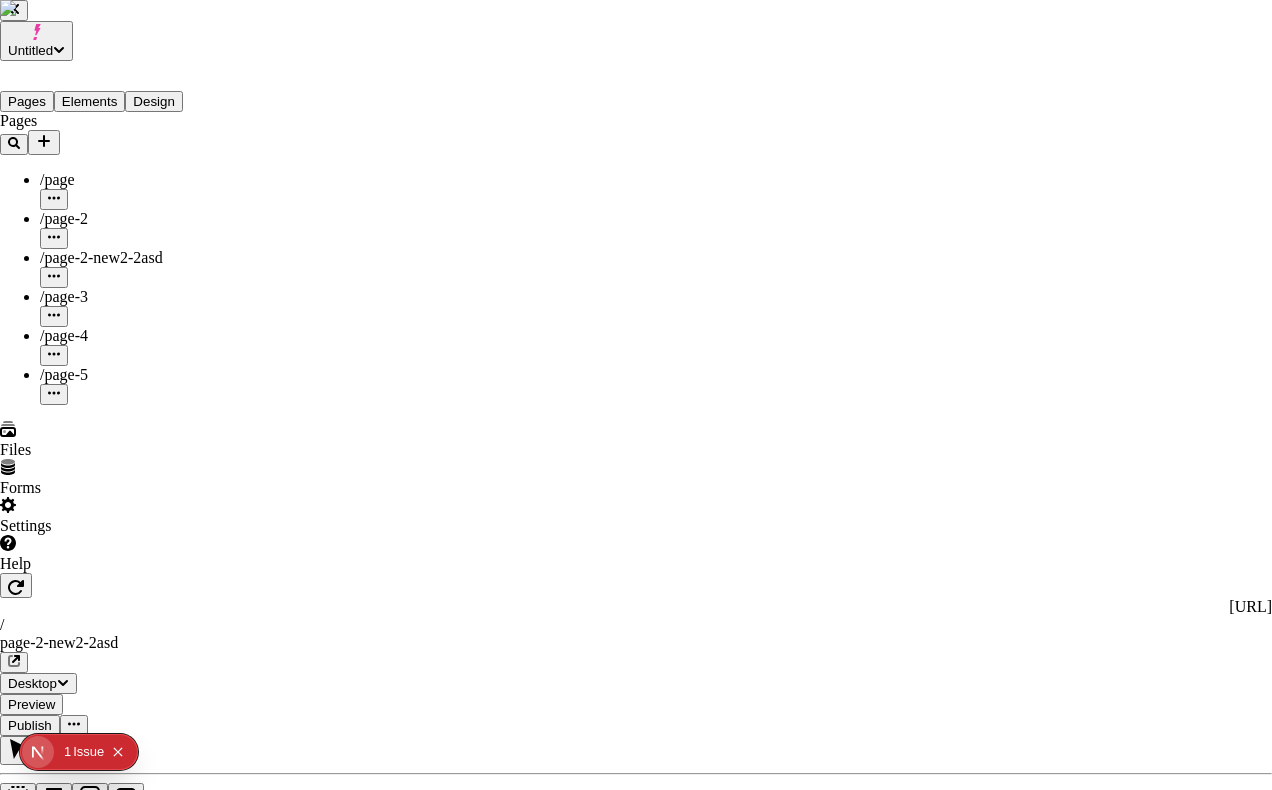 click on "Users" at bounding box center (636, 57142) 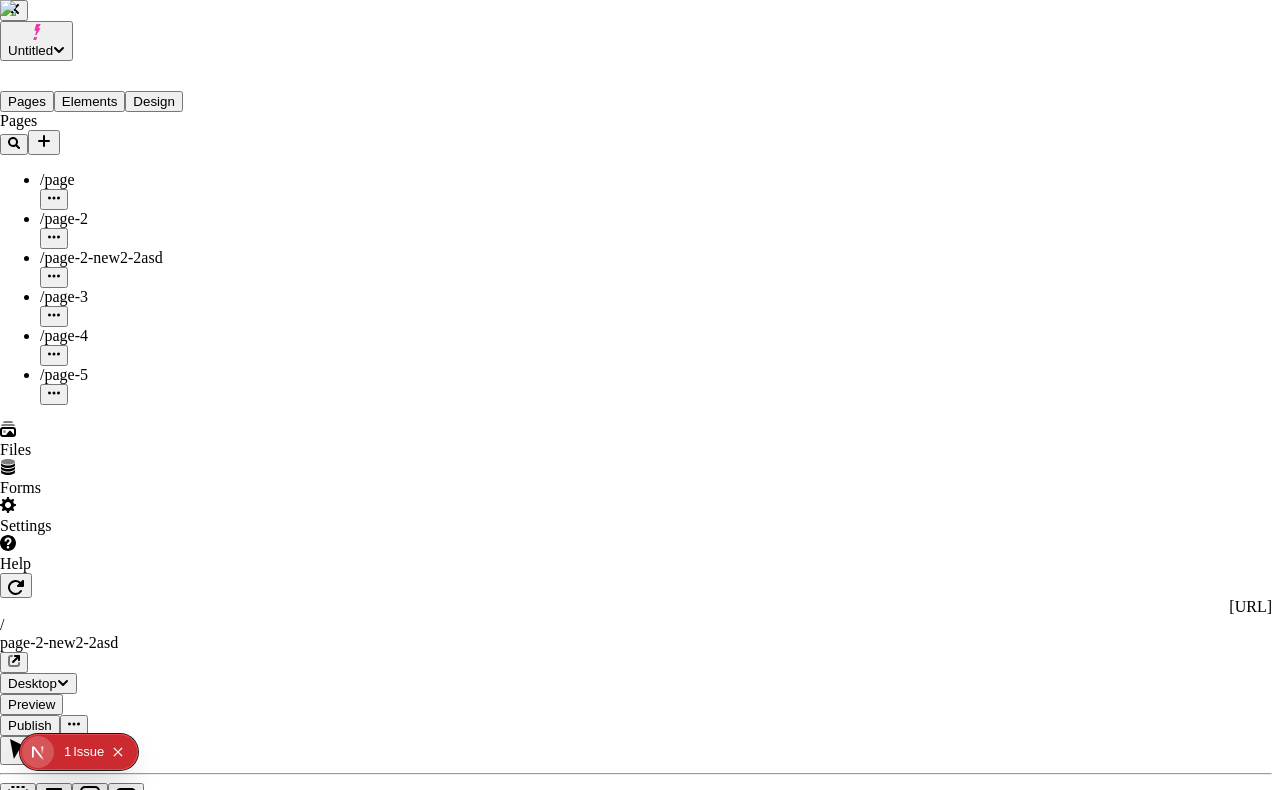 click on "Site settings Site Host Domains Locales Redirects Workspace settings Workspace Users Plans Billing Usage Integrations User settings Profile Login methods Feature previews You’re on the   Partner Sandbox   plan 19  /  100   monthly publishes Workspace resets [DATE] Users Guest Send invite 2  of  10  seats used S [PERSON_NAME] (local current) [EMAIL_ADDRESS][DOMAIN_NAME]   Owner S [PERSON_NAME] (local makeswift) [EMAIL_ADDRESS][DOMAIN_NAME]   Admin s [EMAIL_ADDRESS][DOMAIN_NAME] Pending invite Guest" at bounding box center (636, 57413) 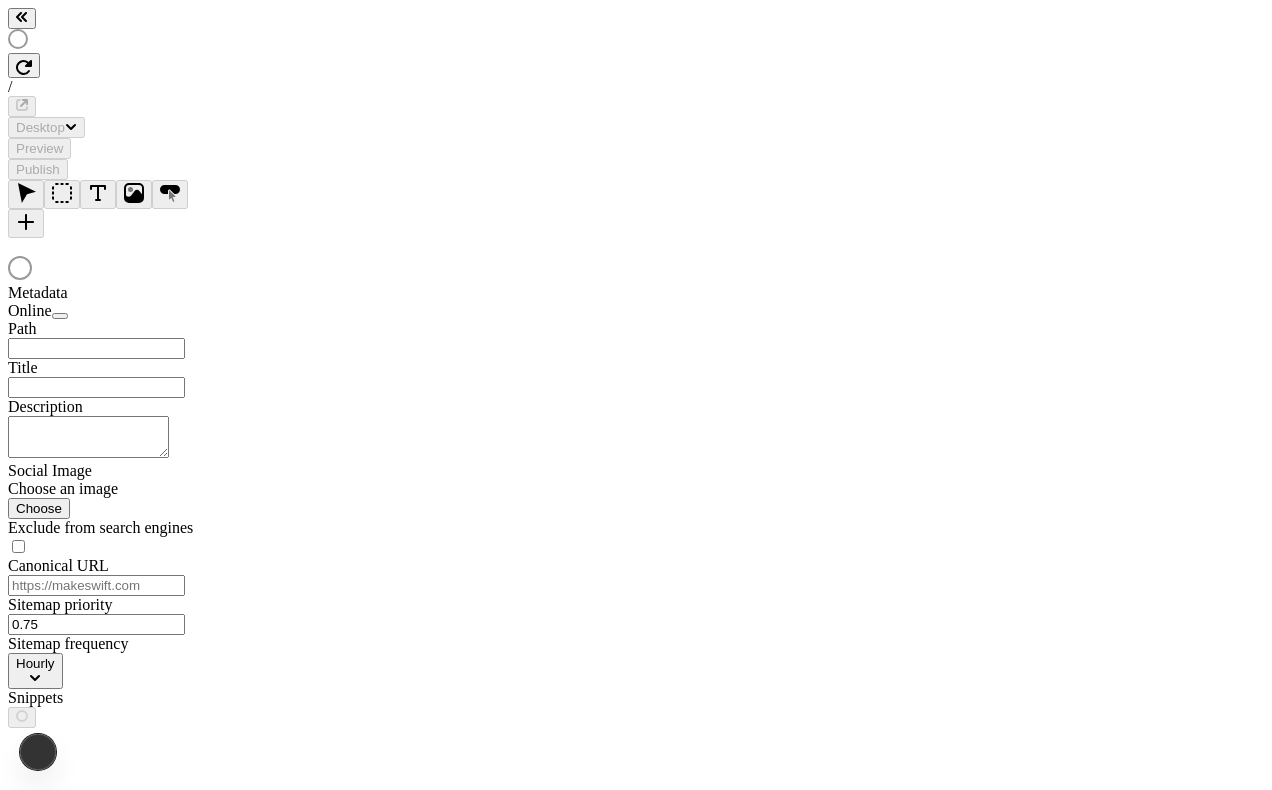 scroll, scrollTop: 0, scrollLeft: 0, axis: both 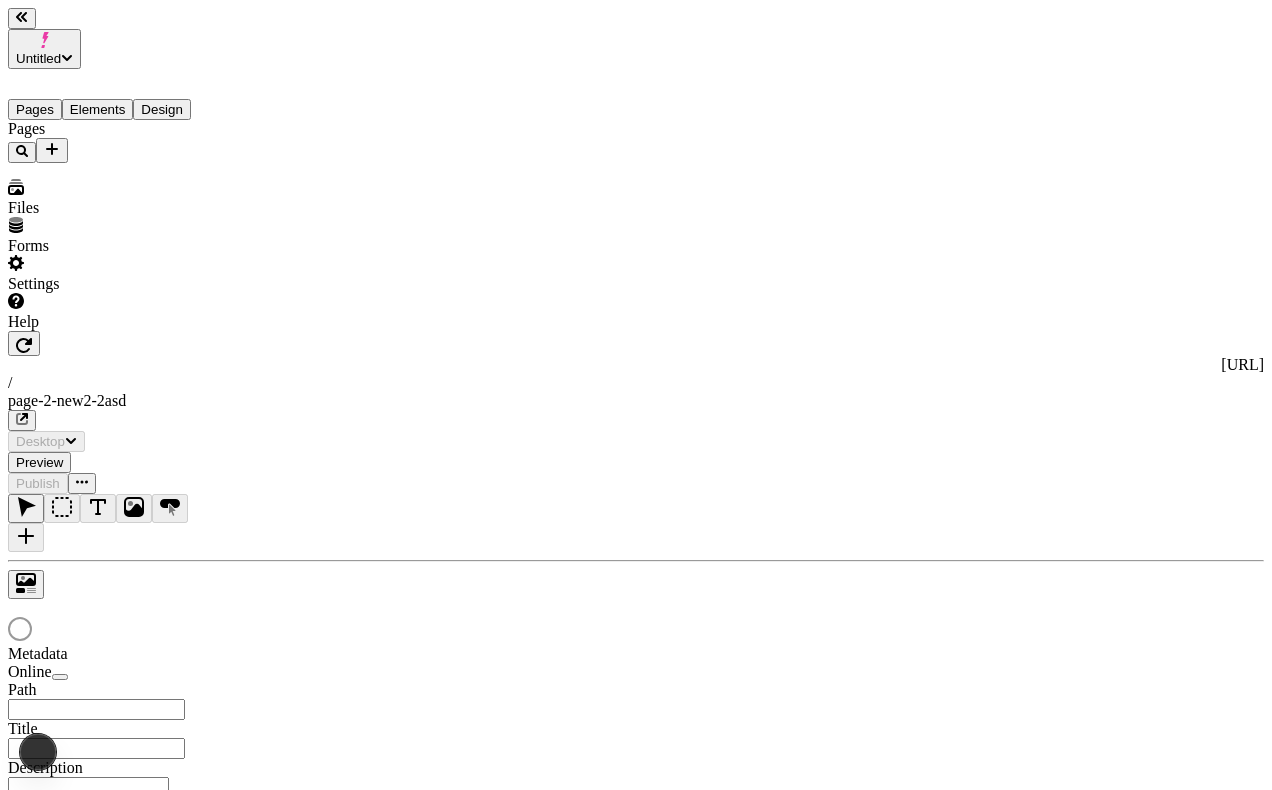 type on "/page-2-new2-2asd" 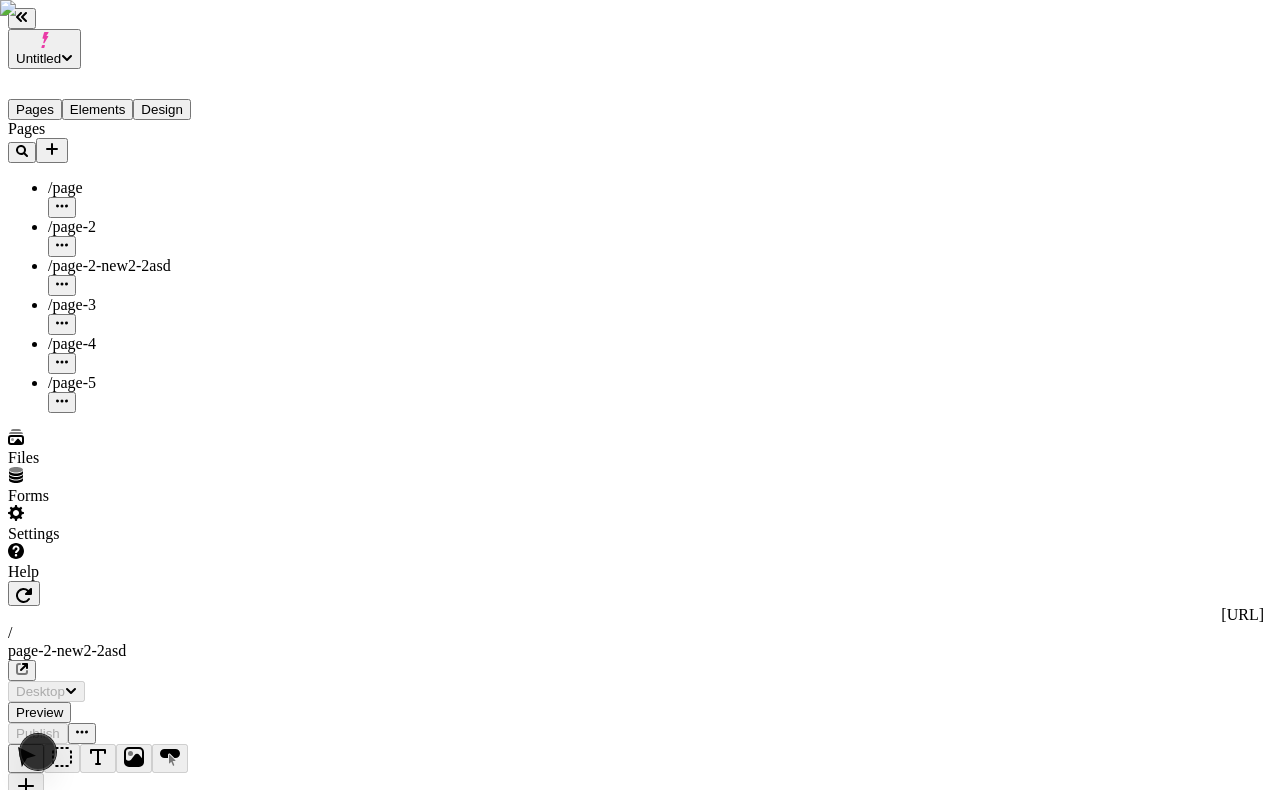 click on "Settings" at bounding box center [128, 524] 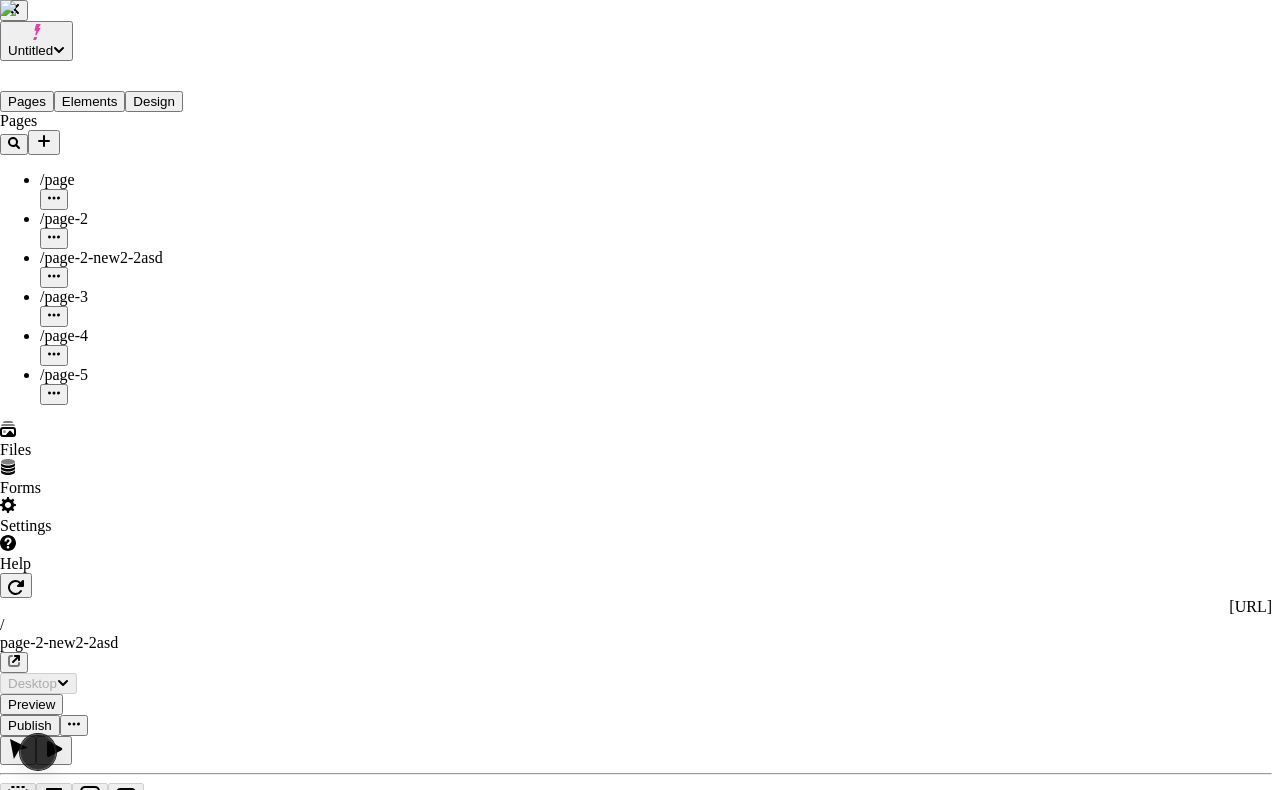 scroll, scrollTop: 0, scrollLeft: 0, axis: both 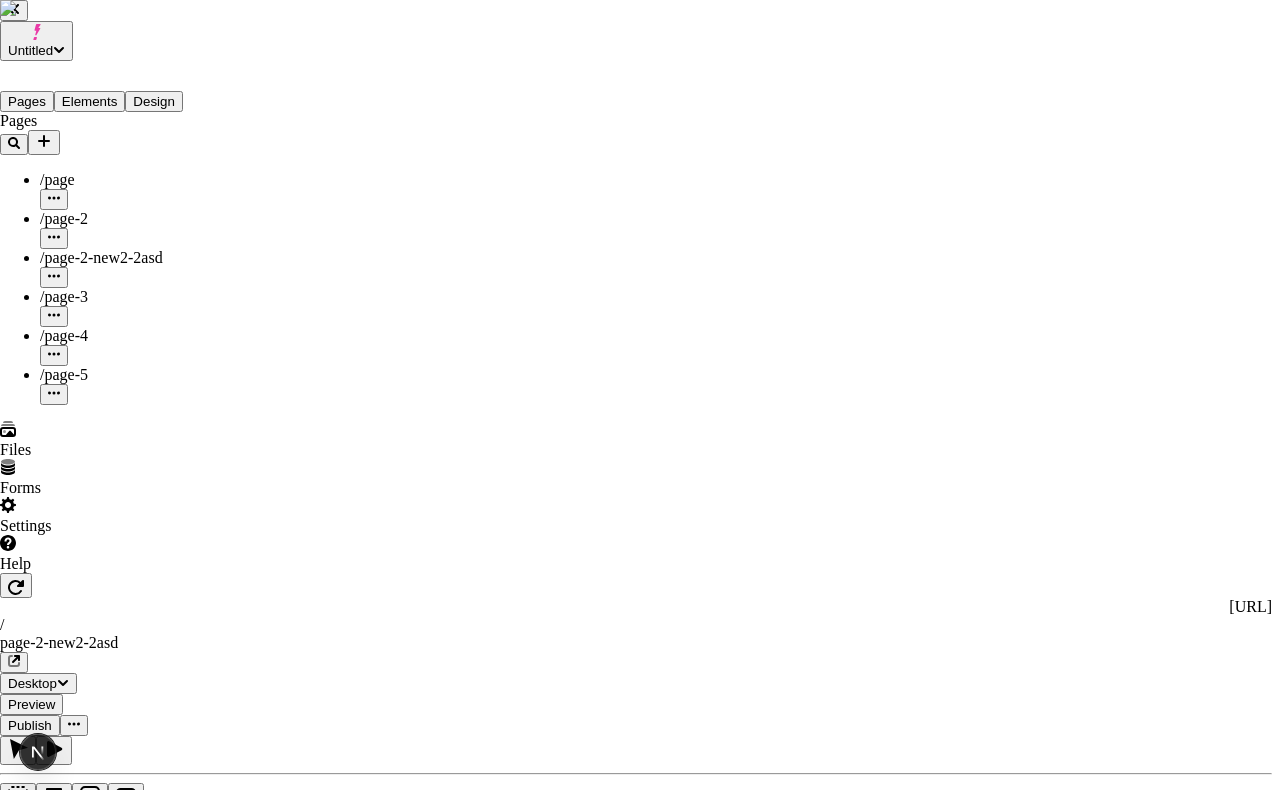click on "Users" at bounding box center (636, 57142) 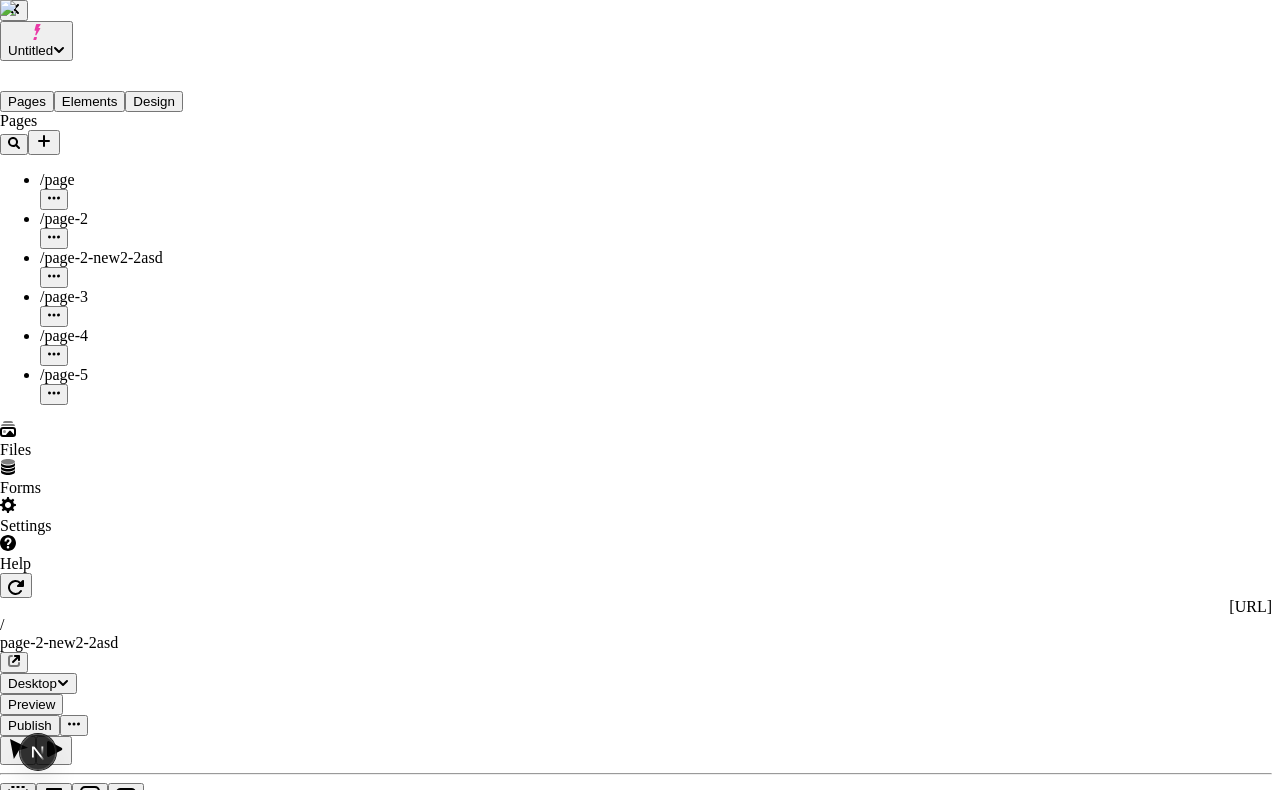 click on "[EMAIL_ADDRESS][DOMAIN_NAME]" at bounding box center (636, 57904) 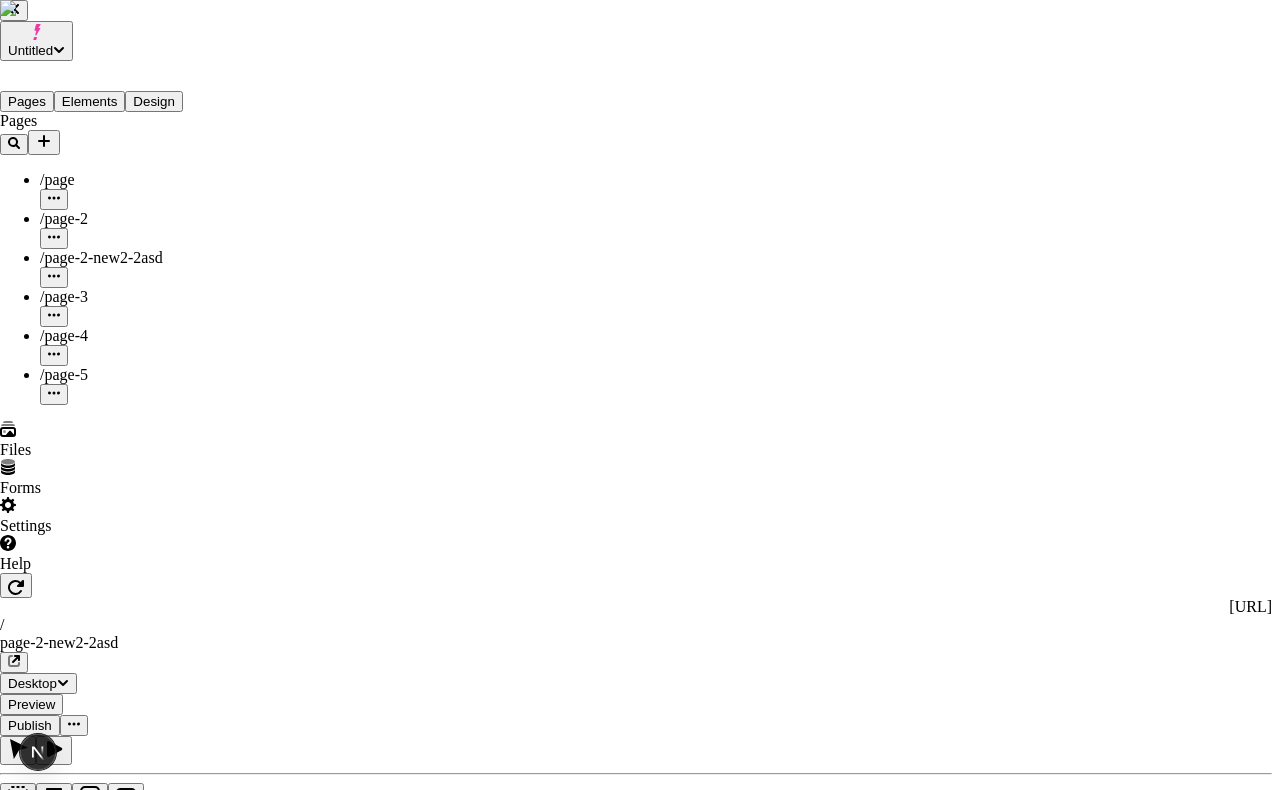drag, startPoint x: 451, startPoint y: 298, endPoint x: 661, endPoint y: 302, distance: 210.03809 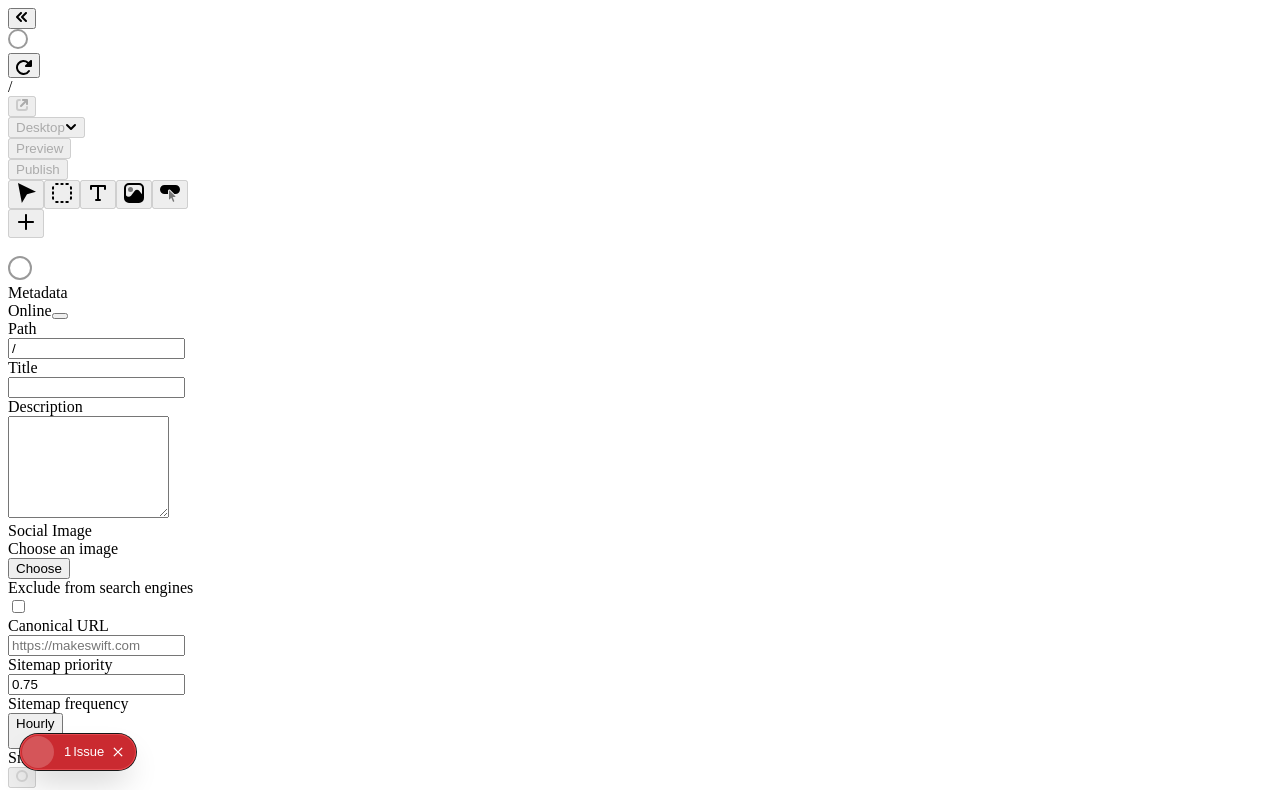 scroll, scrollTop: 0, scrollLeft: 0, axis: both 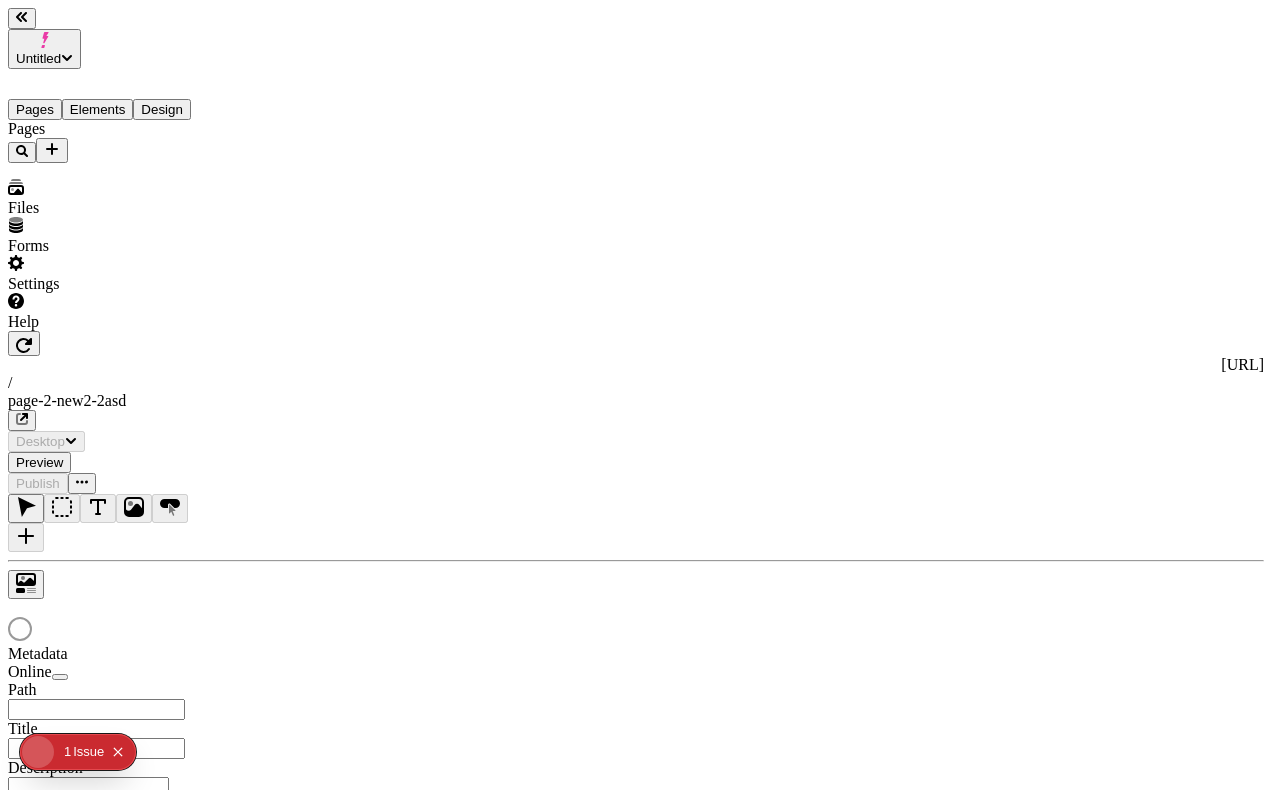 type on "/page-2-new2-2asd" 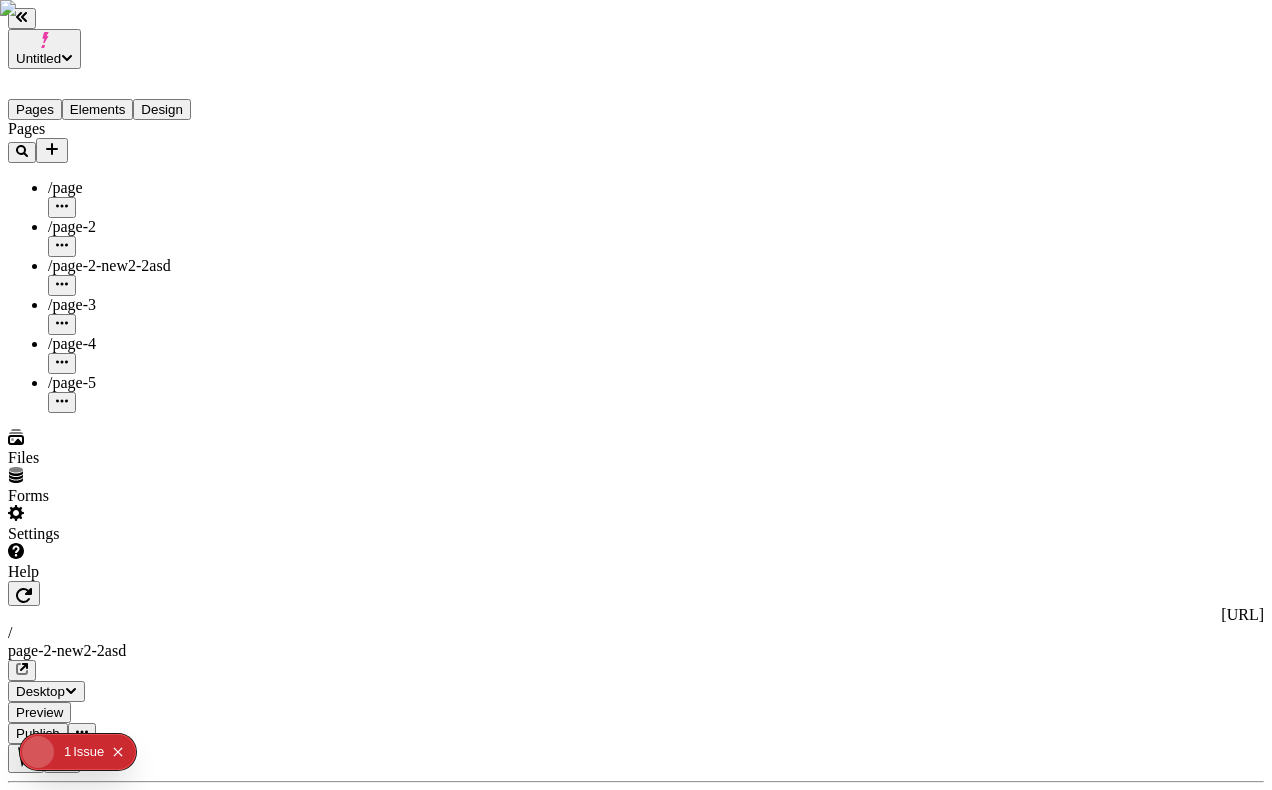 click on "Settings" at bounding box center [128, 524] 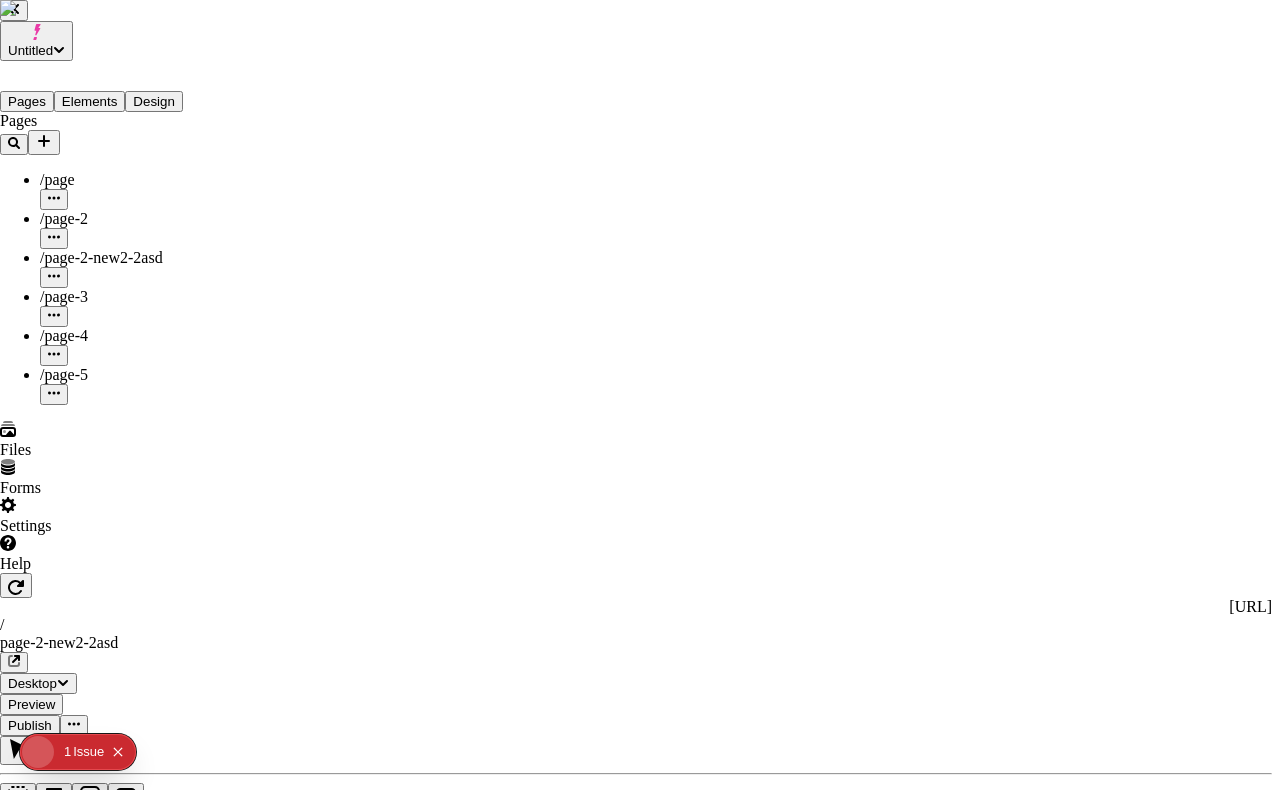 click on "Users" at bounding box center [636, 57142] 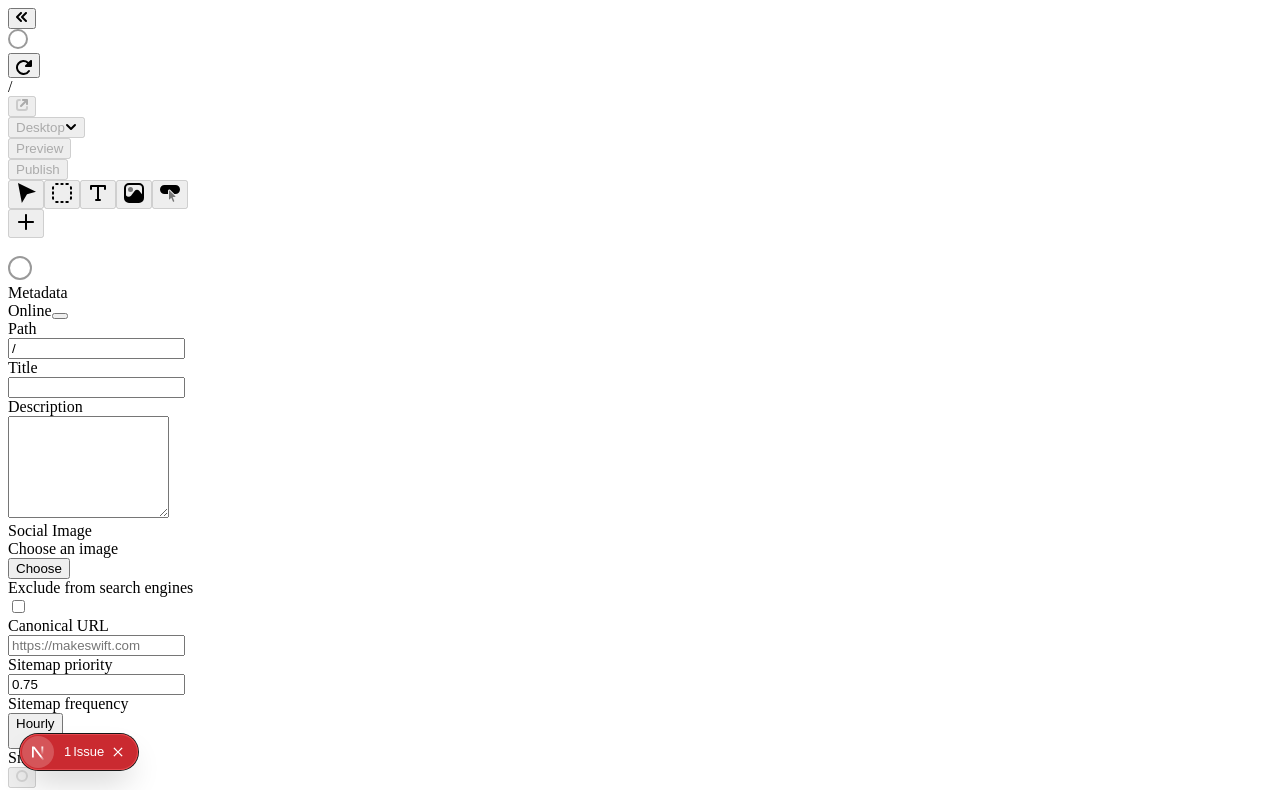 scroll, scrollTop: 0, scrollLeft: 0, axis: both 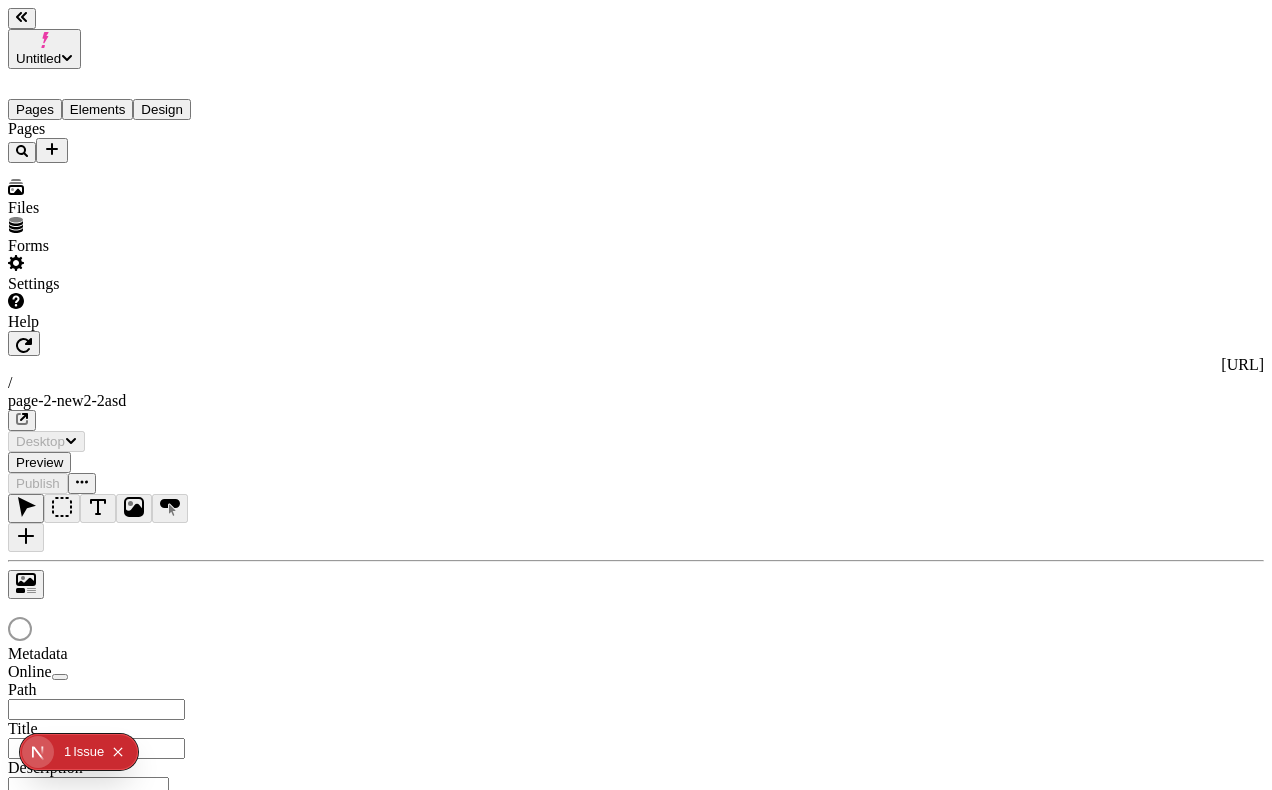 type on "/page-2-new2-2asd" 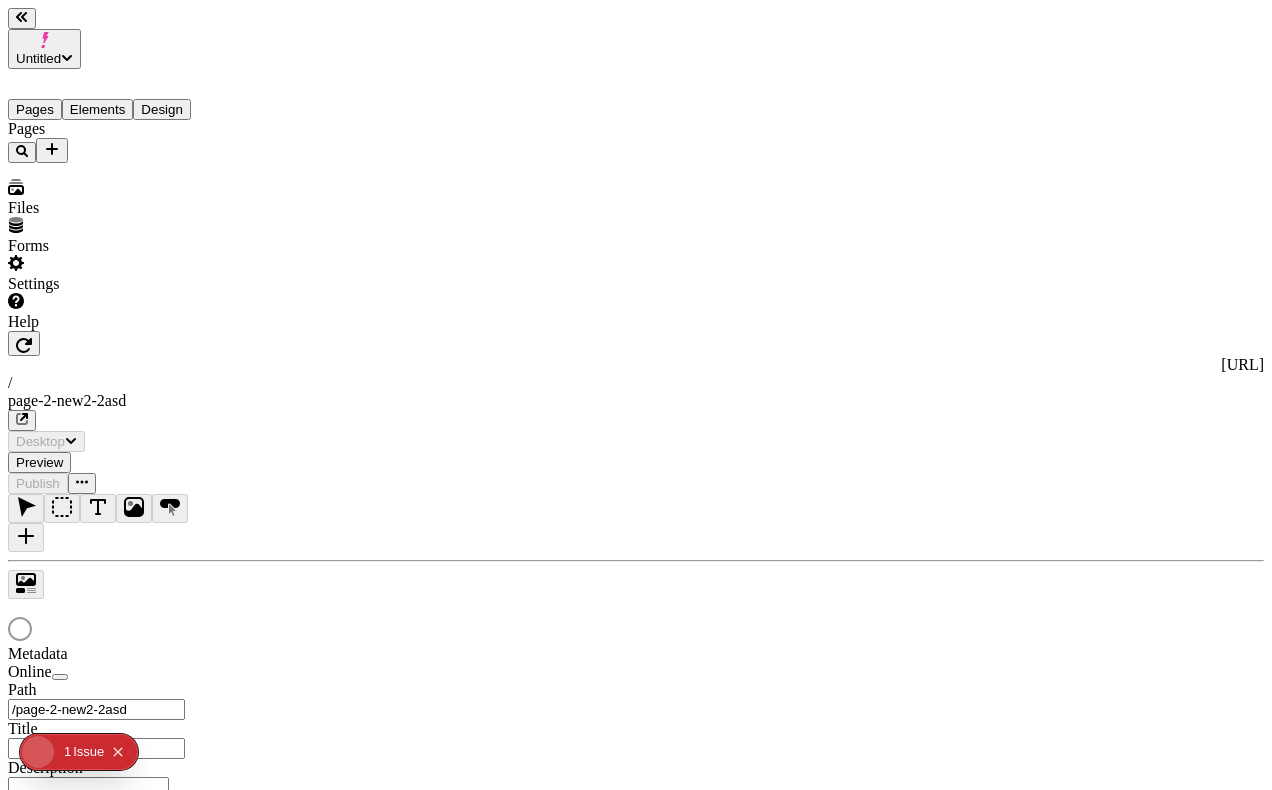 scroll, scrollTop: 0, scrollLeft: 0, axis: both 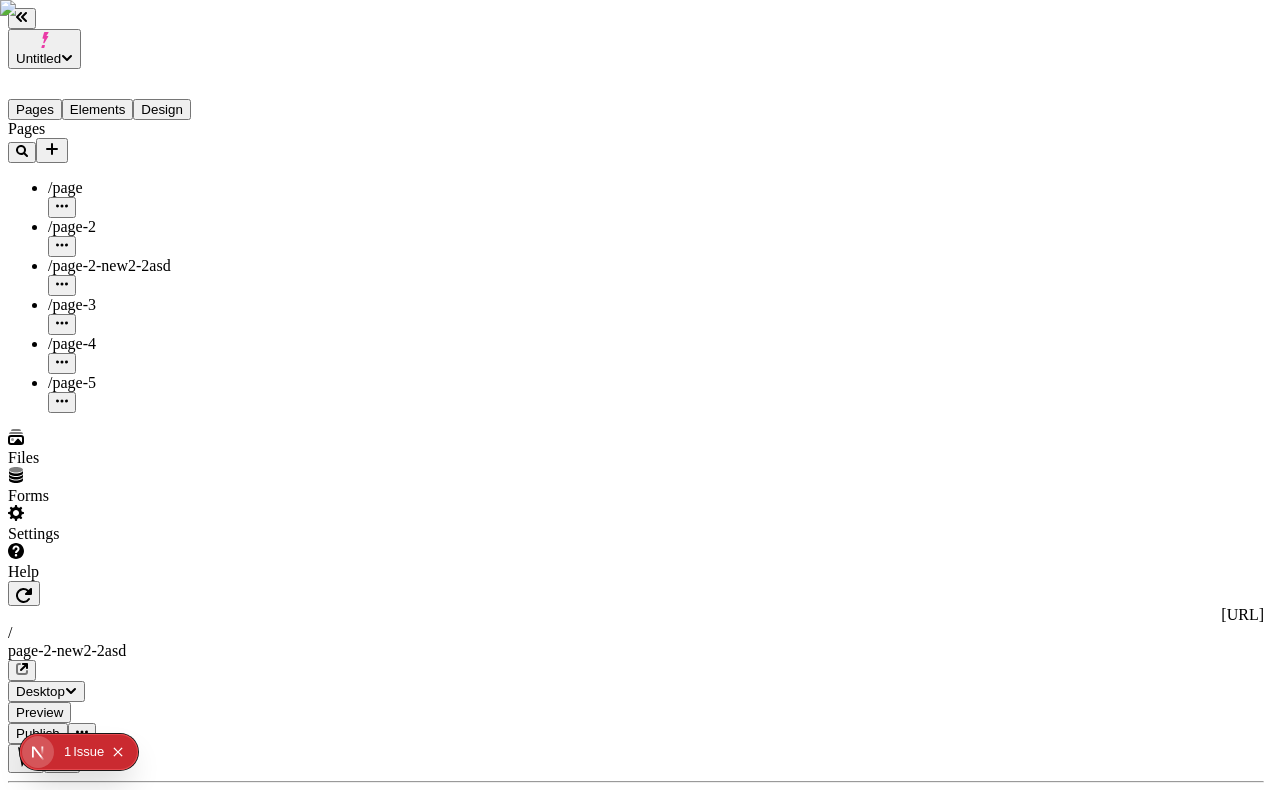 click on "Settings" at bounding box center (128, 524) 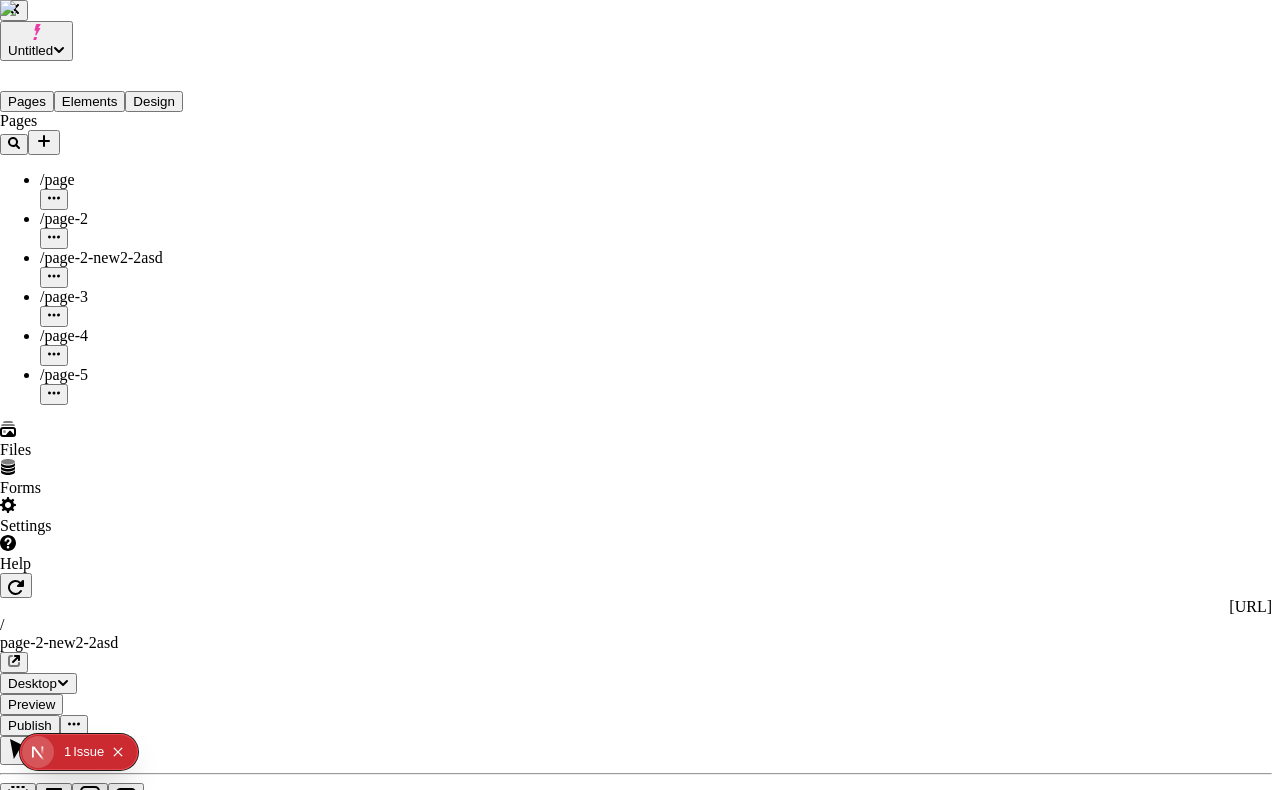 click on "Users" at bounding box center [636, 57142] 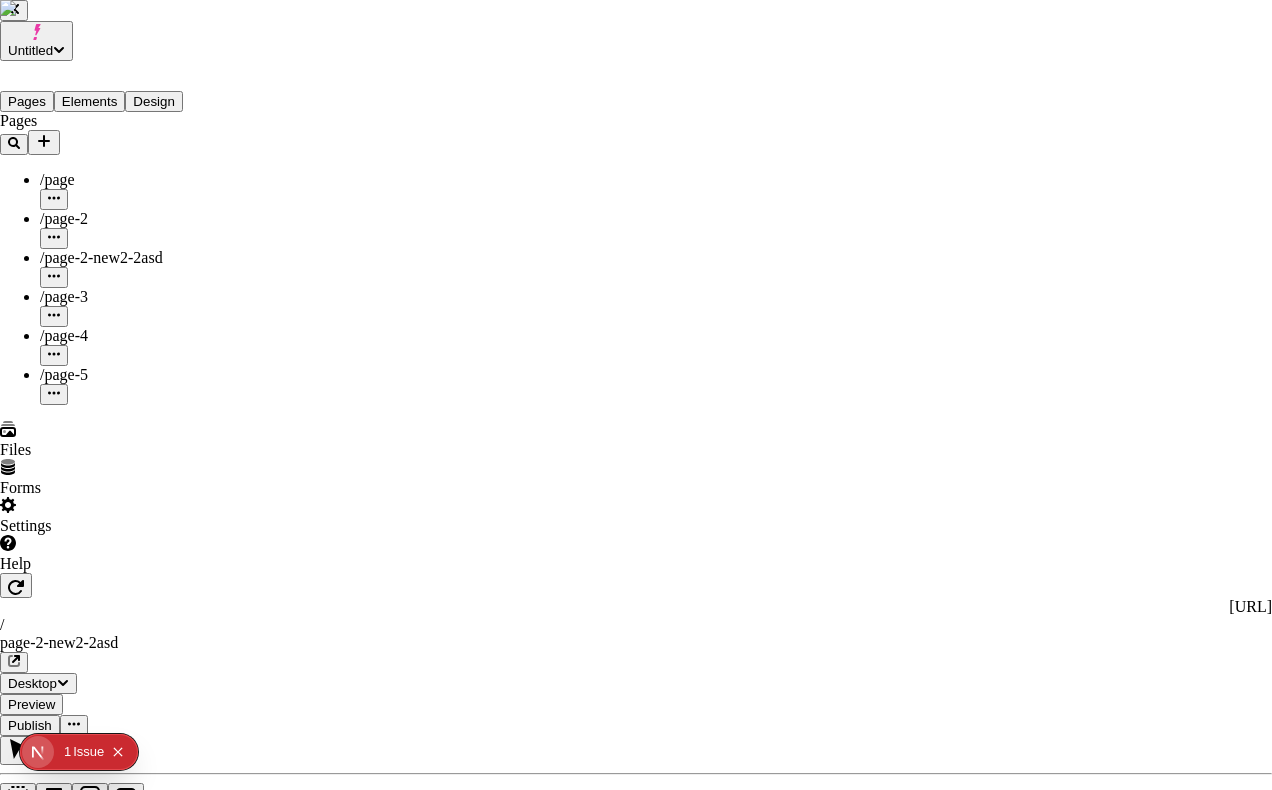 click on "Guest" at bounding box center [32, 57957] 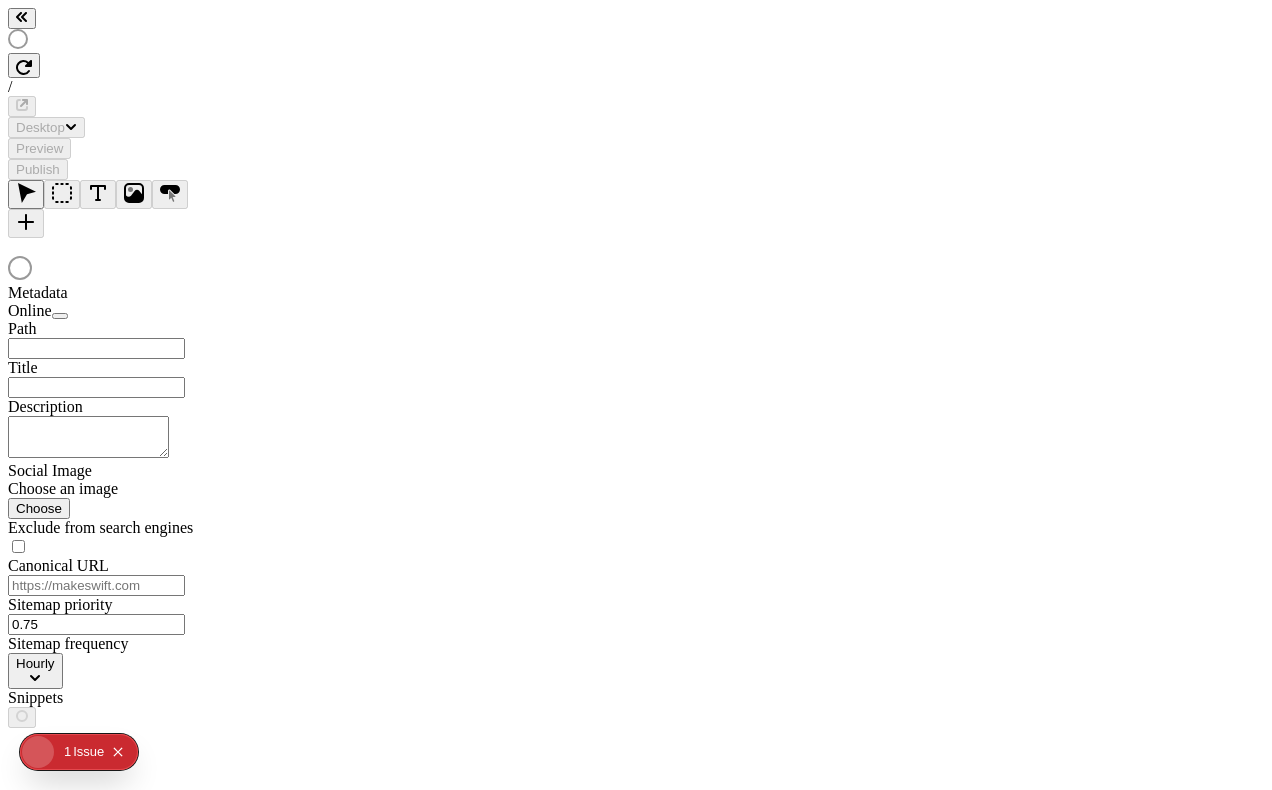 scroll, scrollTop: 0, scrollLeft: 0, axis: both 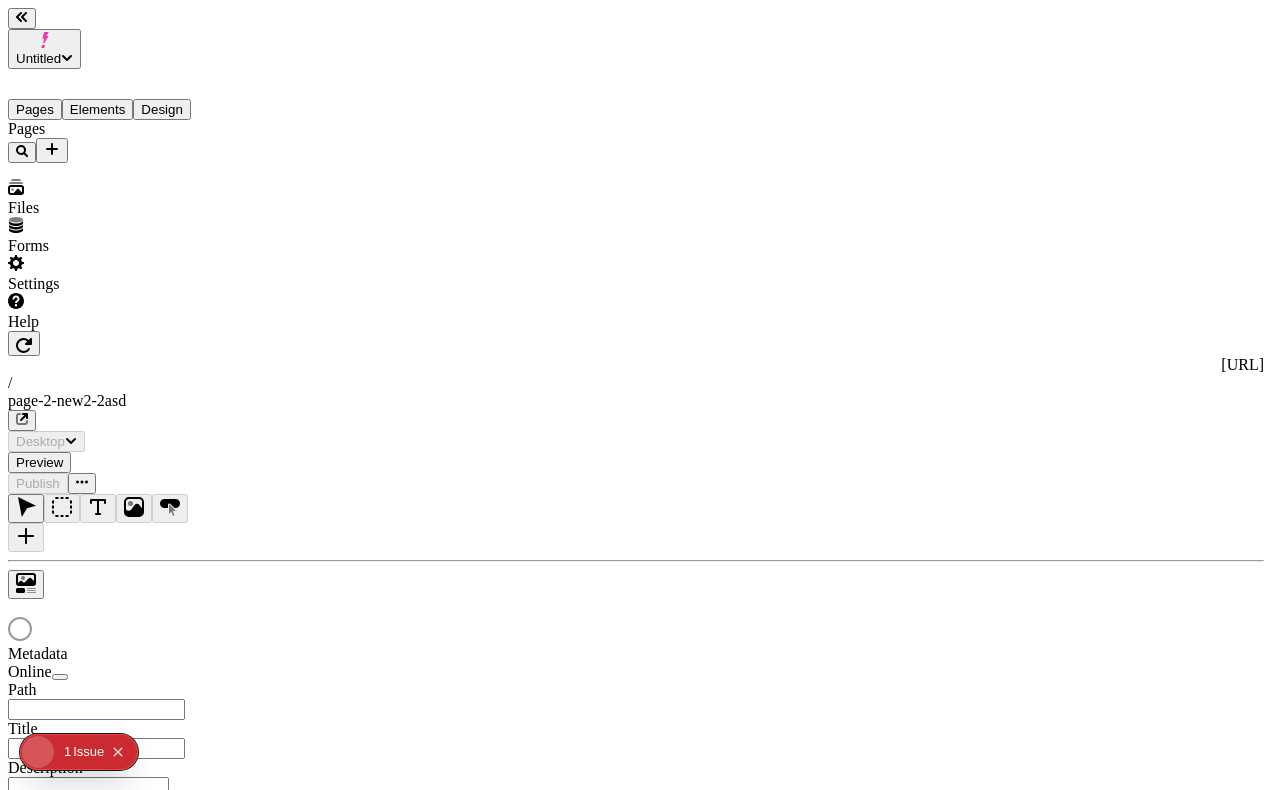 type on "/page-2-new2-2asd" 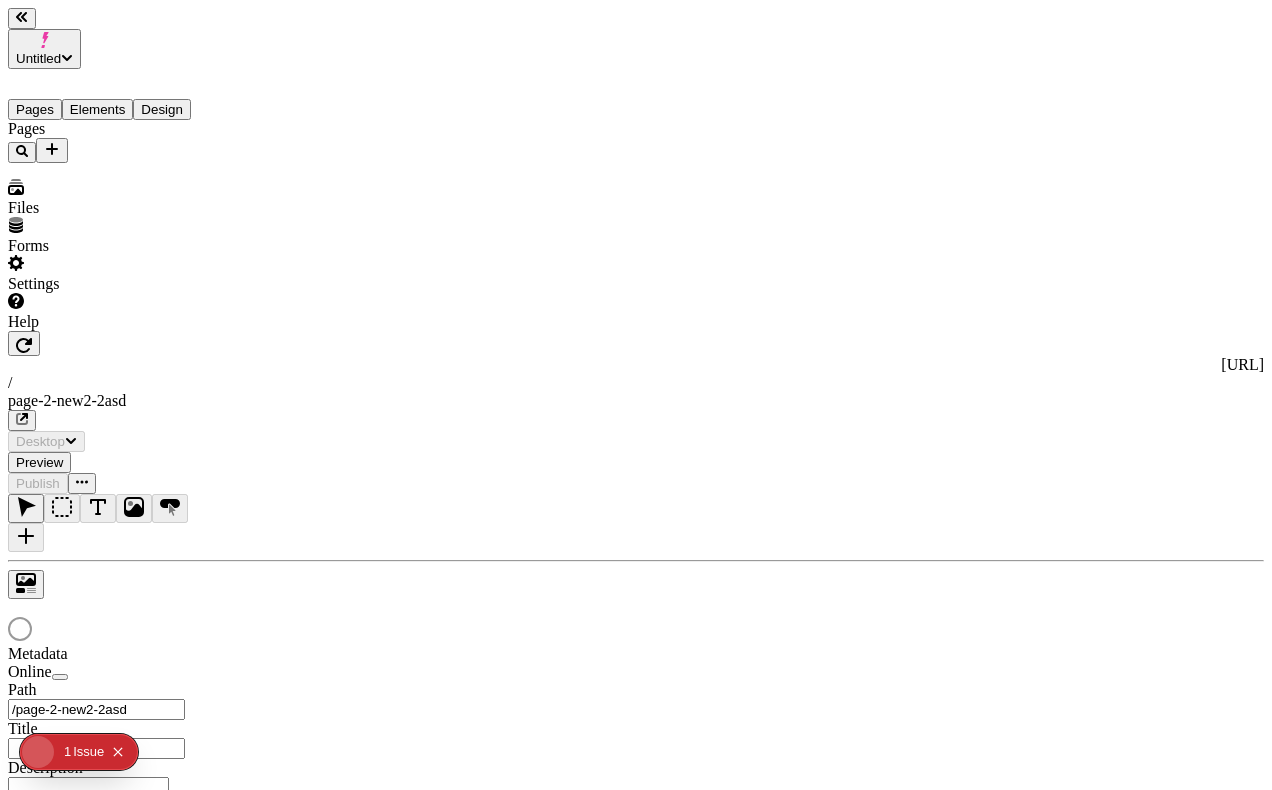 scroll, scrollTop: 0, scrollLeft: 0, axis: both 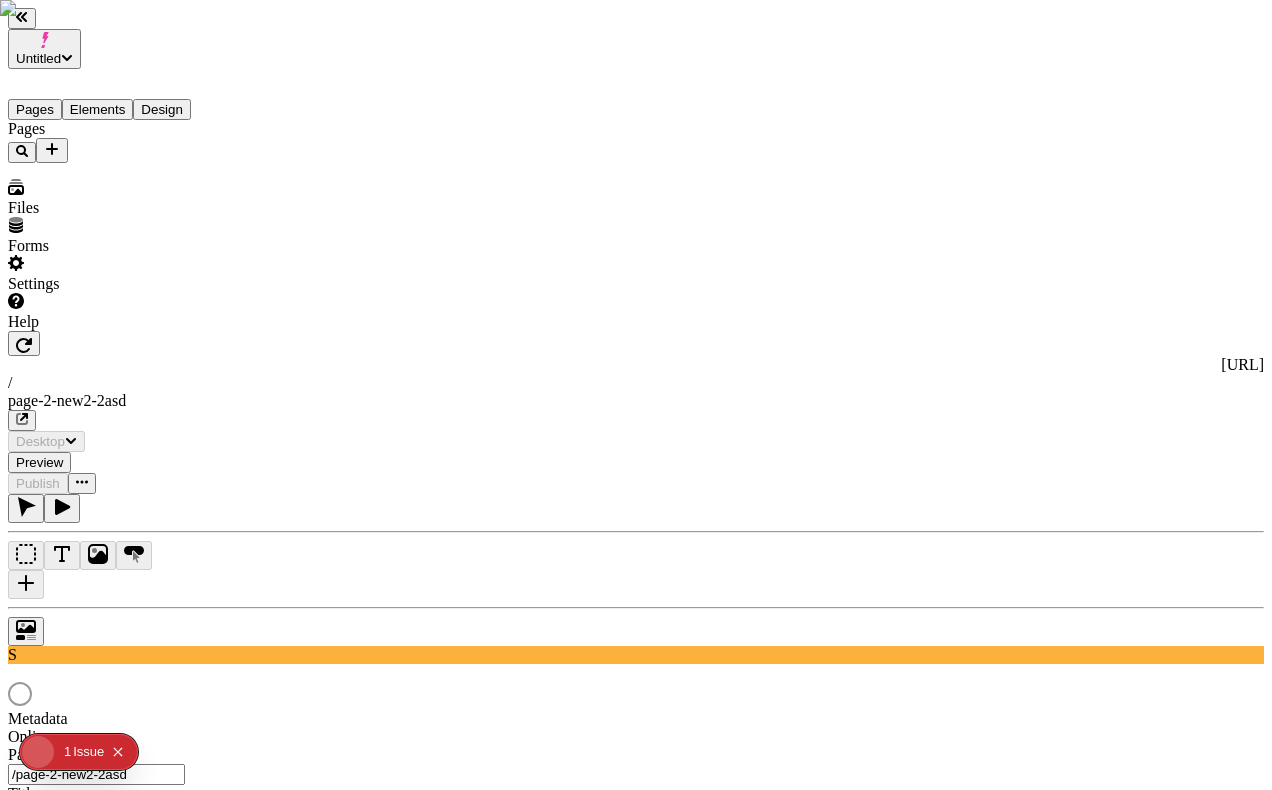 click on "Settings" at bounding box center [128, 274] 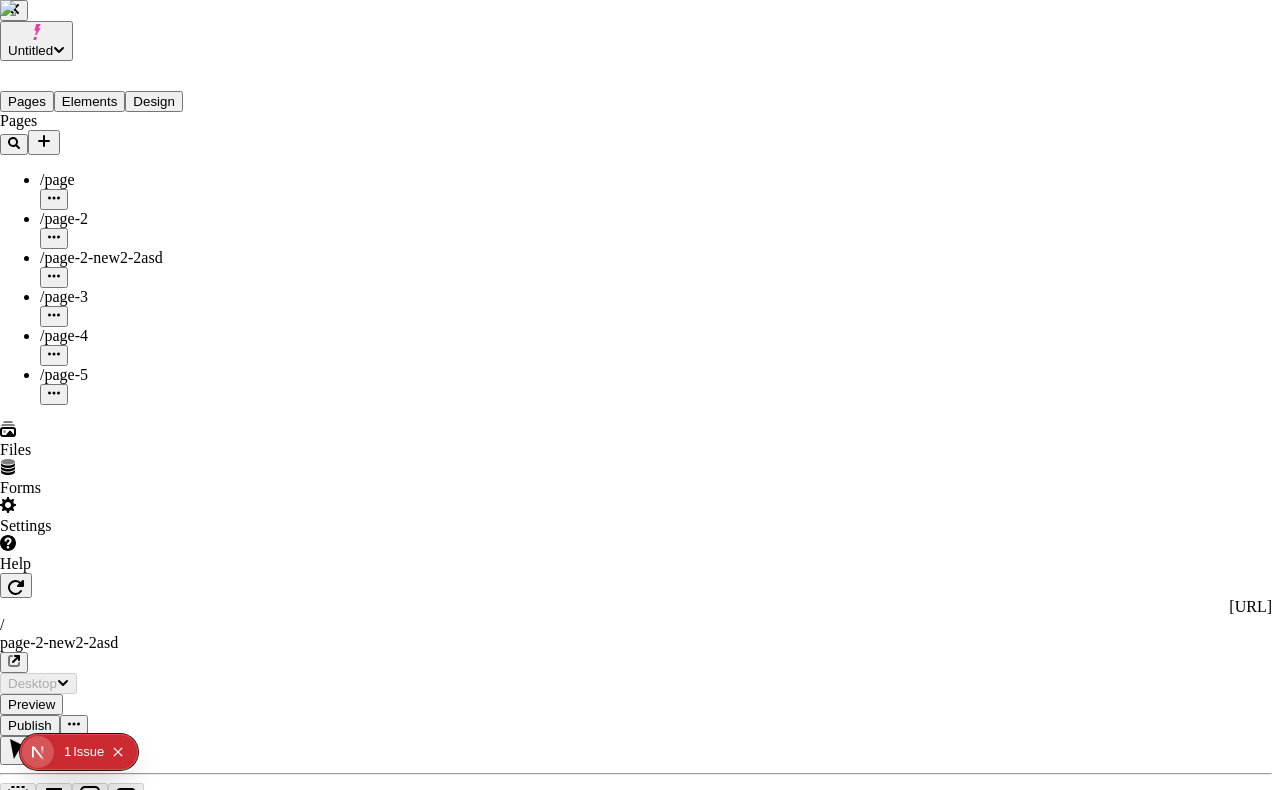 click on "Users" at bounding box center [636, 2027] 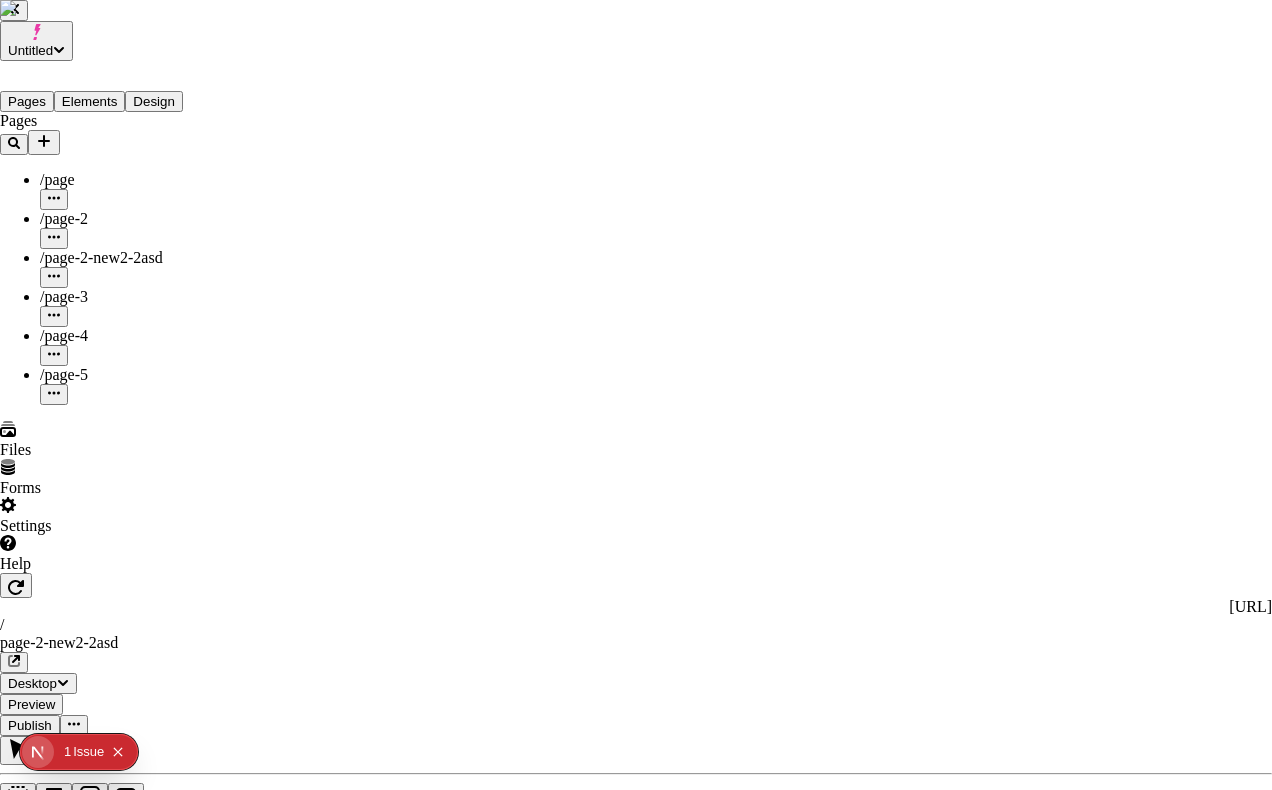 click on "Site settings Site Host Domains Locales Redirects Workspace settings Workspace Users Plans Billing Usage Integrations User settings Profile Login methods Feature previews You’re on the   Partner Sandbox   plan 19  /  100   monthly publishes Workspace resets 8/12/2025 Users Guest Send invite 2  of  10  seats used S Sasha (local current) sasha+local2@makeswift.com   Owner S Sasha (local makeswift) sasha@makeswift.com   Admin s sasha+local2-admin@makeswift.com Pending invite Guest" at bounding box center (636, 57413) 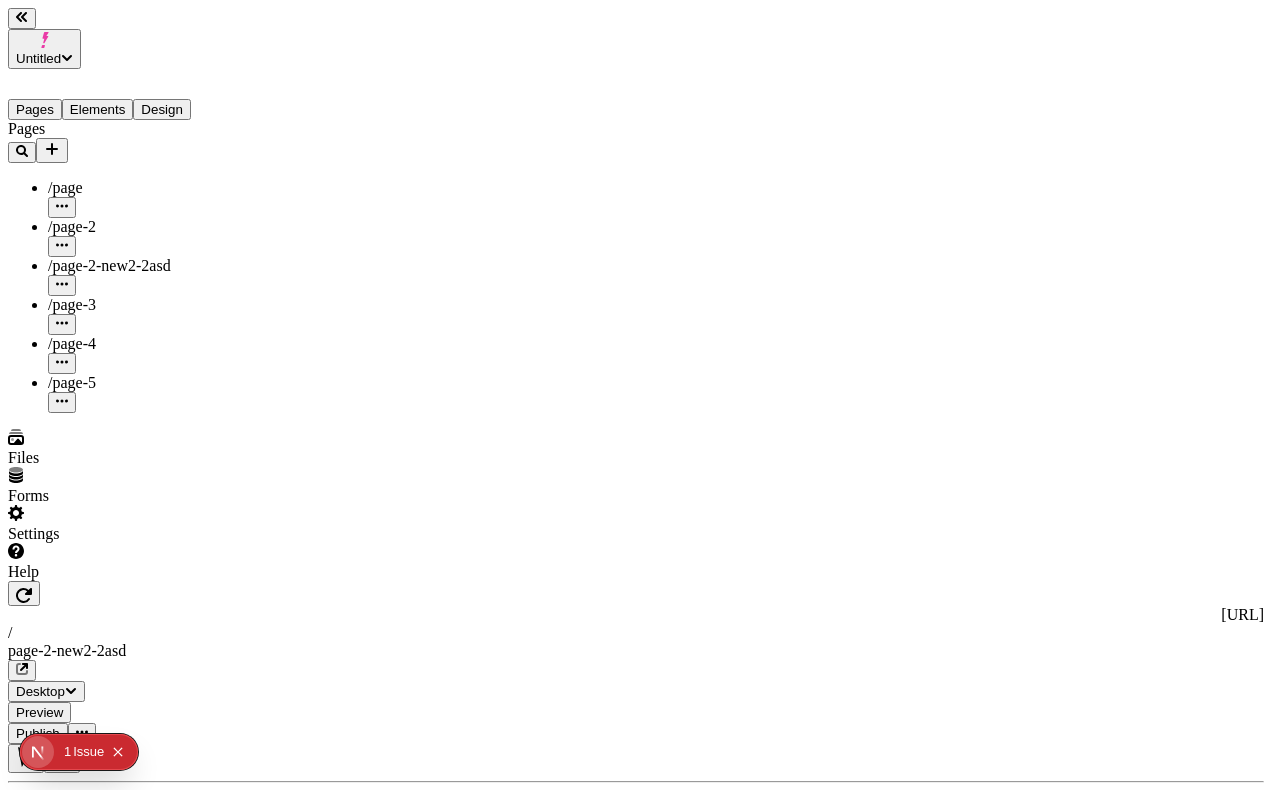 click on "Settings" at bounding box center [128, 524] 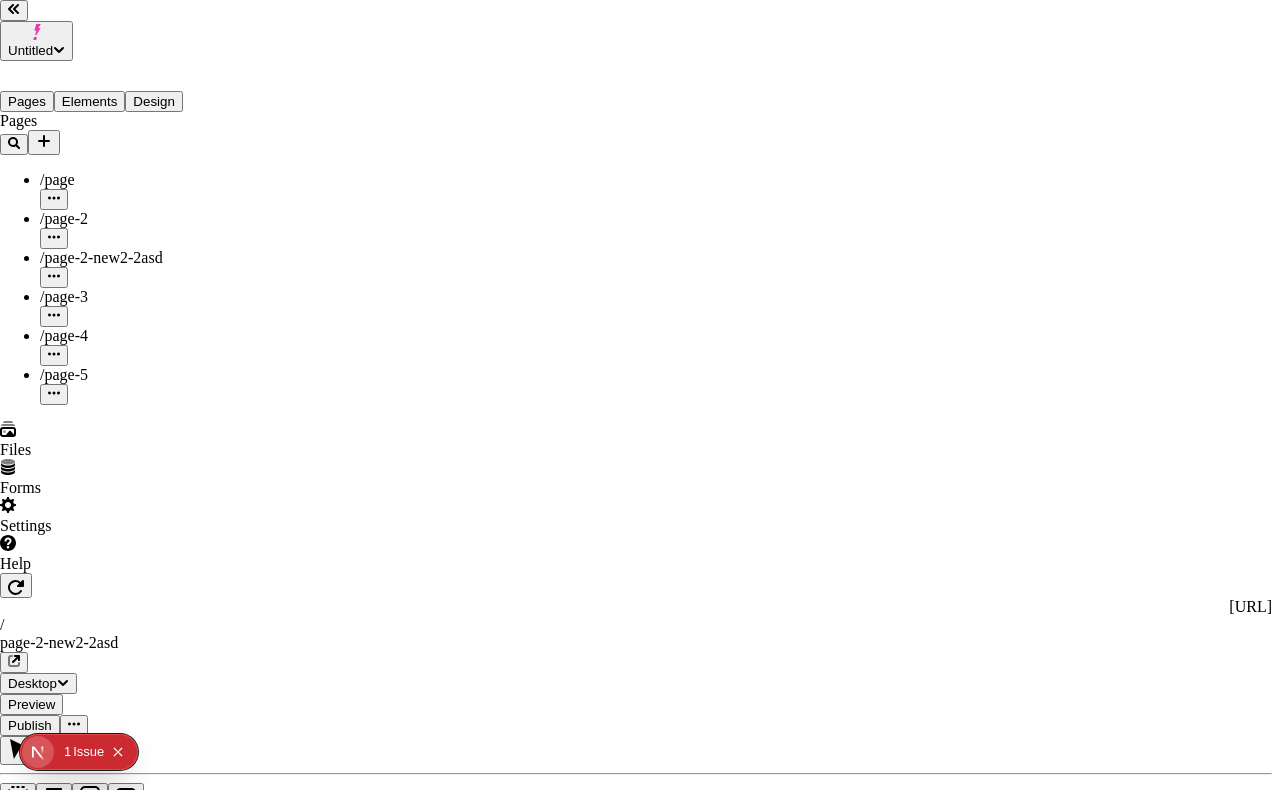 click on "Users" at bounding box center (636, 57142) 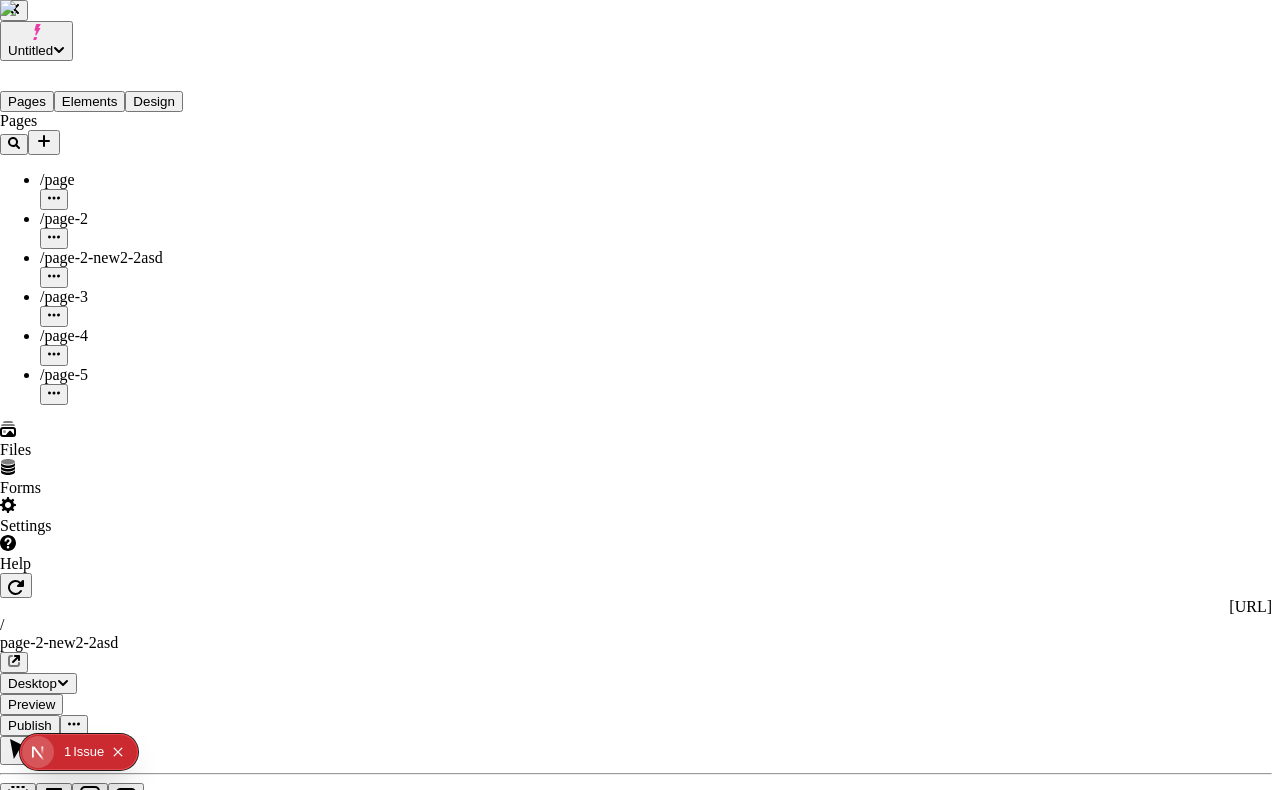 click on "Guest" at bounding box center (32, 57957) 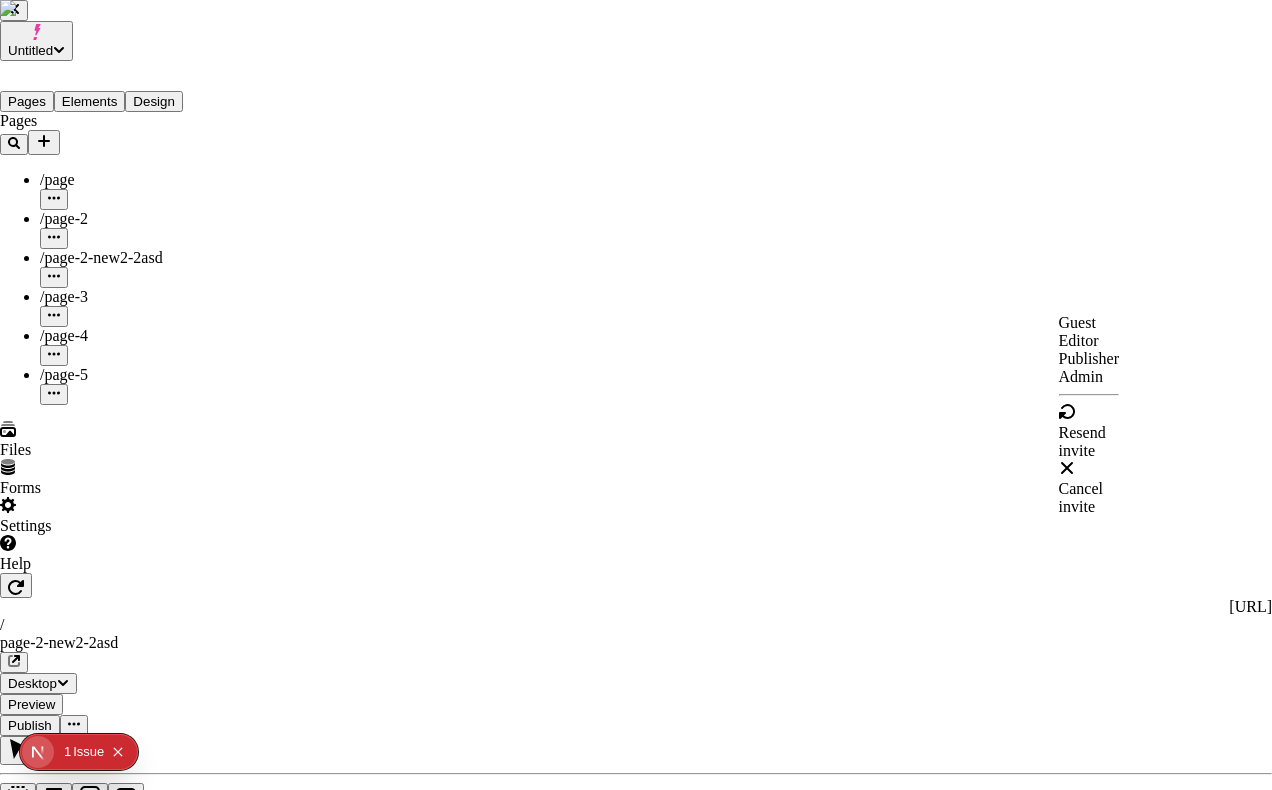 click on "Admin" at bounding box center [1089, 377] 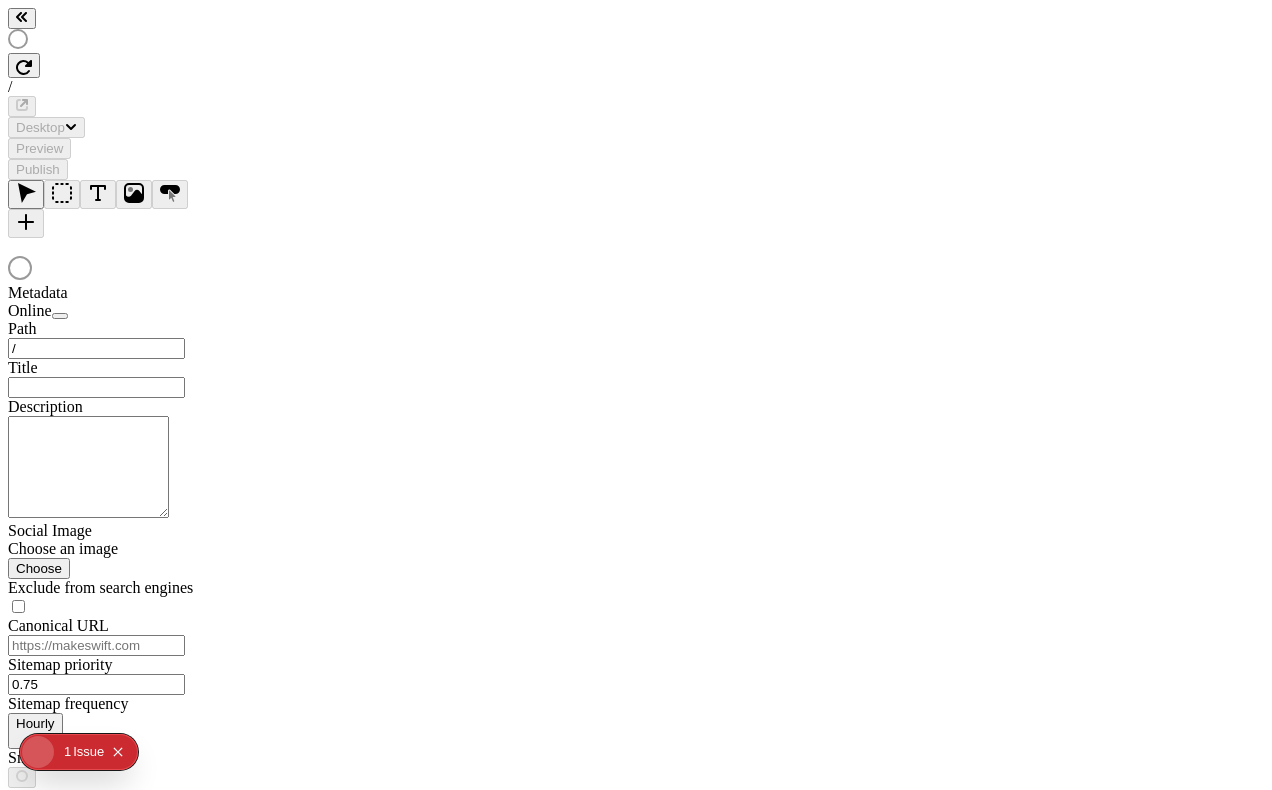 scroll, scrollTop: 0, scrollLeft: 0, axis: both 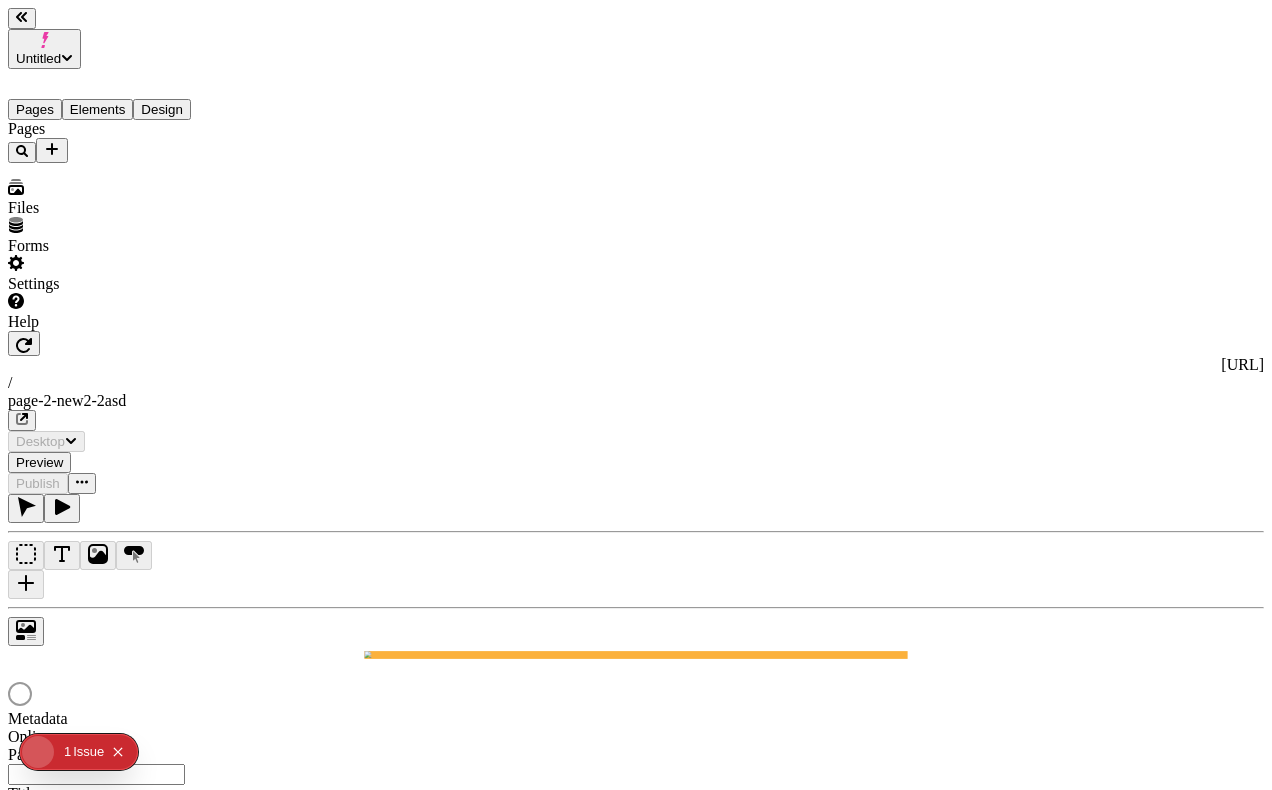 type on "/page-2-new2-2asd" 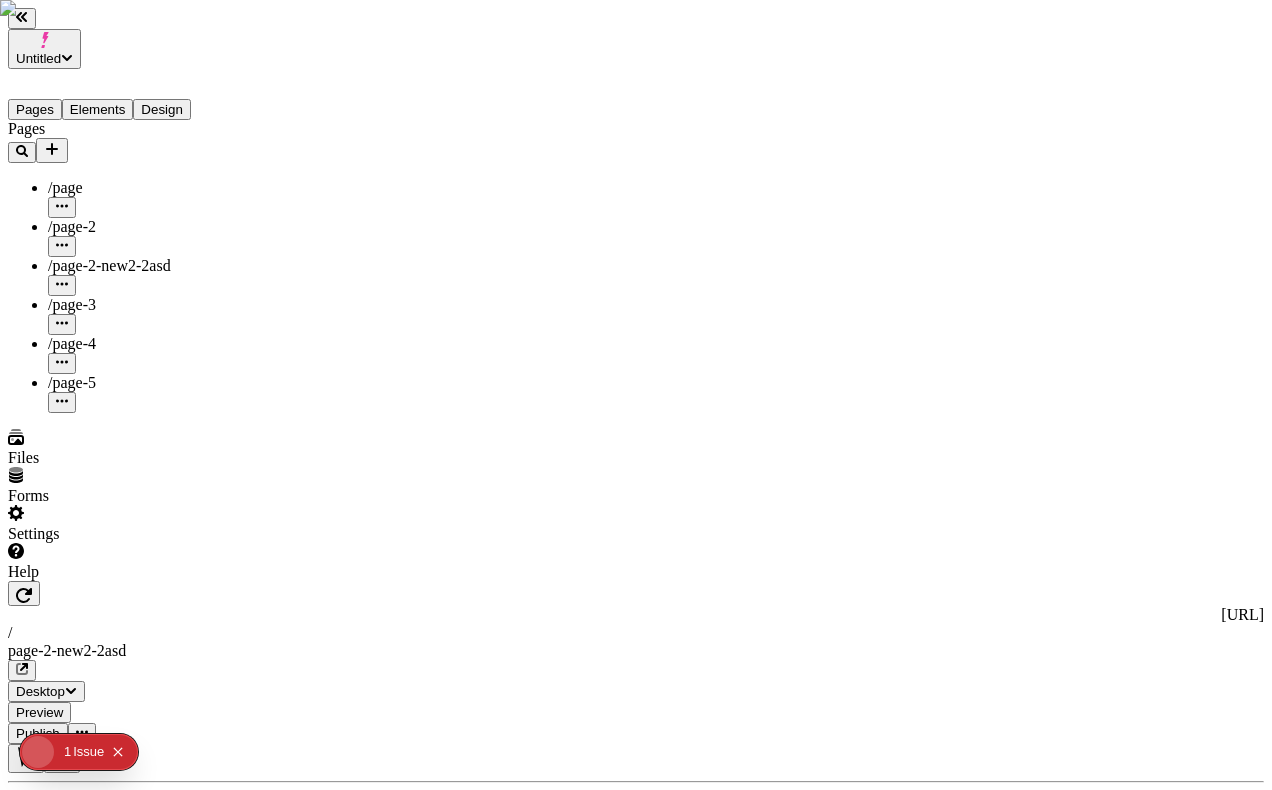 scroll, scrollTop: 0, scrollLeft: 0, axis: both 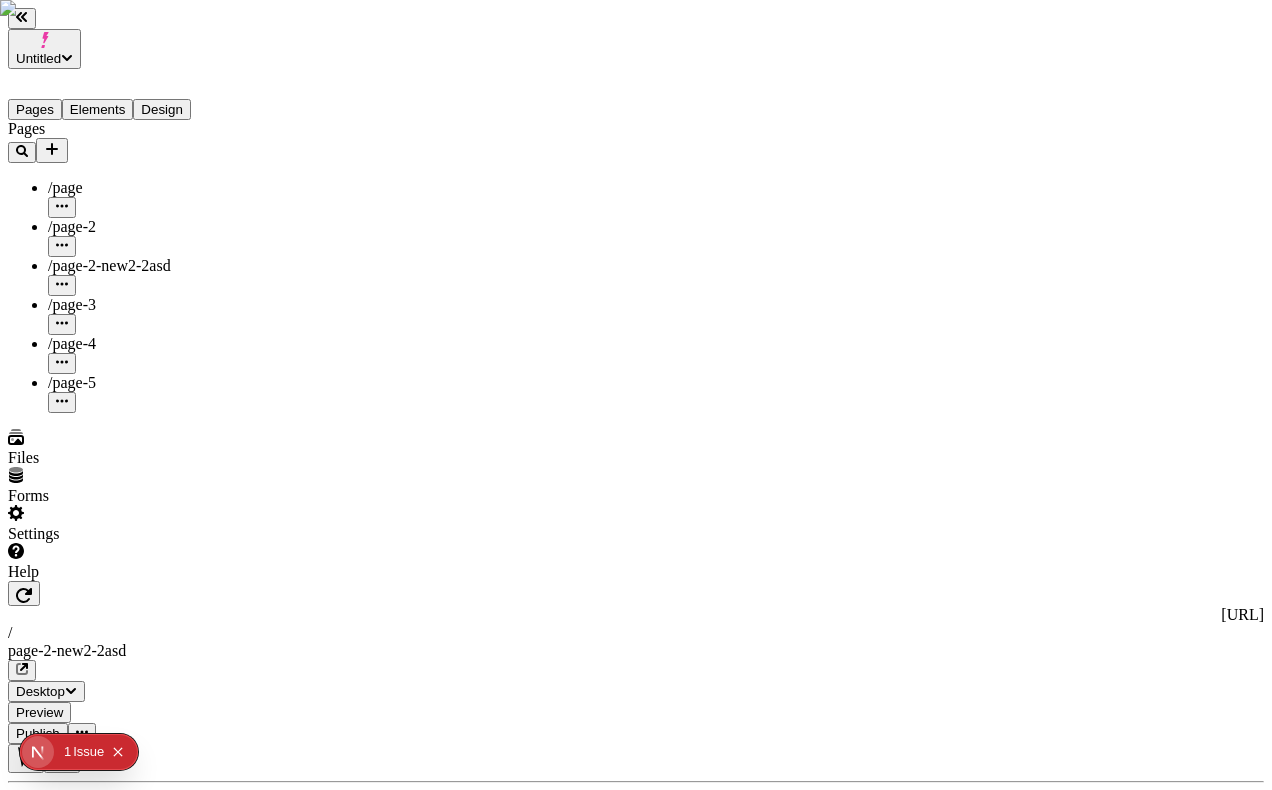 click on "Settings" at bounding box center [128, 524] 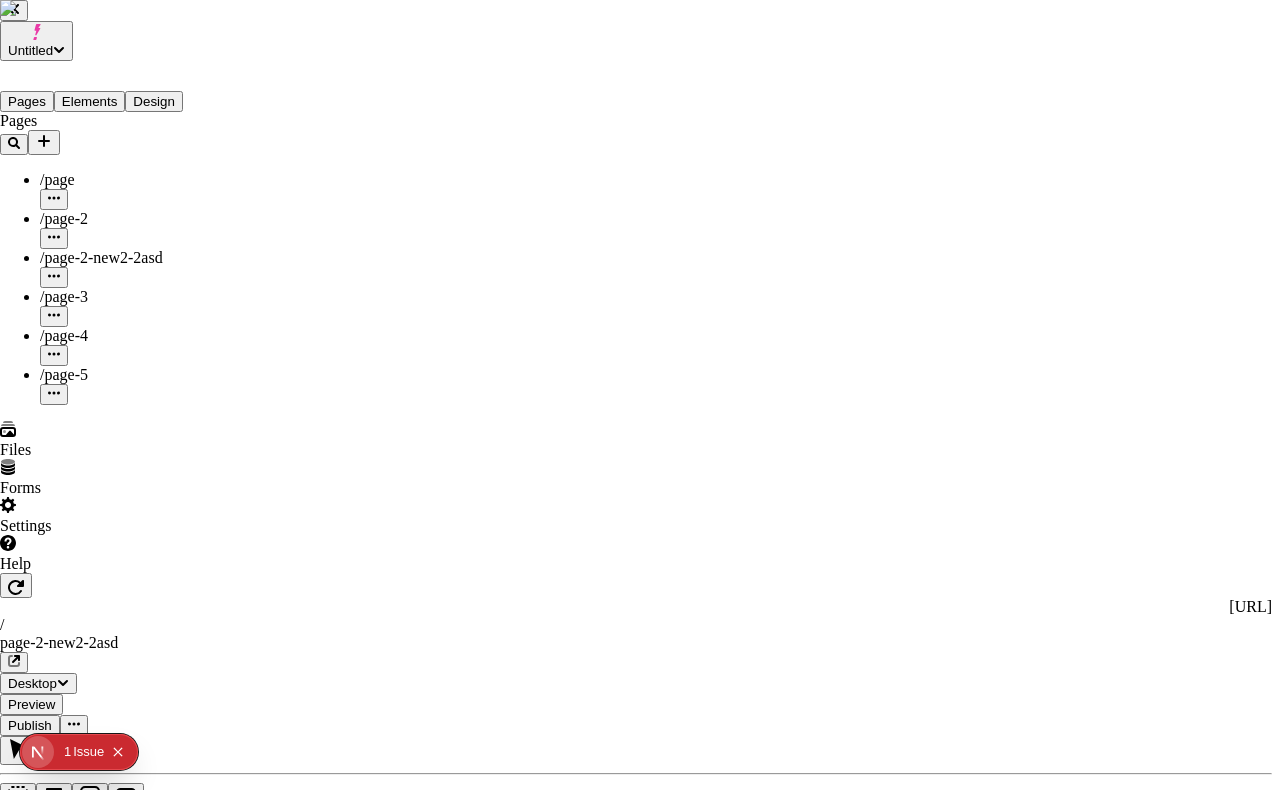 click on "Users" at bounding box center [636, 57142] 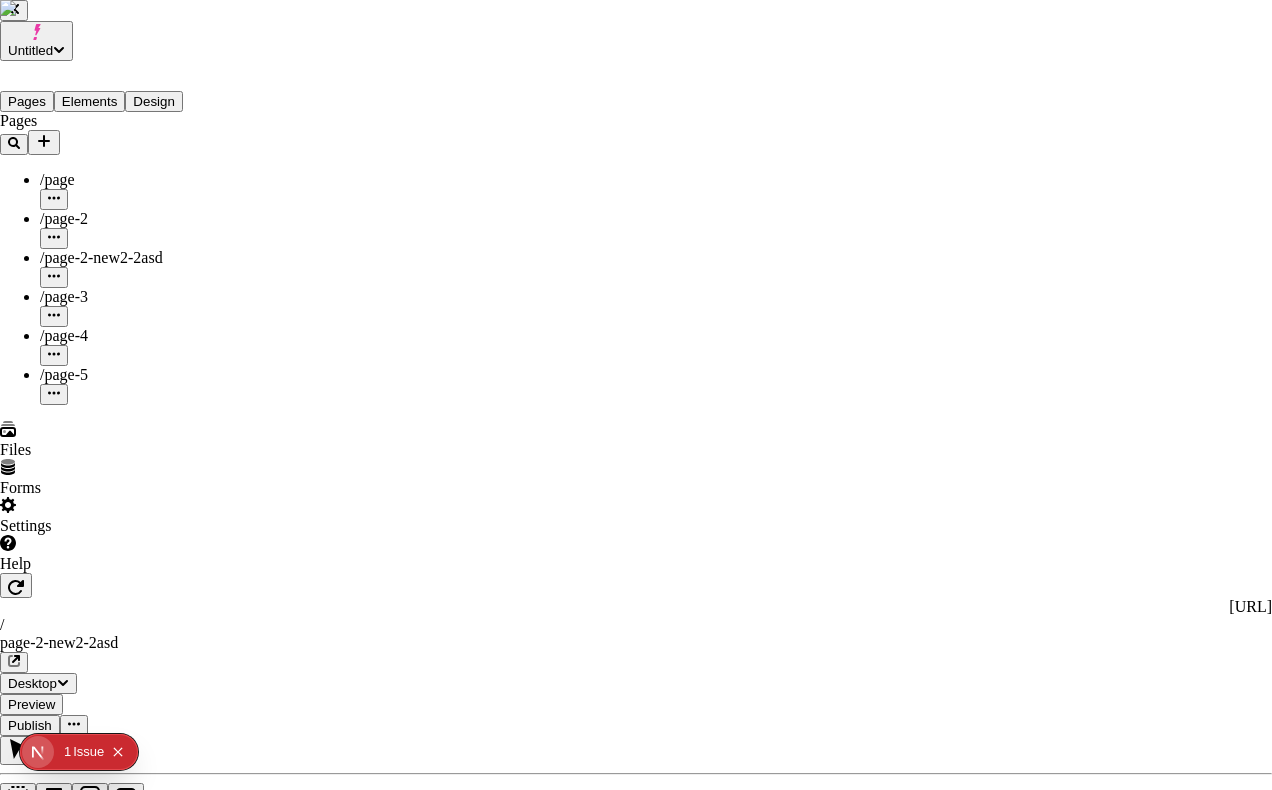 click 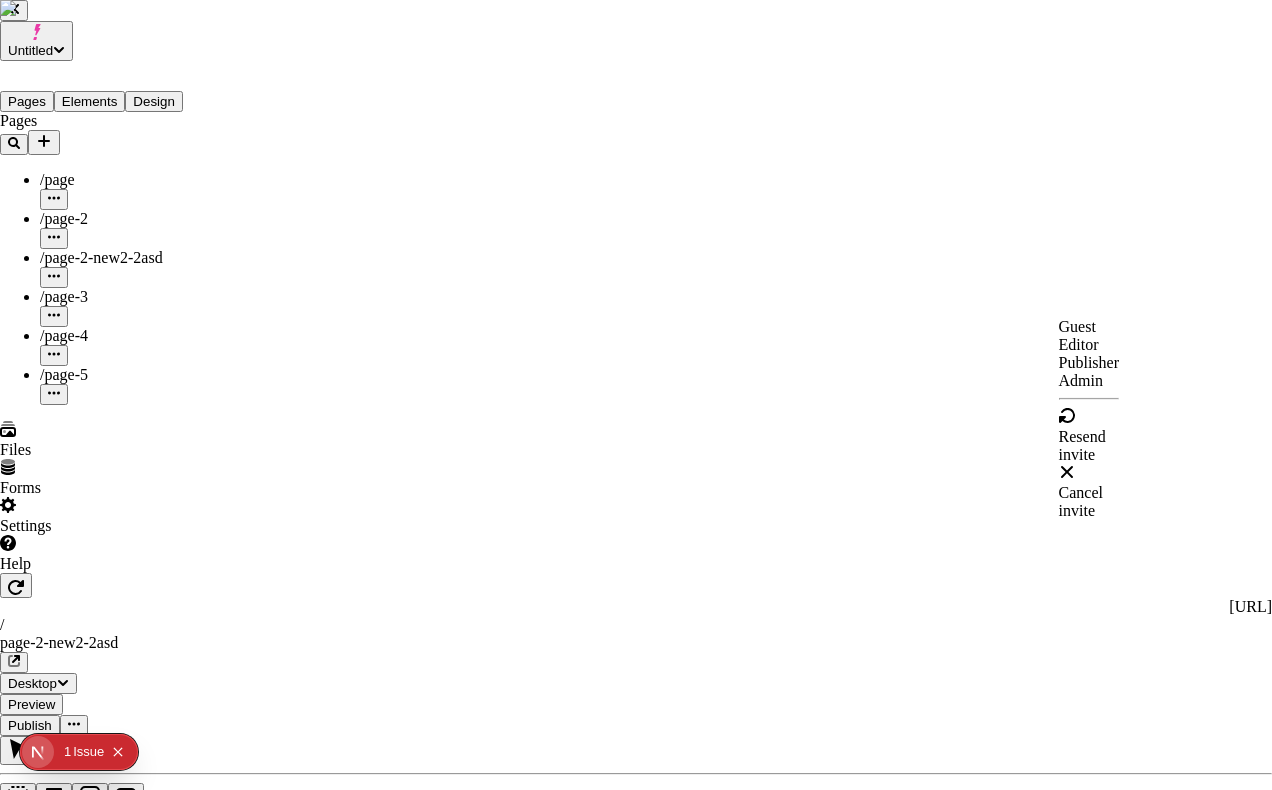 click on "Users Guest Send invite 3  of  10  seats used S Sasha (local current) sasha+local2@makeswift.com   Owner S Sasha (local makeswift) sasha@makeswift.com   Admin s sasha+local2-admin@makeswift.com Pending invite Admin" at bounding box center (636, 57743) 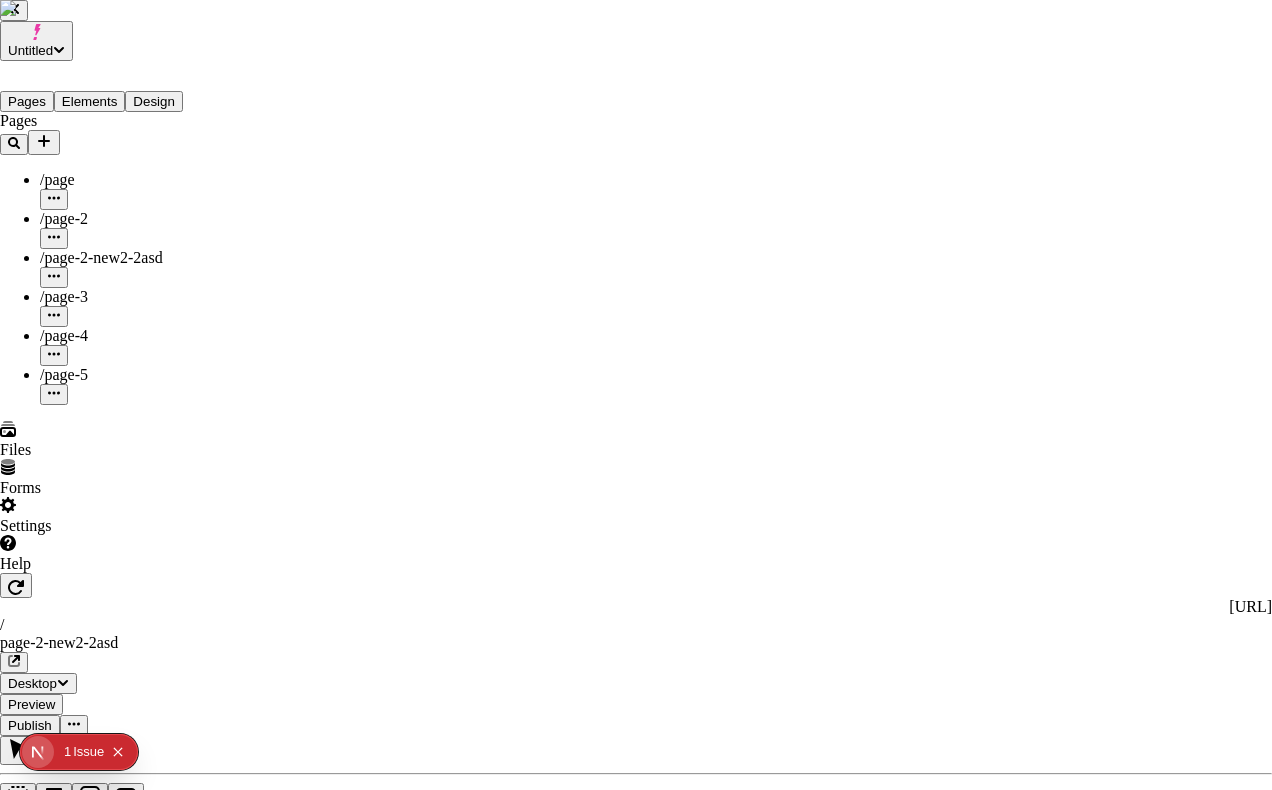click on "Admin" at bounding box center (27, 57957) 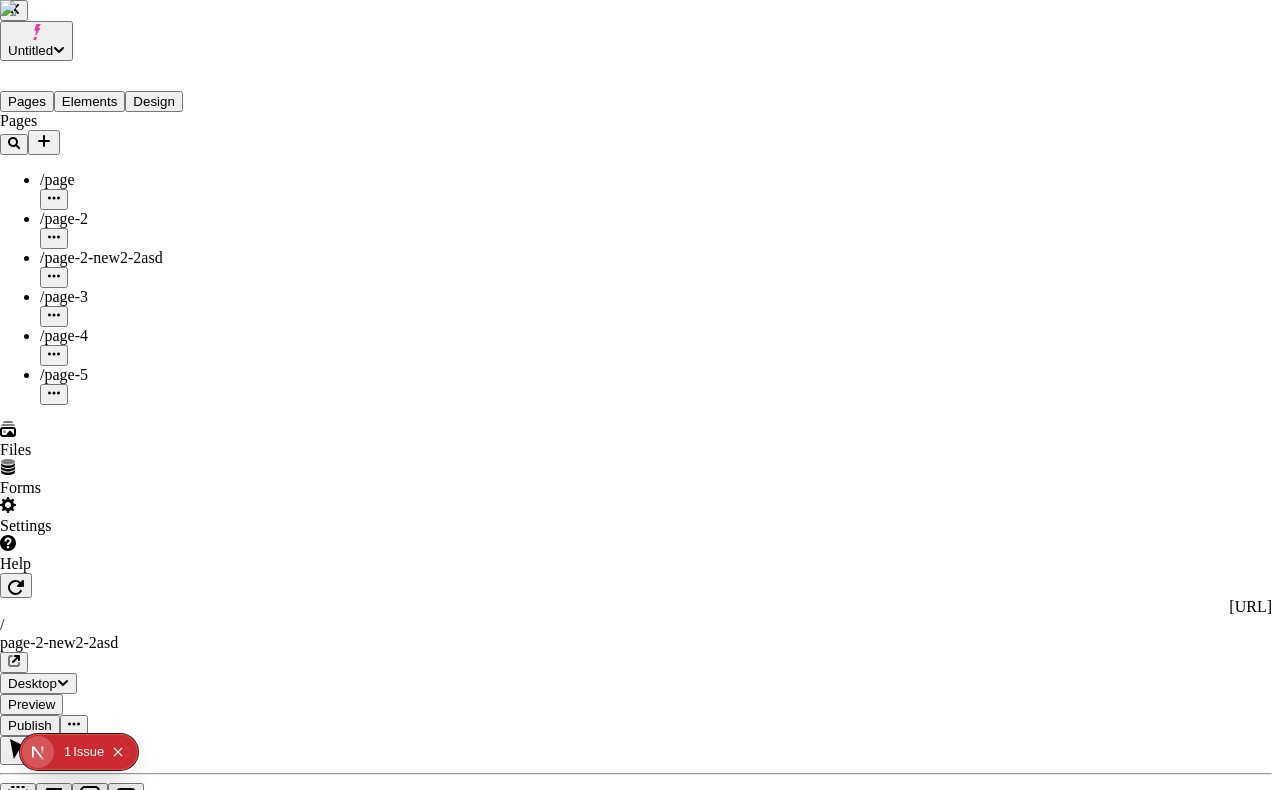 click on "Users Guest Send invite 3  of  10  seats used S Sasha (local current) sasha+local2@makeswift.com   Owner S Sasha (local makeswift) sasha@makeswift.com   Admin s sasha+local2-admin@makeswift.com Pending invite Admin" at bounding box center [636, 57743] 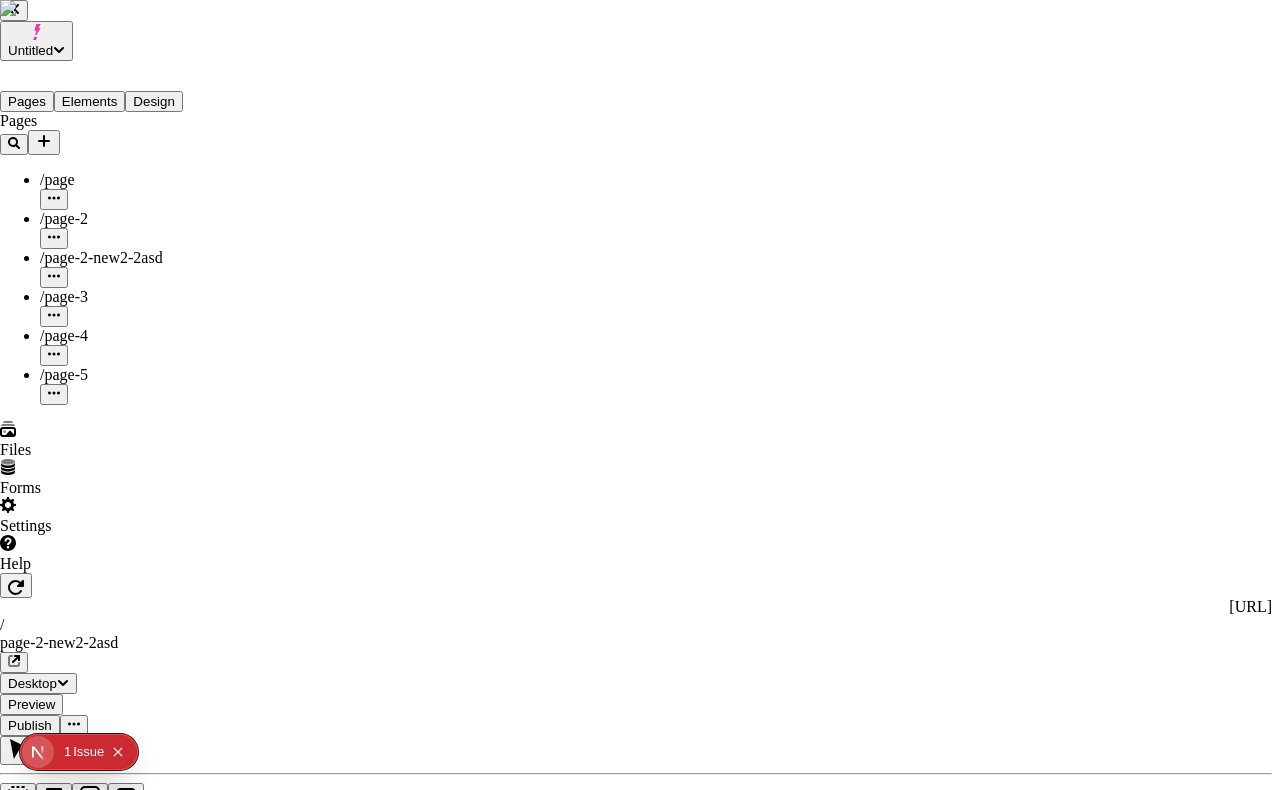 click on "[EMAIL_ADDRESS][DOMAIN_NAME]" at bounding box center (636, 57904) 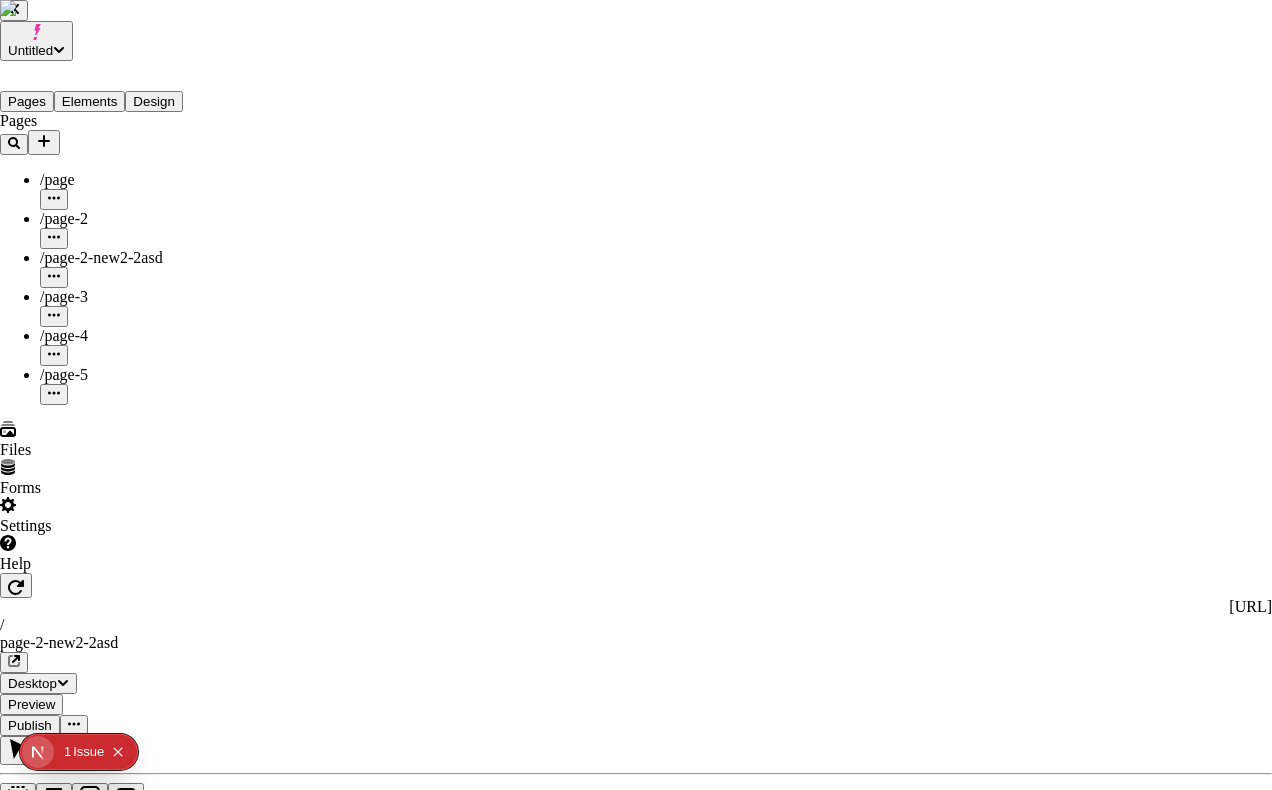 drag, startPoint x: 449, startPoint y: 298, endPoint x: 650, endPoint y: 305, distance: 201.12186 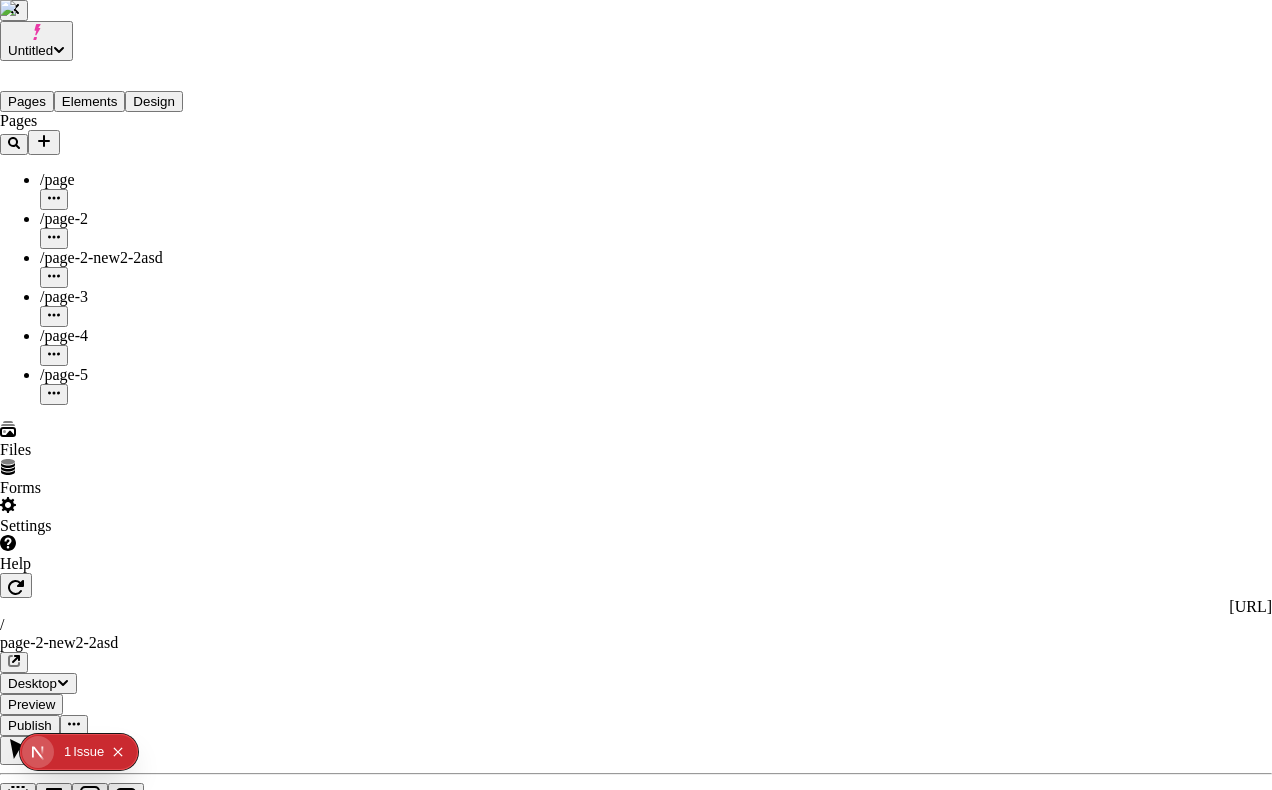 click on "[EMAIL_ADDRESS][DOMAIN_NAME]" at bounding box center (636, 57904) 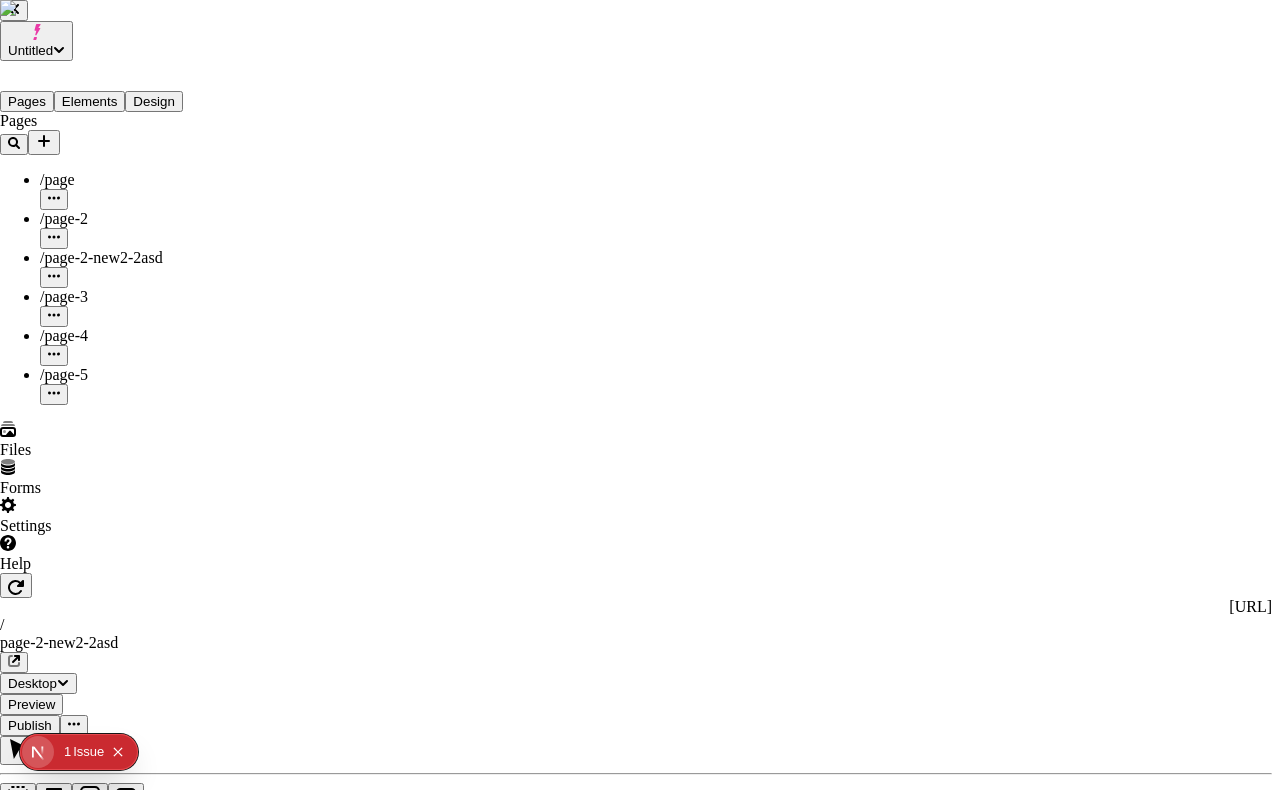 click on "Site settings Site Host Domains Locales Redirects Workspace settings Workspace Users Plans Billing Usage Integrations User settings Profile Login methods Feature previews You’re on the   Partner Sandbox   plan 19  /  100   monthly publishes Workspace resets [DATE] Users Guest Send invite 3  of  10  seats used S [PERSON_NAME] (local current) [EMAIL_ADDRESS][DOMAIN_NAME]   Owner S [PERSON_NAME] (local makeswift) [EMAIL_ADDRESS][DOMAIN_NAME]   Admin s [EMAIL_ADDRESS][DOMAIN_NAME] Pending invite Admin" at bounding box center (636, 57413) 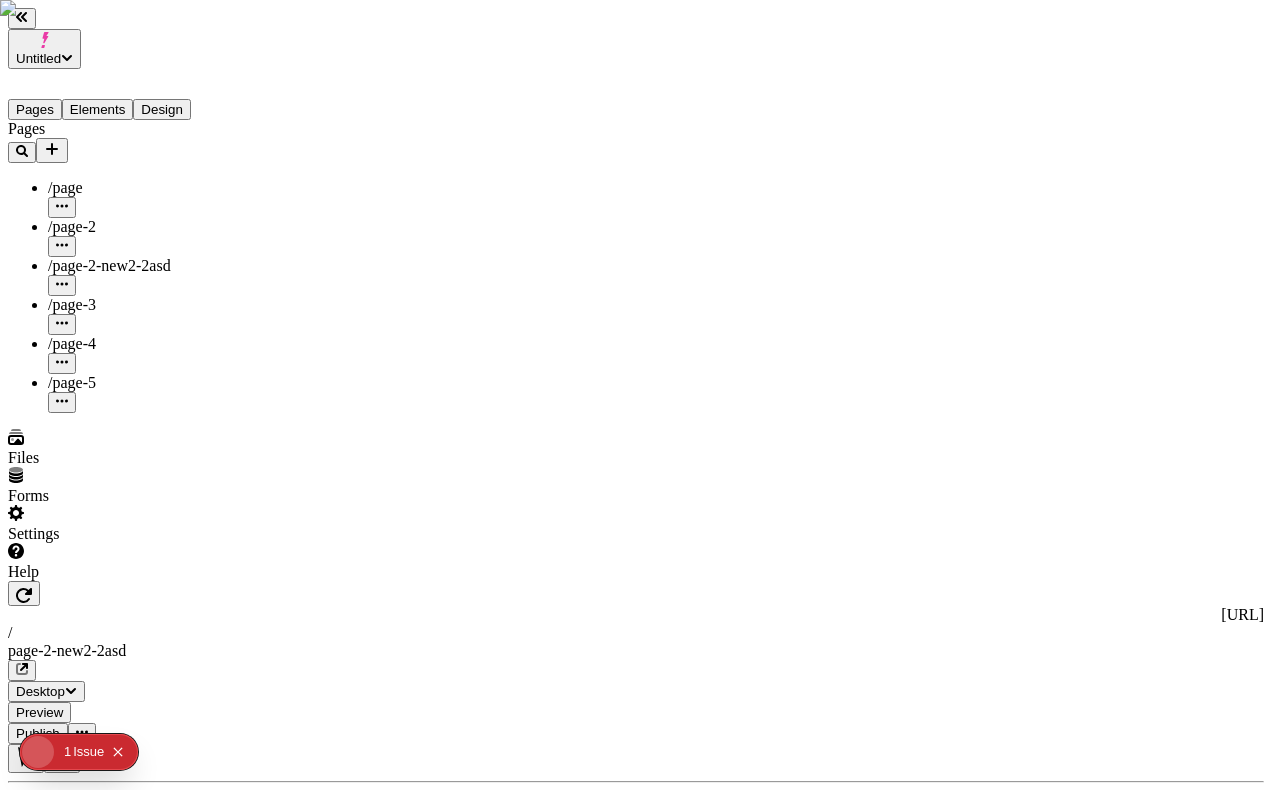 click on "Settings" at bounding box center [128, 524] 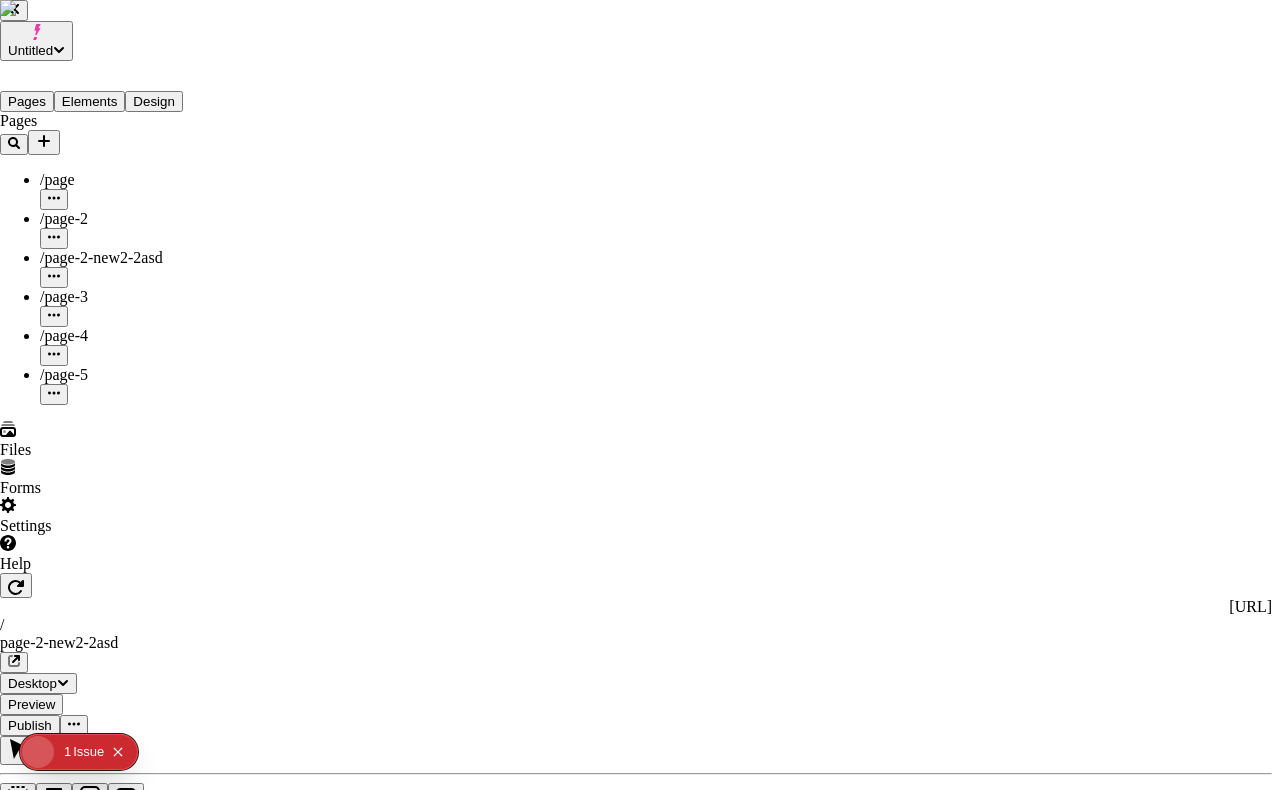 click on "Users" at bounding box center [636, 57142] 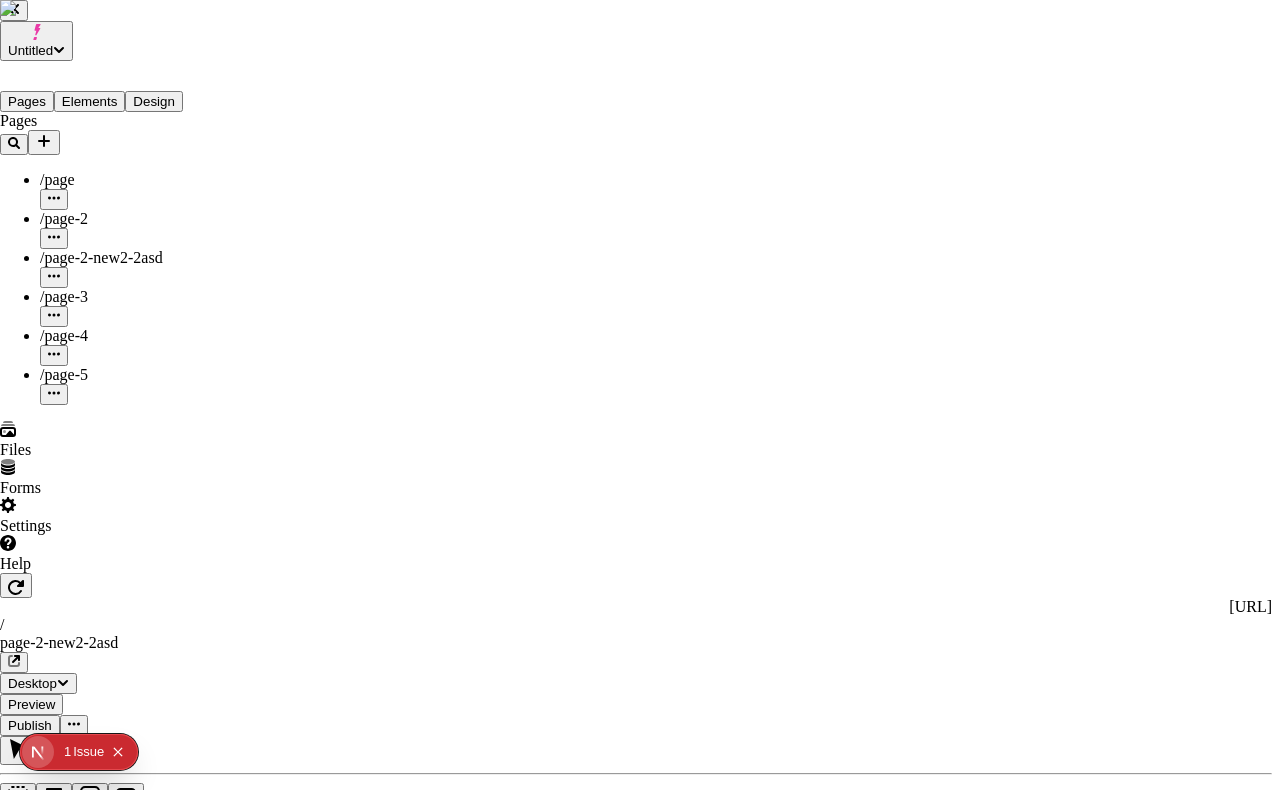 click on "Admin" at bounding box center (27, 57957) 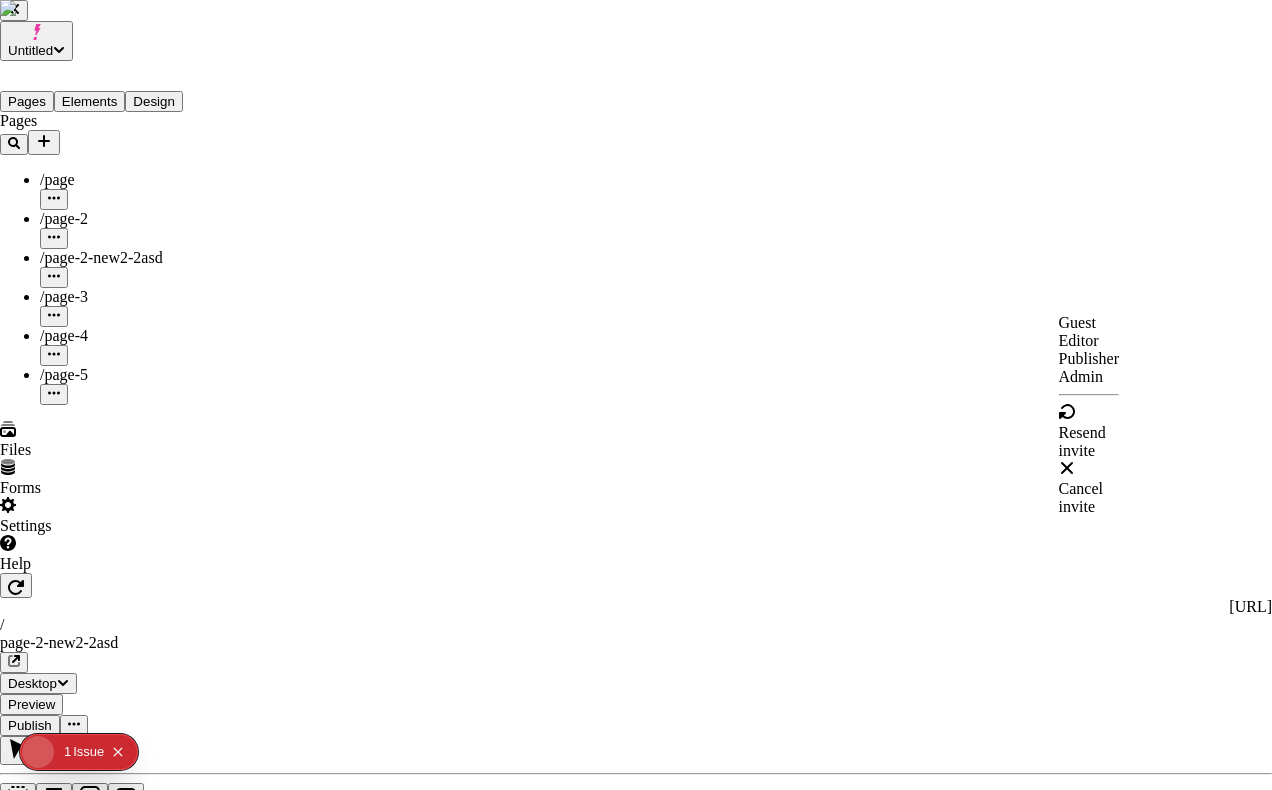 click on "Resend invite" at bounding box center [1089, 442] 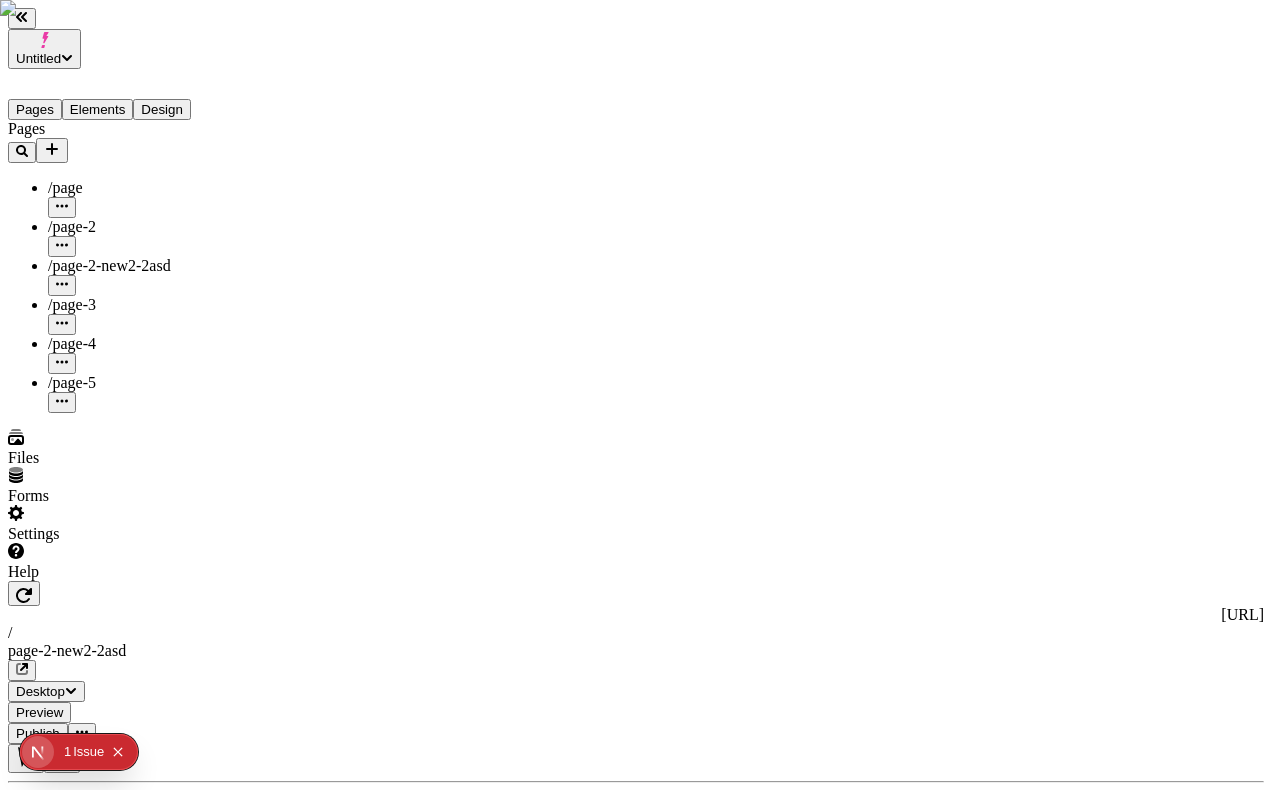 click on "Settings" at bounding box center [128, 524] 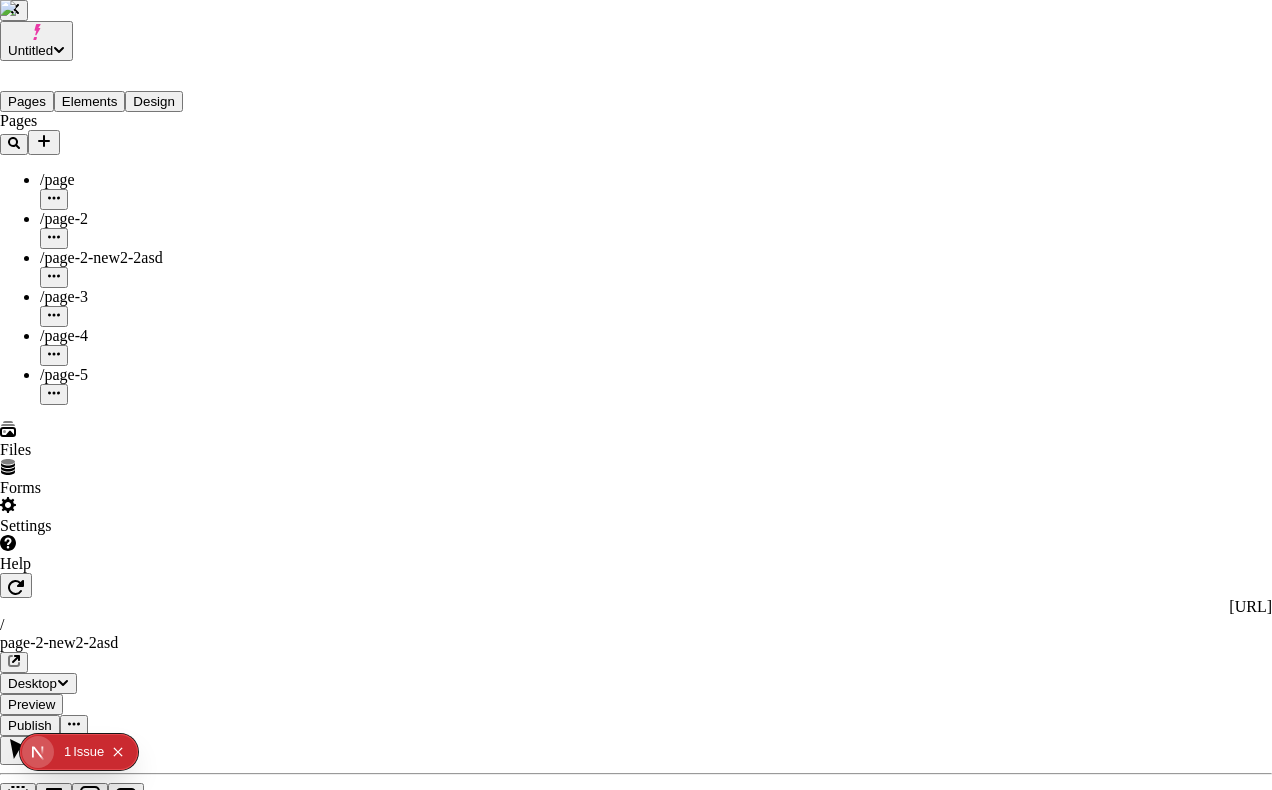 click on "Users" at bounding box center [636, 57142] 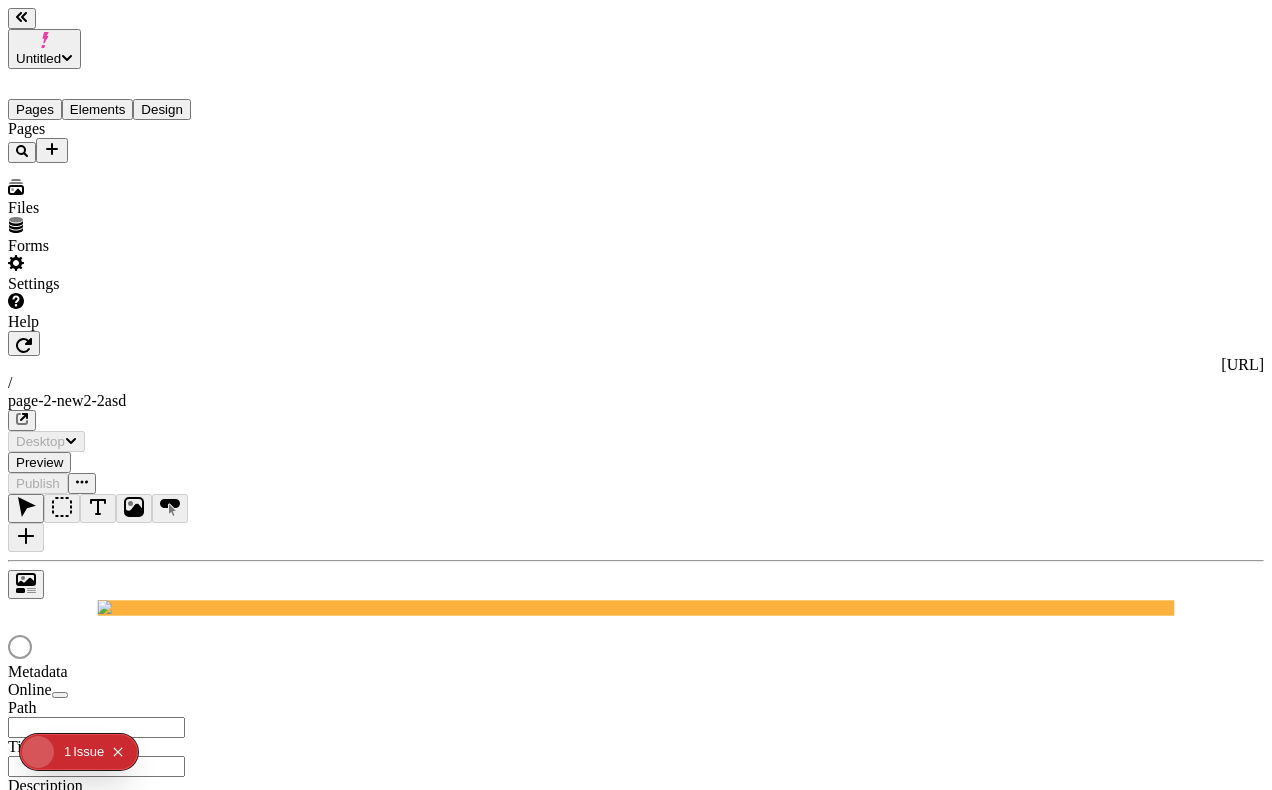scroll, scrollTop: 0, scrollLeft: 0, axis: both 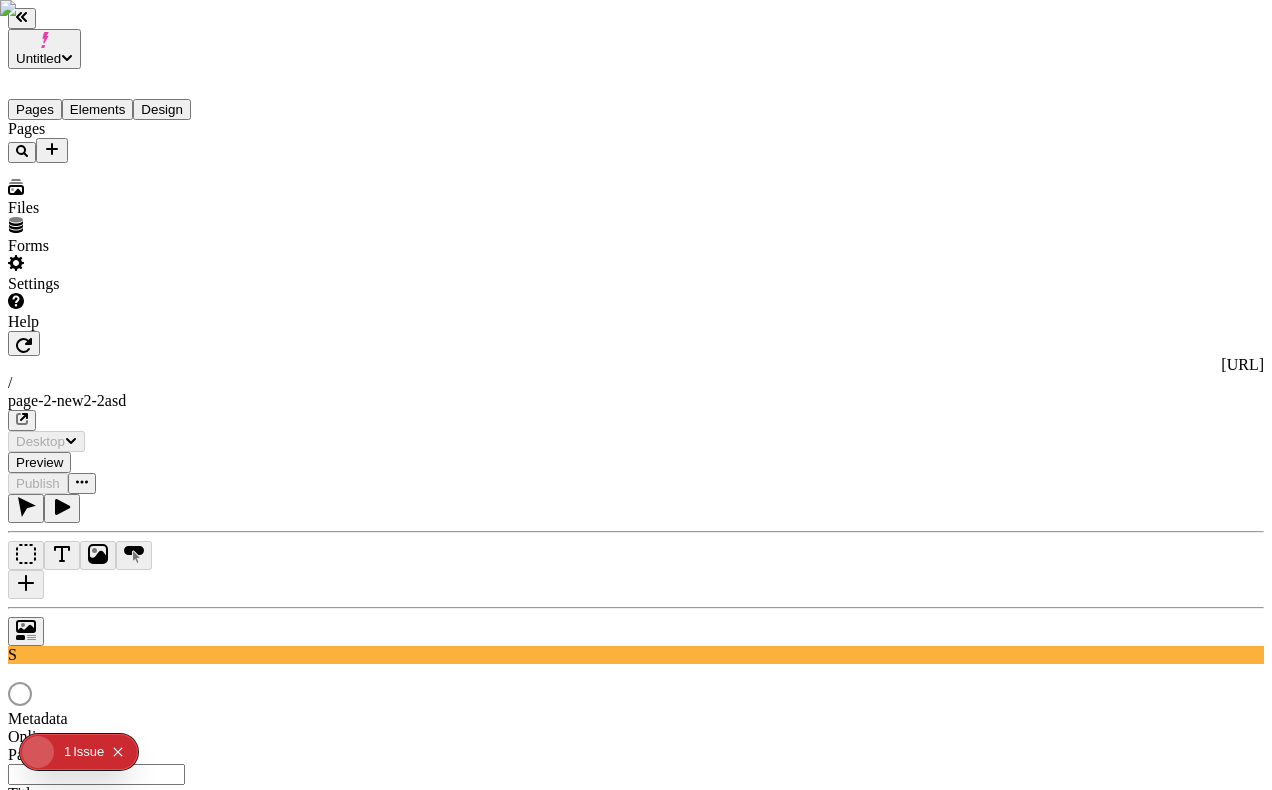 click on "Settings" at bounding box center (128, 274) 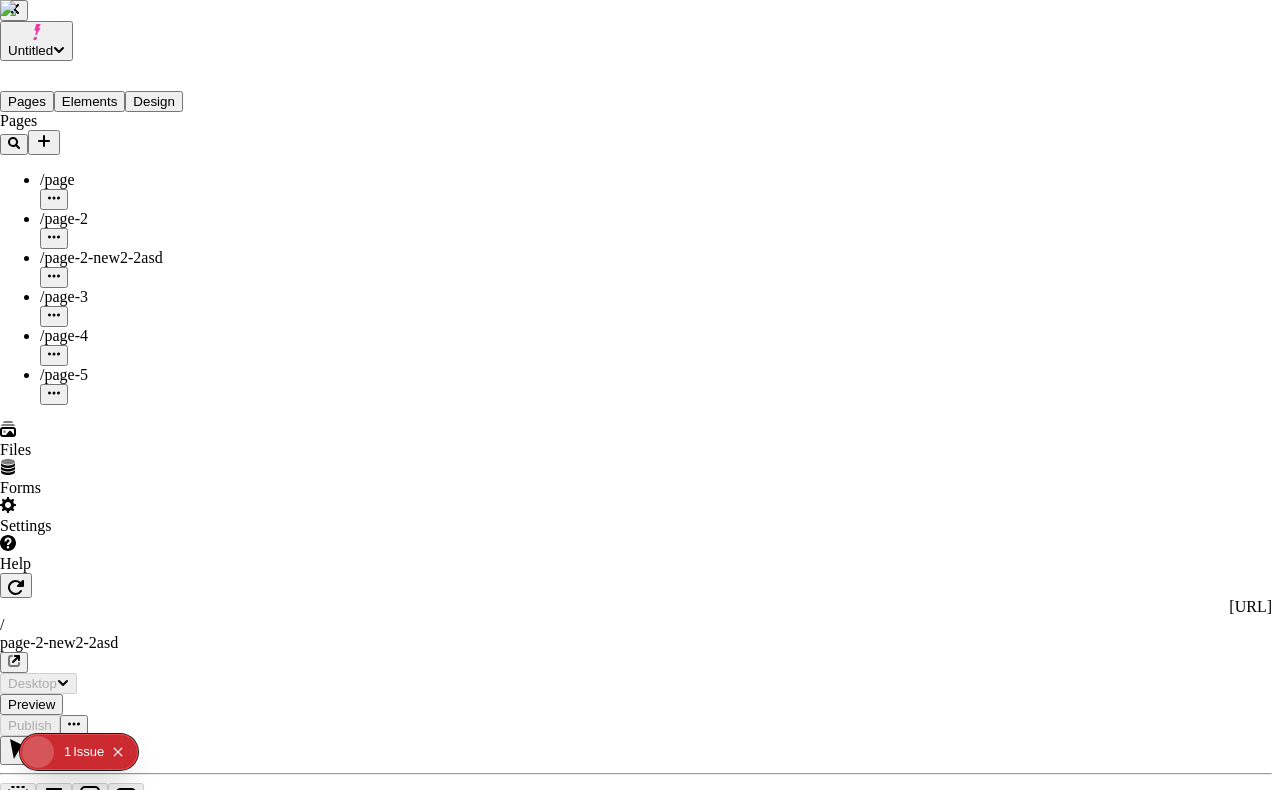 type on "/page-2-new2-2asd" 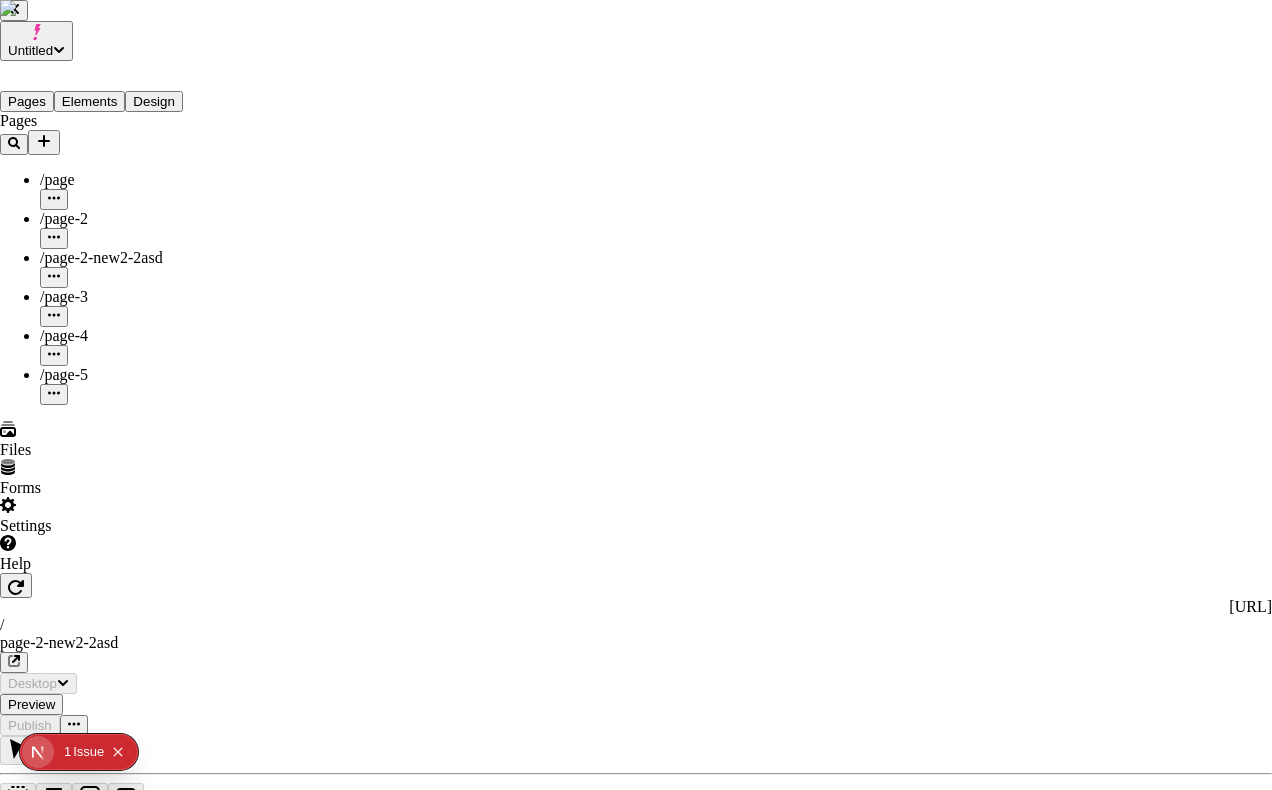 scroll, scrollTop: 0, scrollLeft: 0, axis: both 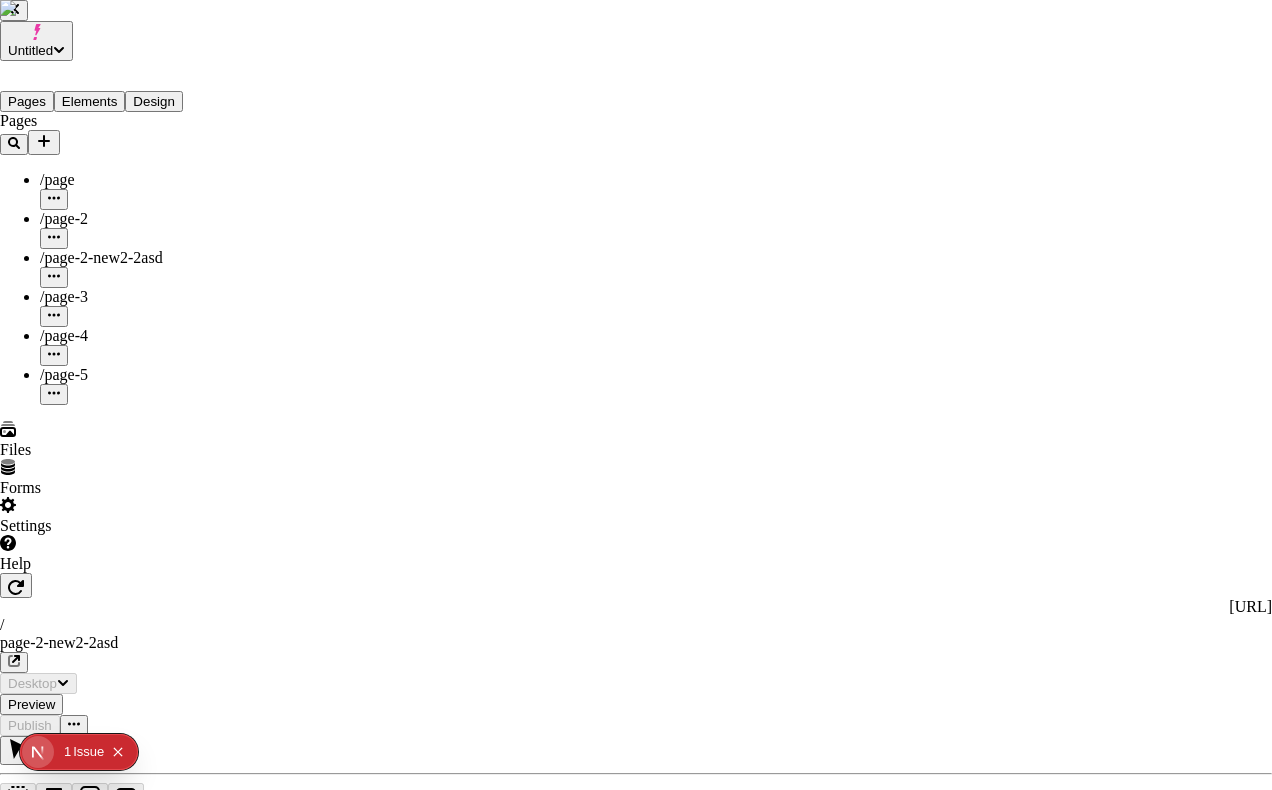 click on "Users" at bounding box center (636, 2027) 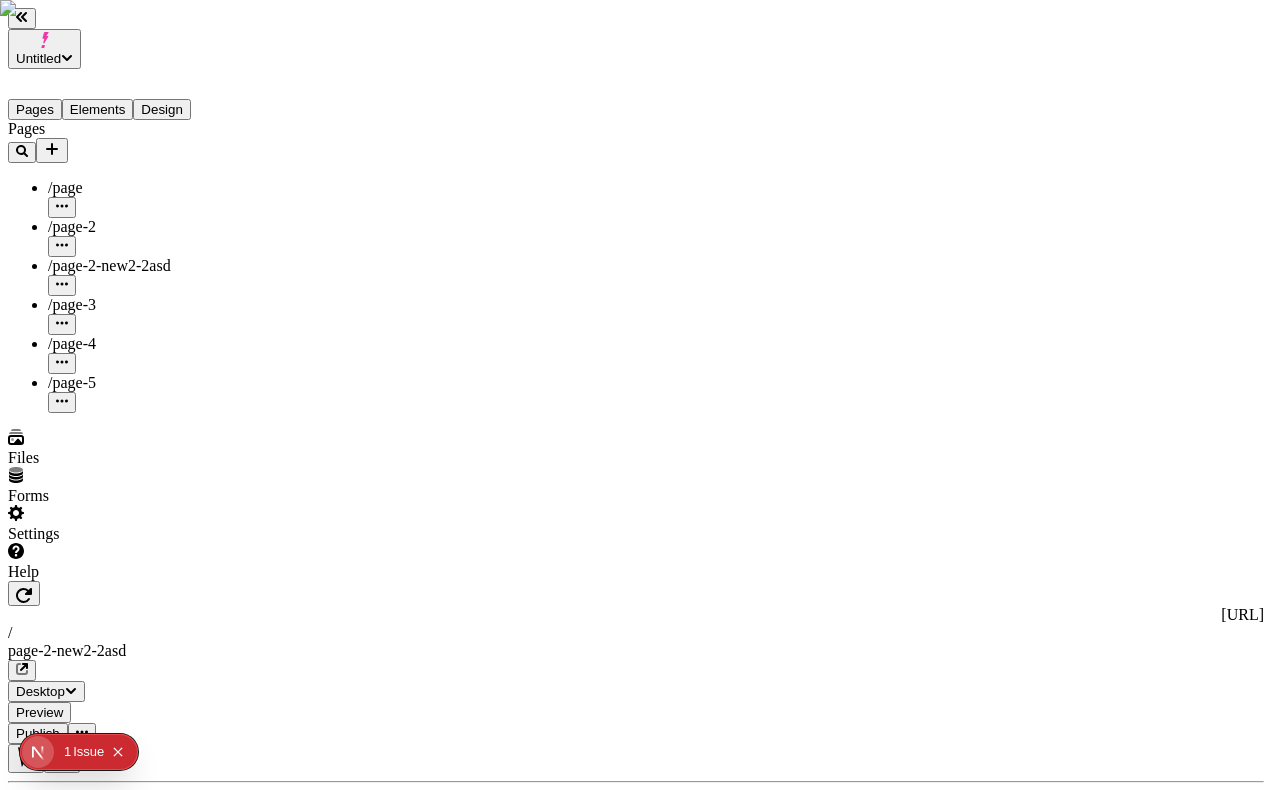 click 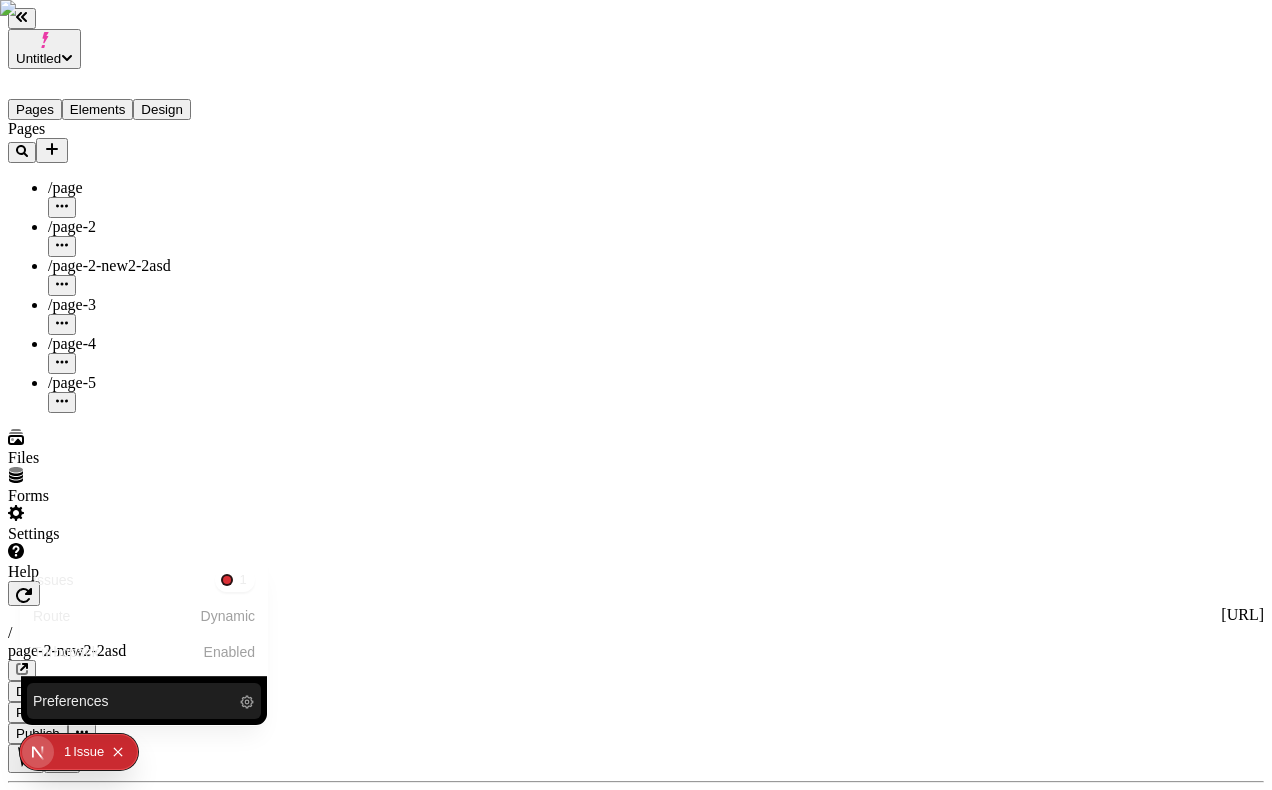 drag, startPoint x: 34, startPoint y: 755, endPoint x: 243, endPoint y: 702, distance: 215.6154 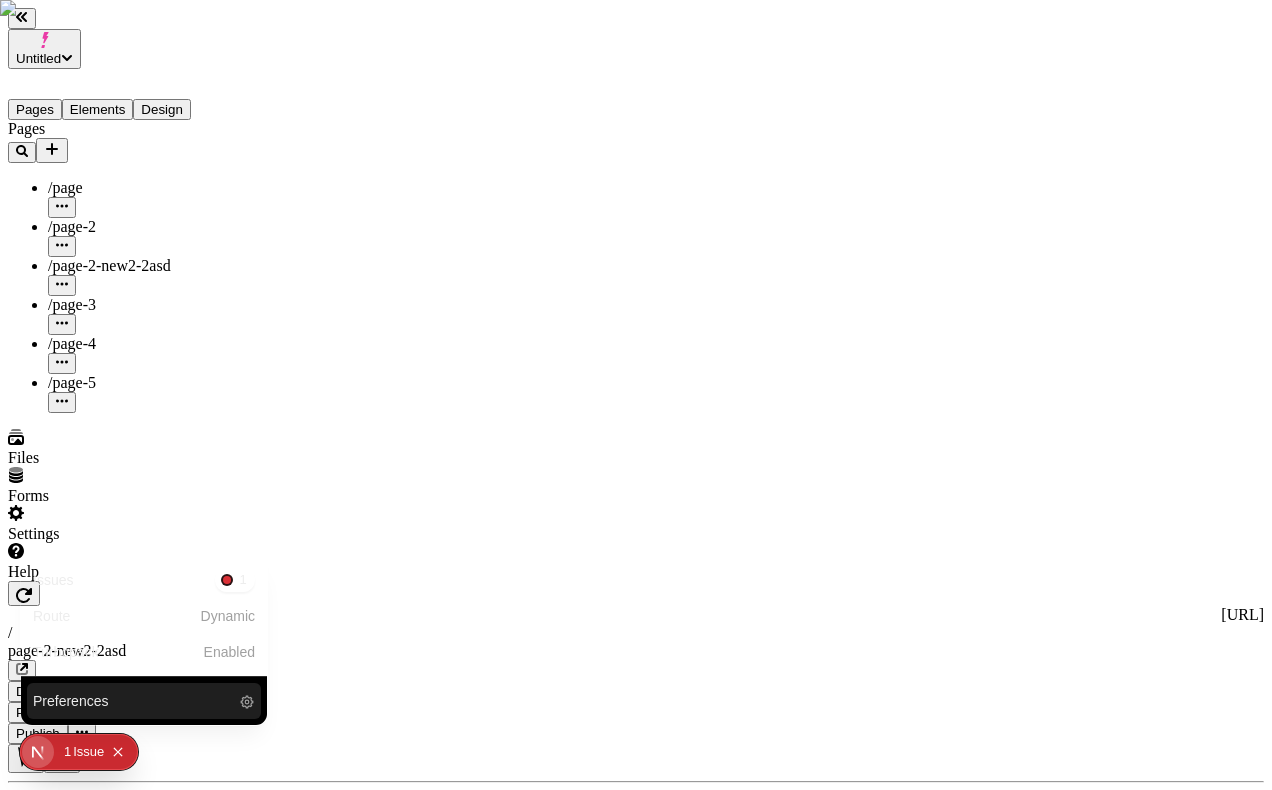click on "0 1   Issue Issues 1 Route Dynamic Turbopack Enabled Preferences" 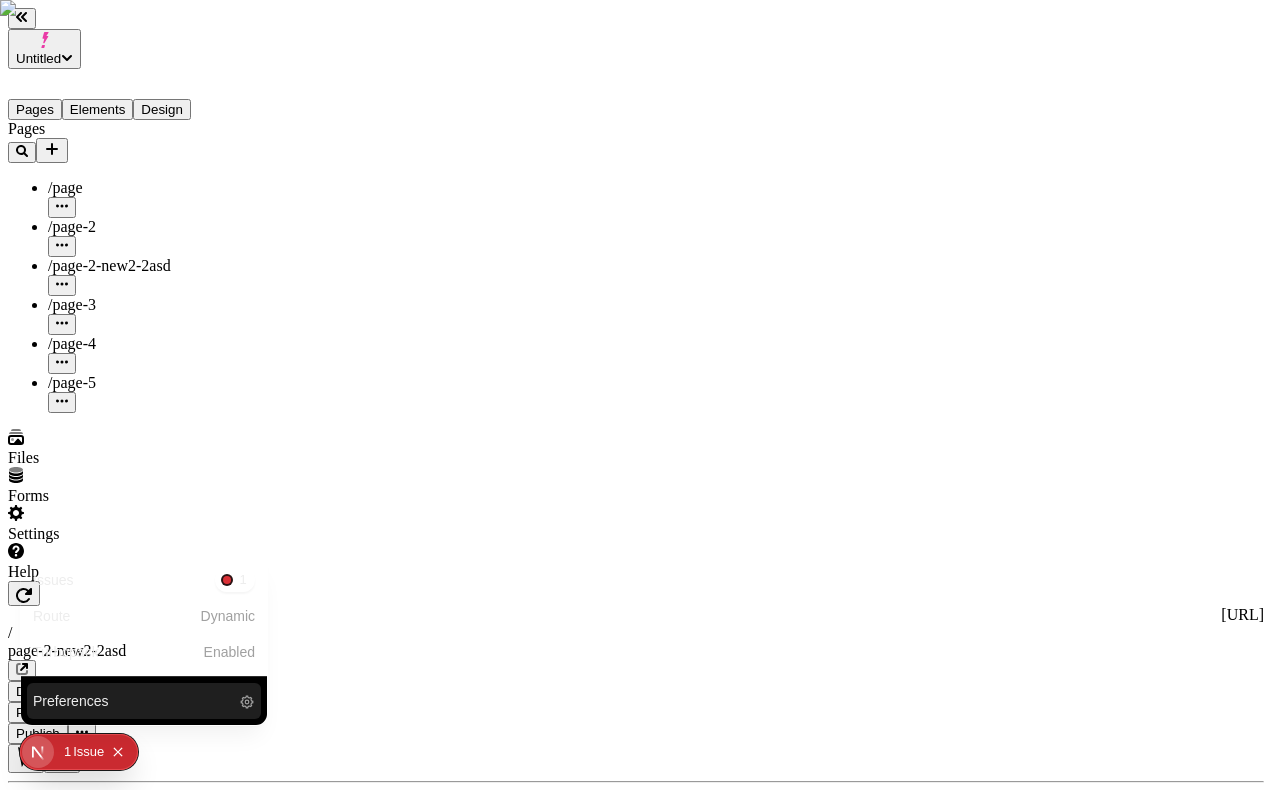 select on "dark" 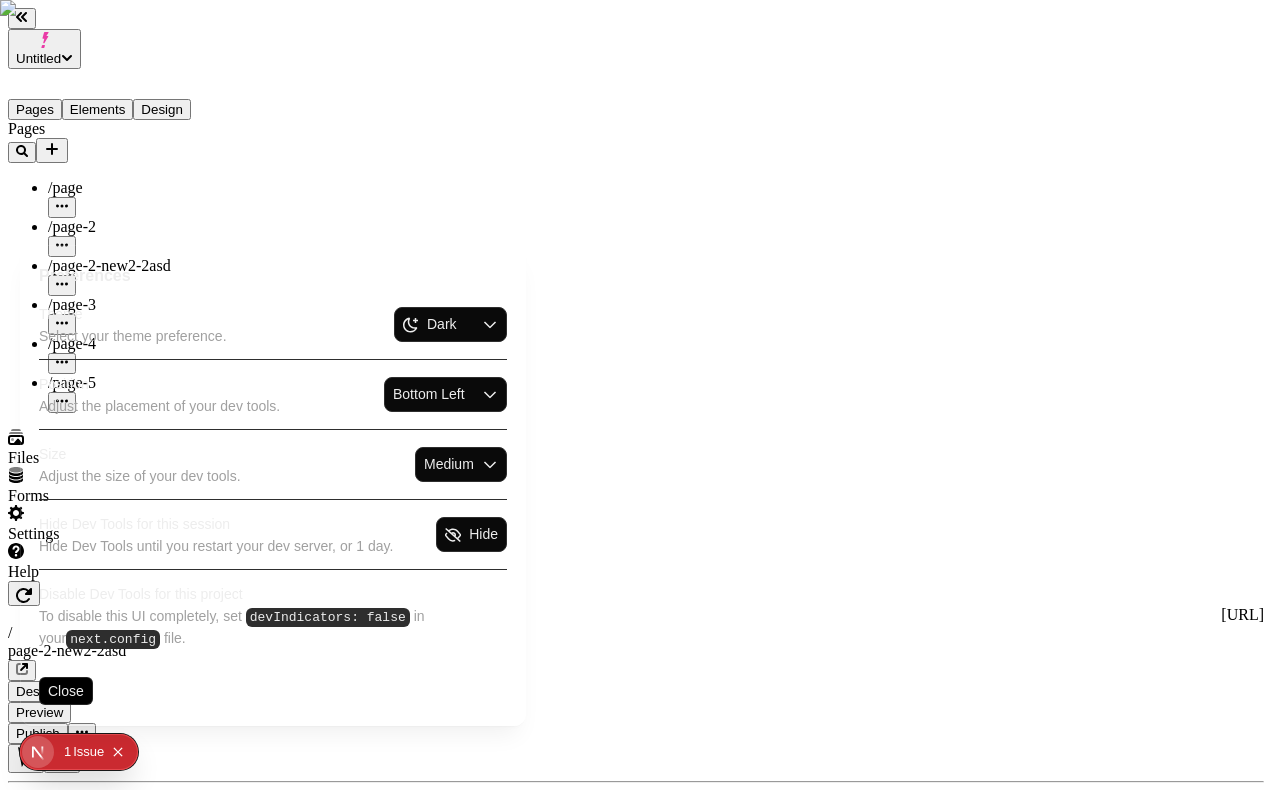 click on "Close" 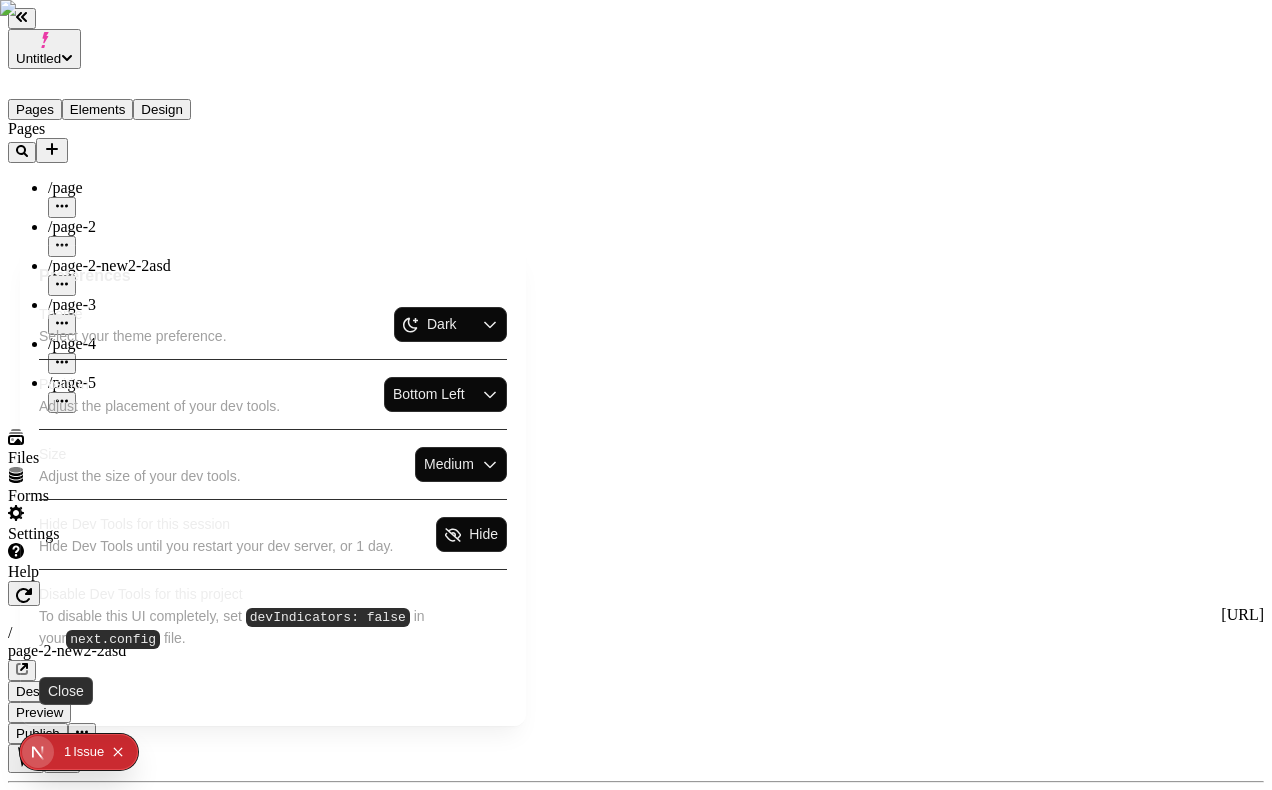 click on "Close" 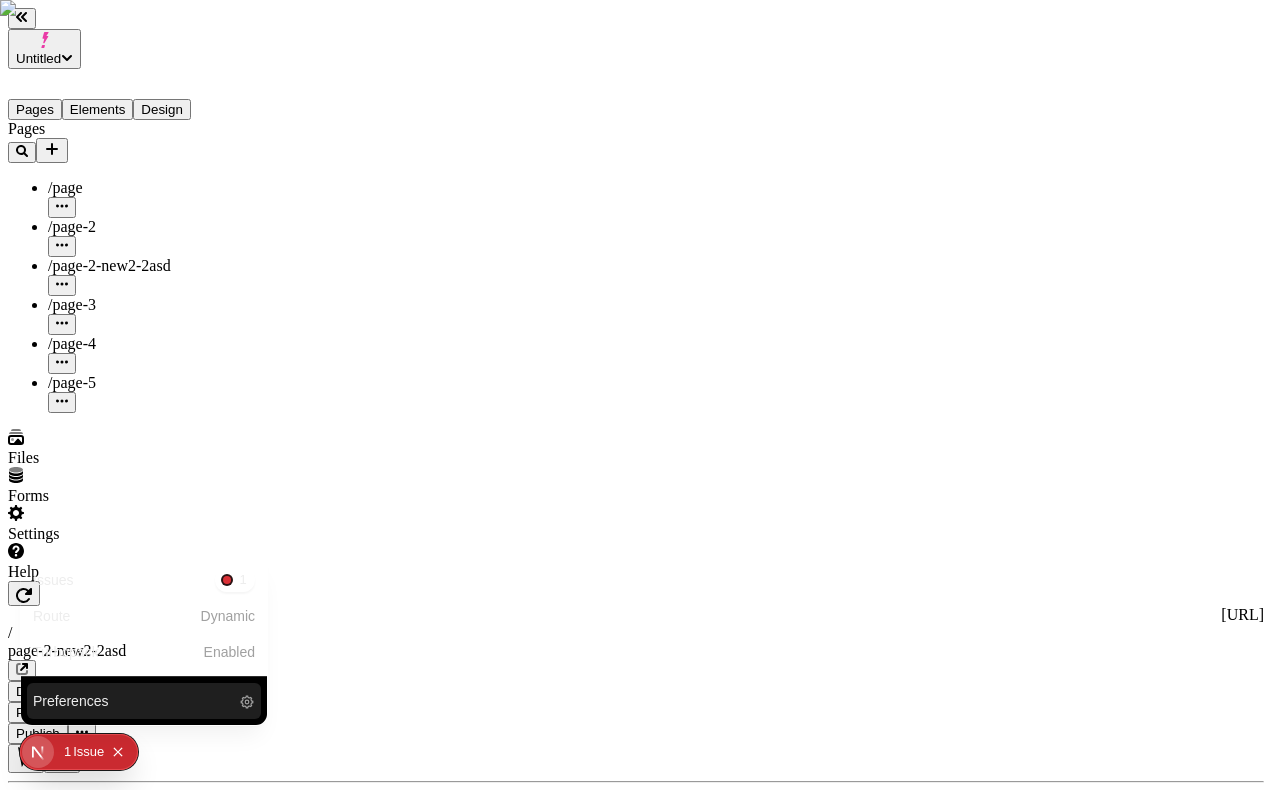 click 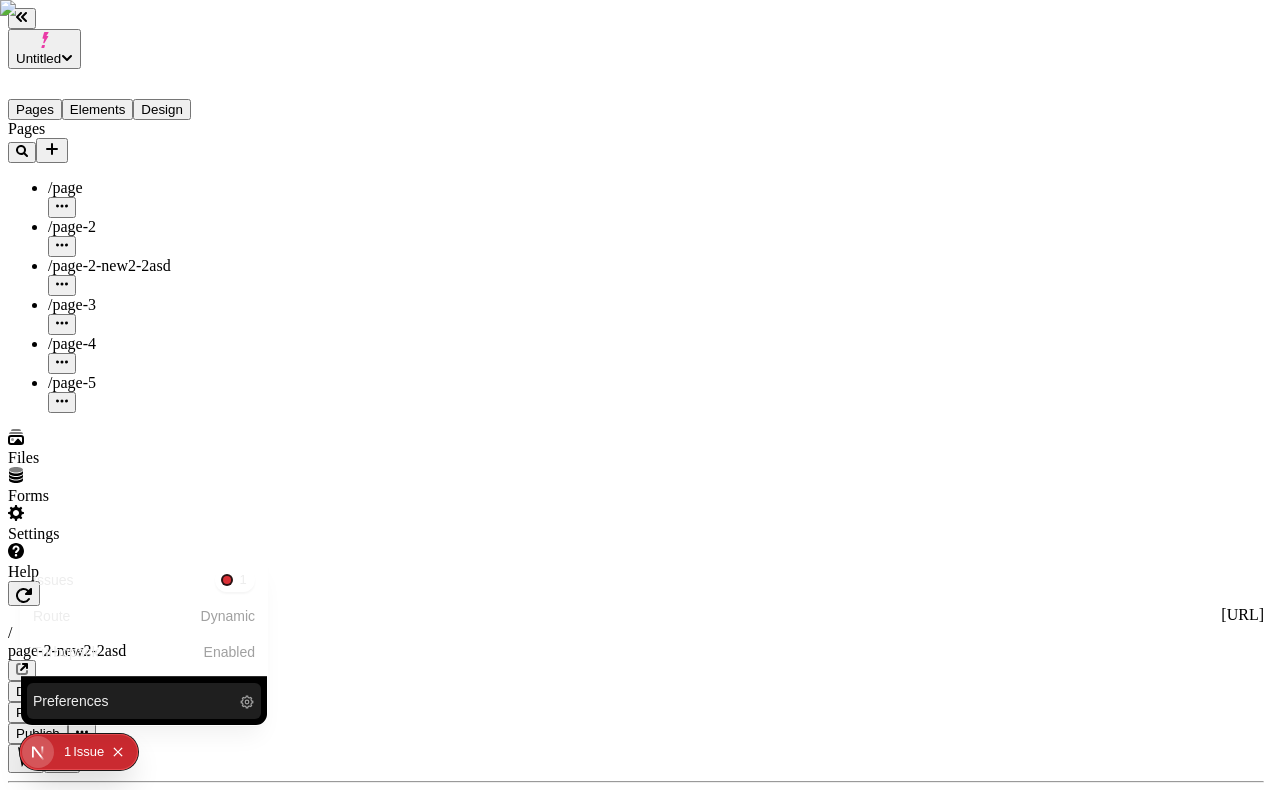 select on "dark" 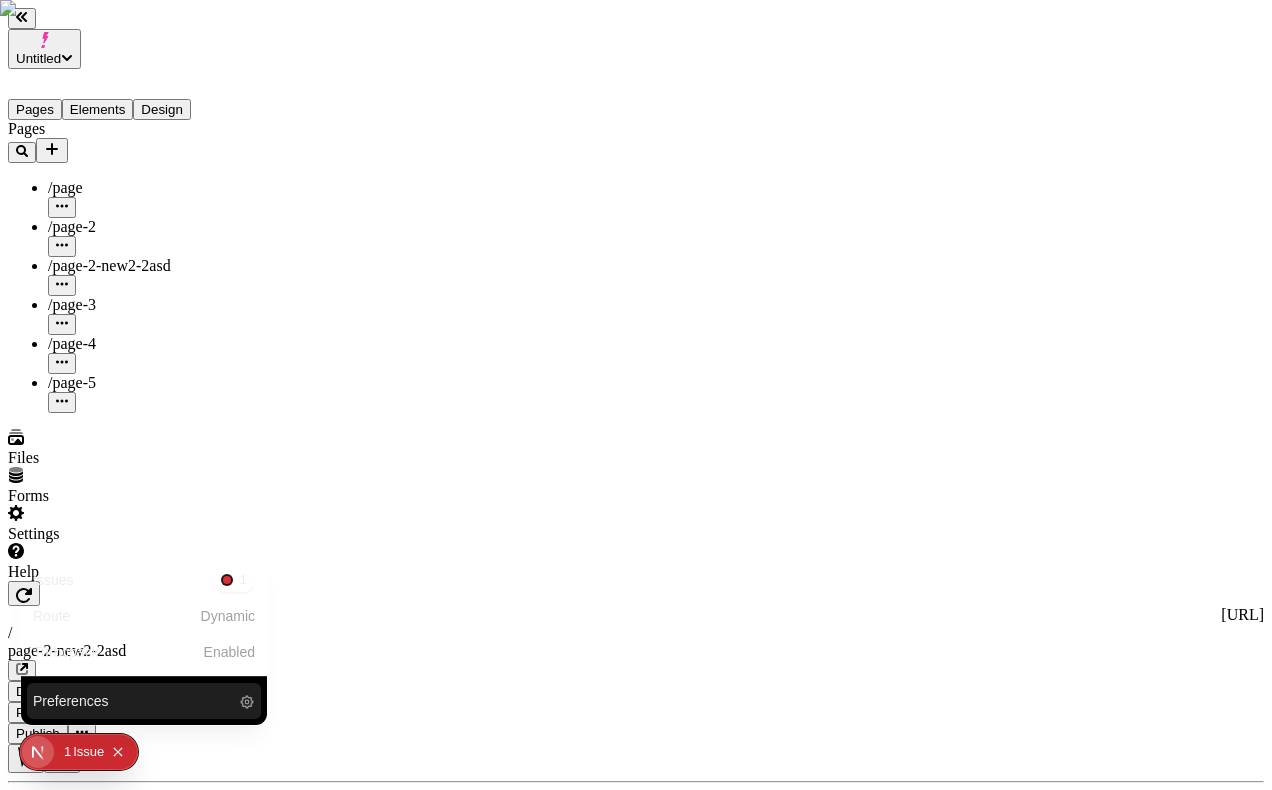 select on "1" 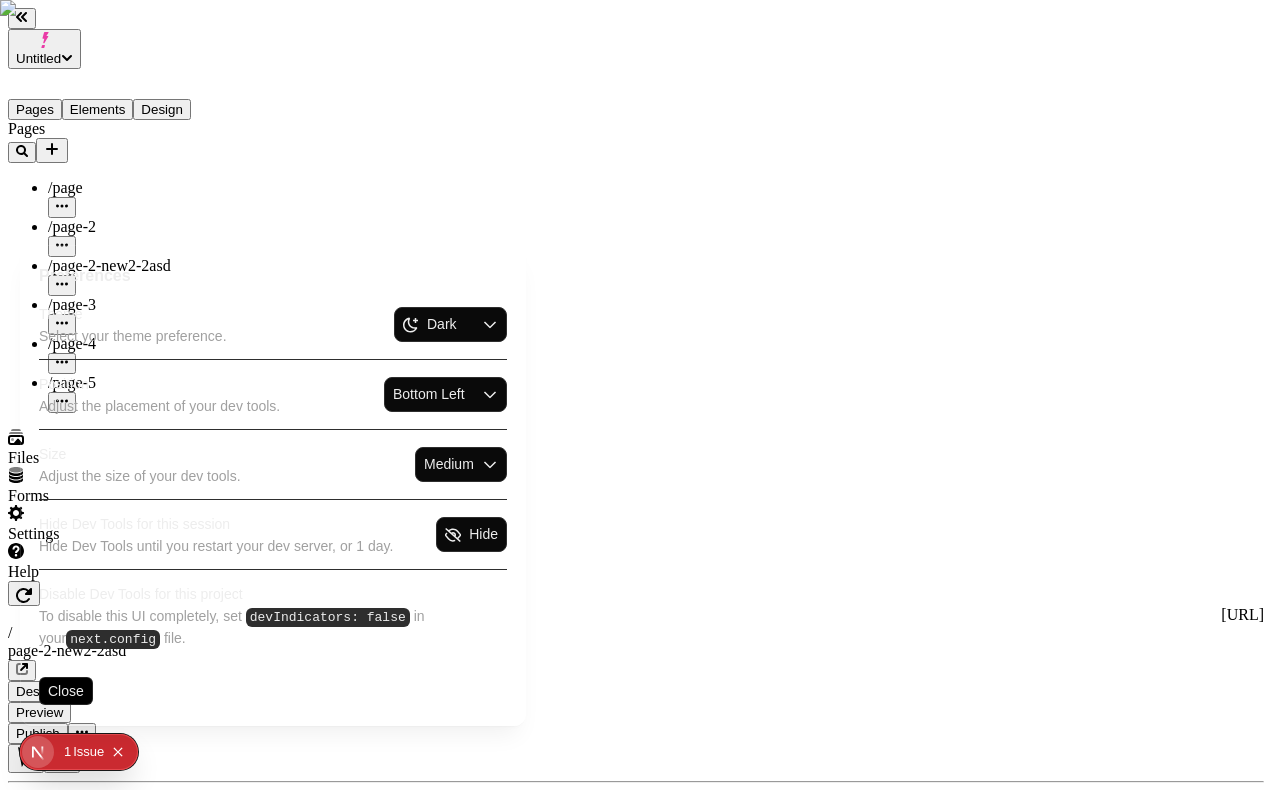 click on "Hide" 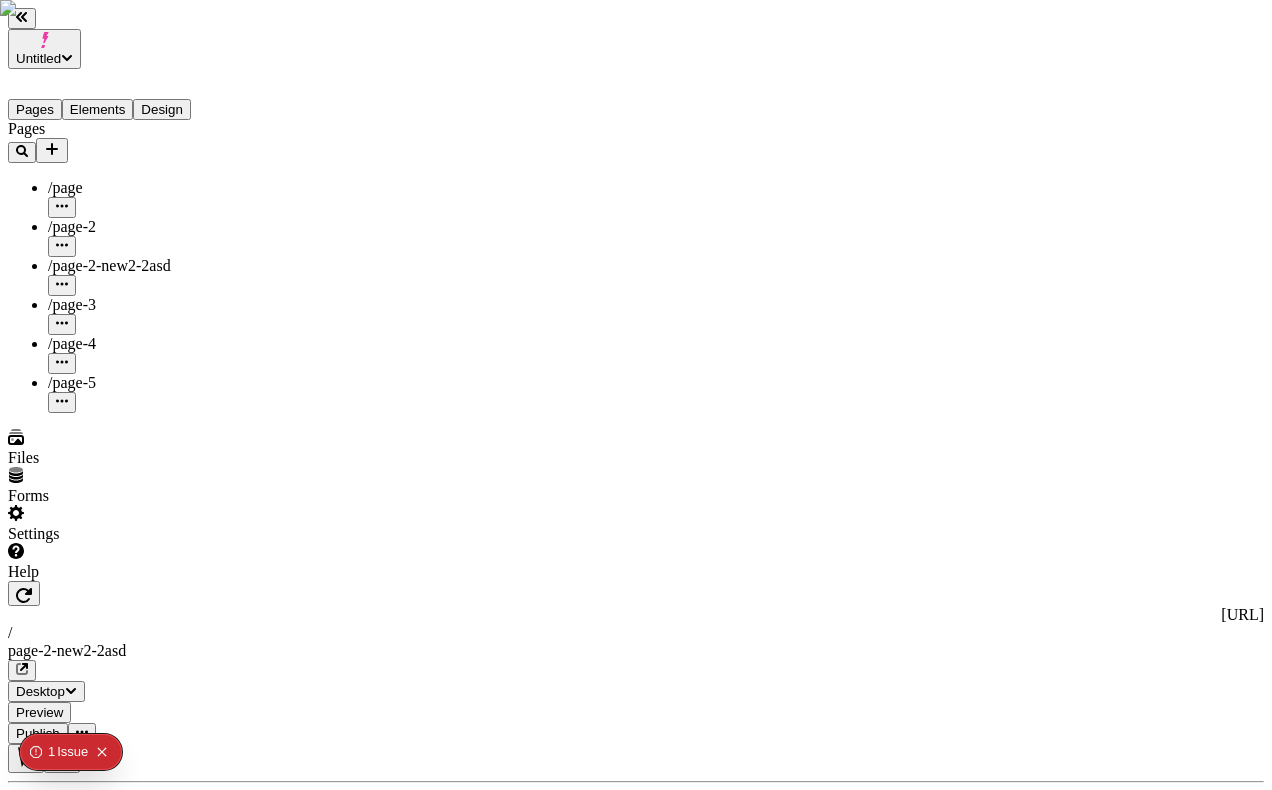 click on "Issue" 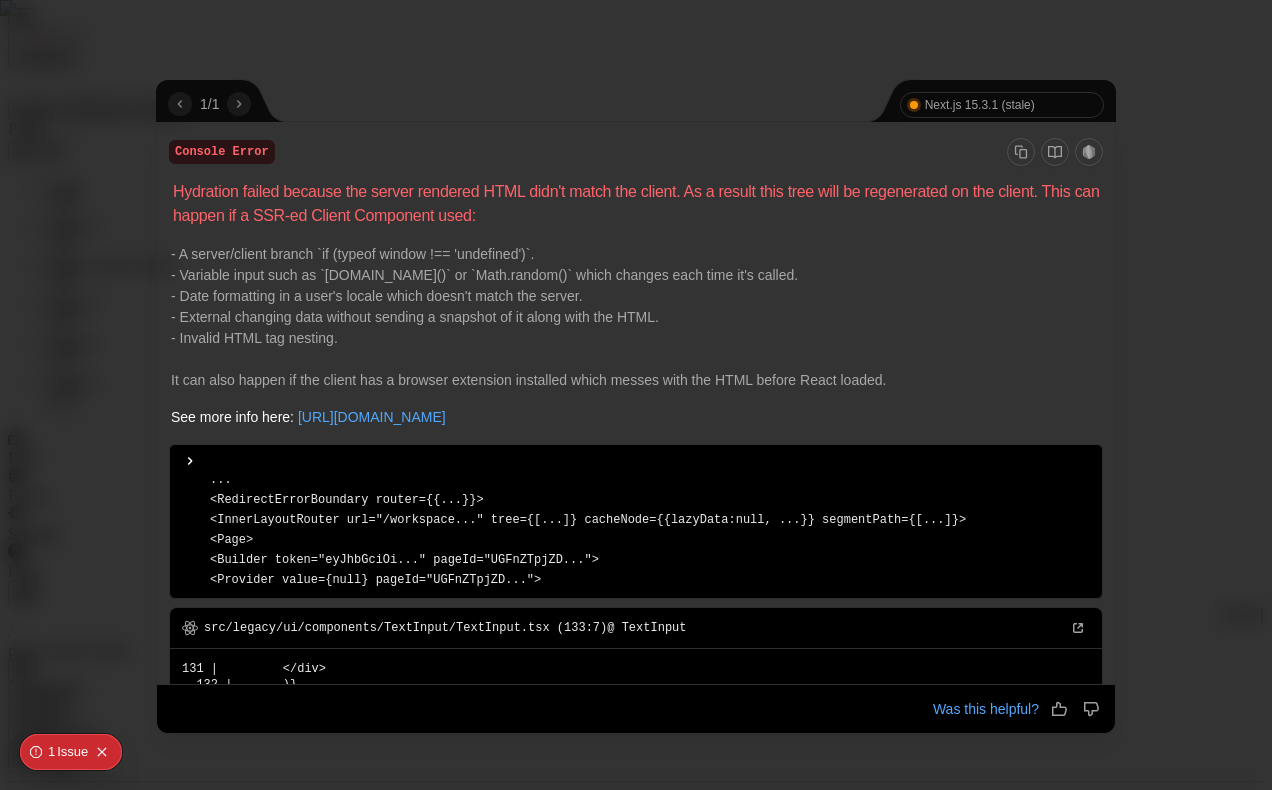 scroll, scrollTop: 290, scrollLeft: 0, axis: vertical 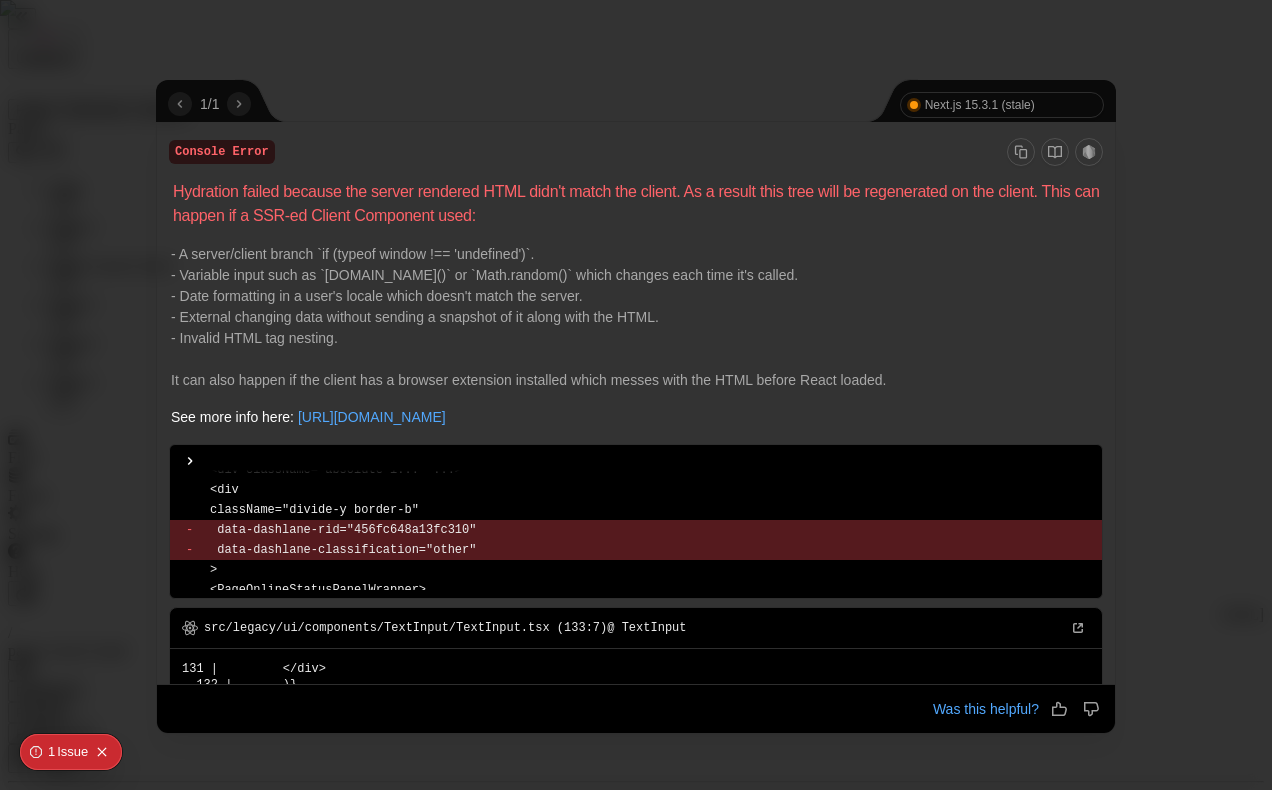 click 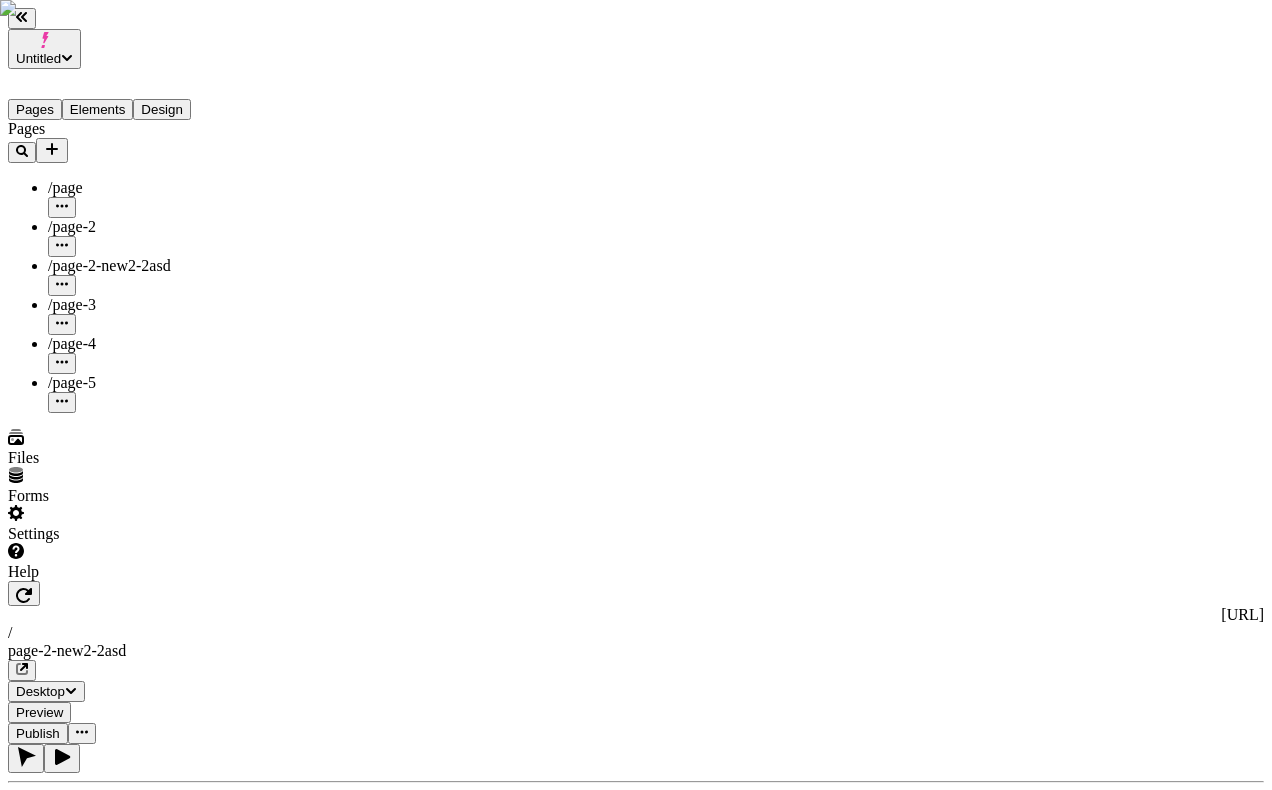 click on "Settings" at bounding box center [128, 524] 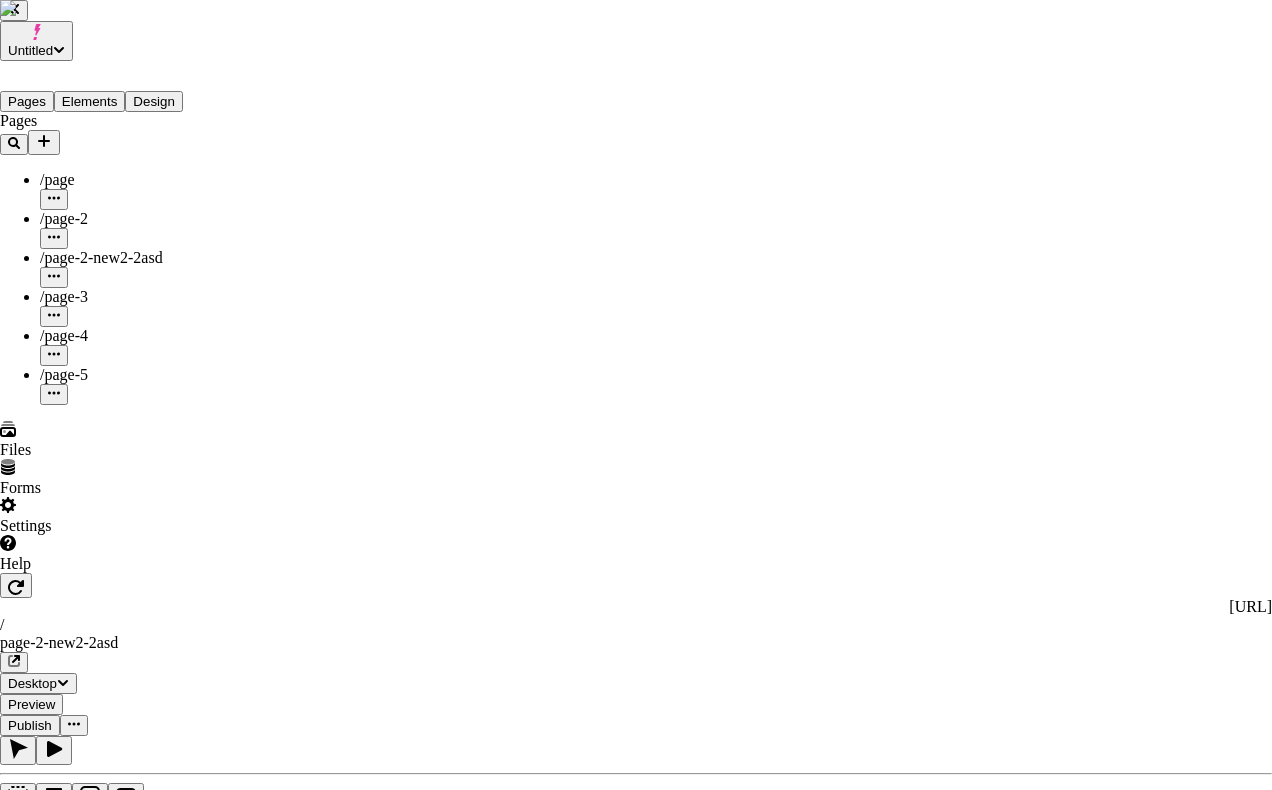 click on "Users" at bounding box center (636, 57142) 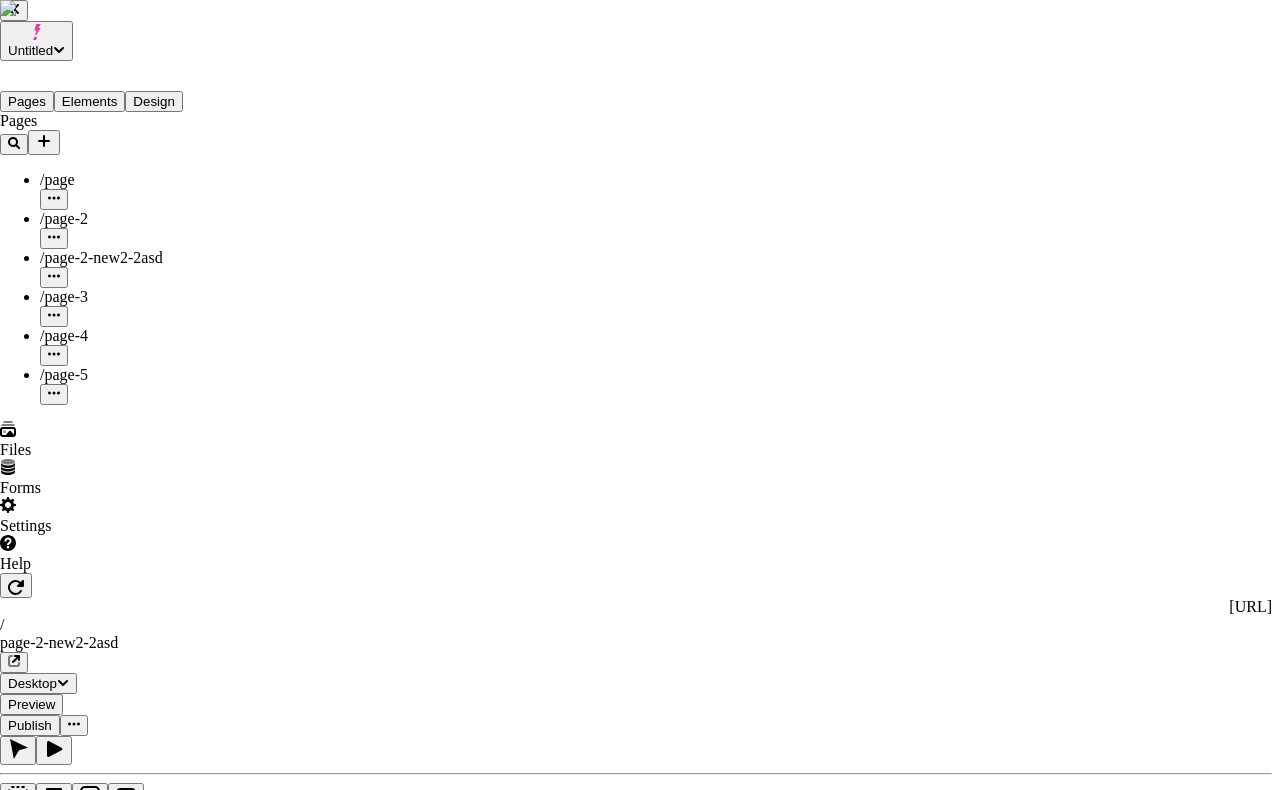 click on "Users Guest Send invite 3  of  10  seats used S Sasha (local current) sasha+local2@makeswift.com   Owner S Sasha (local makeswift) sasha@makeswift.com   Admin S Sasha  Admin sasha+local2-admin@makeswift.com   Admin" at bounding box center (636, 57751) 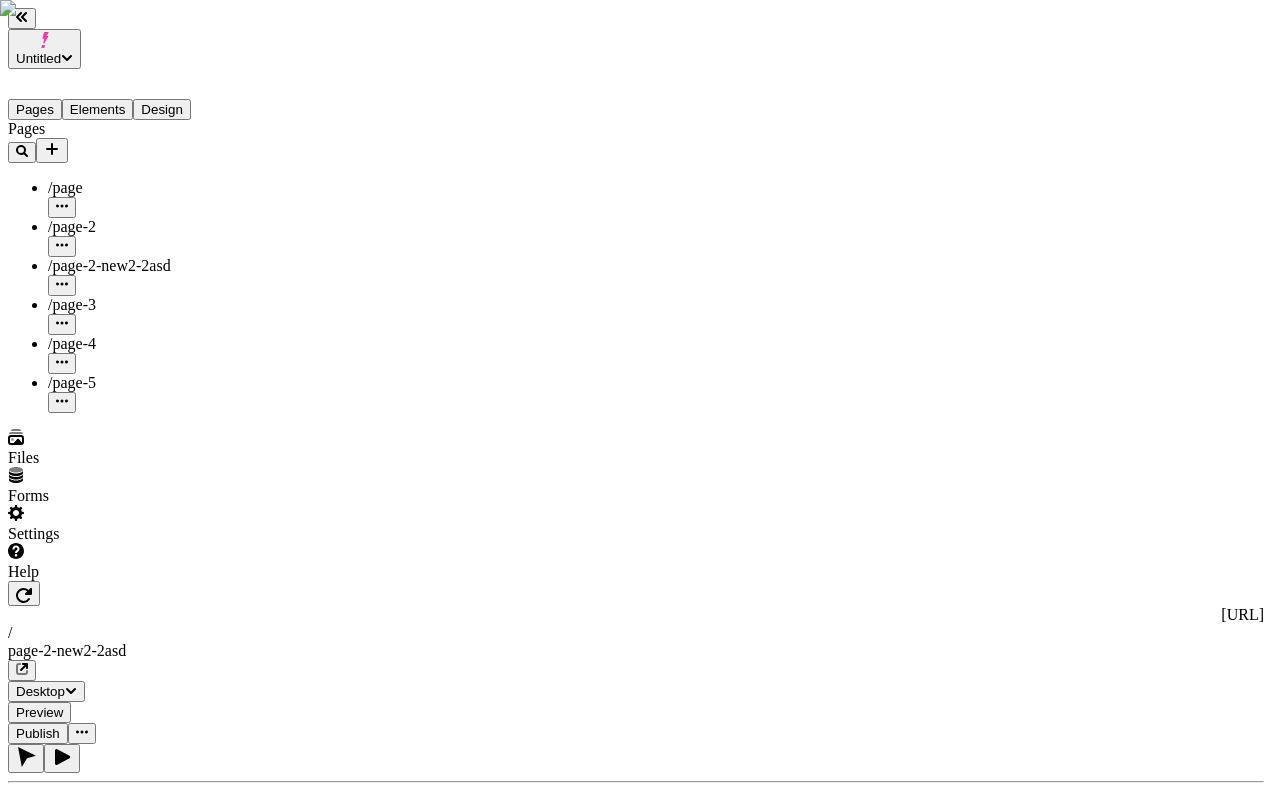 click on "Pages / page / page-2 / page-2-new2-2asd / page-3 / page-4 / page-5" at bounding box center [128, 266] 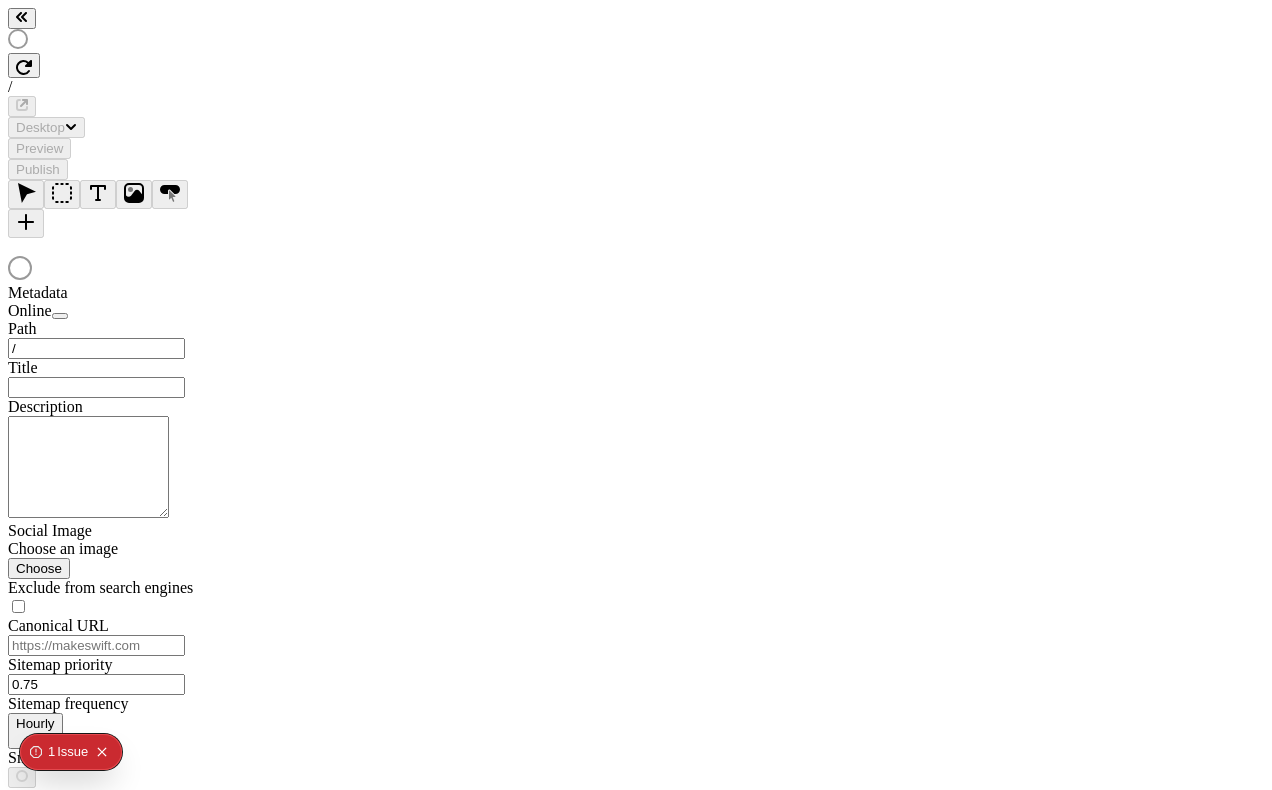 scroll, scrollTop: 0, scrollLeft: 0, axis: both 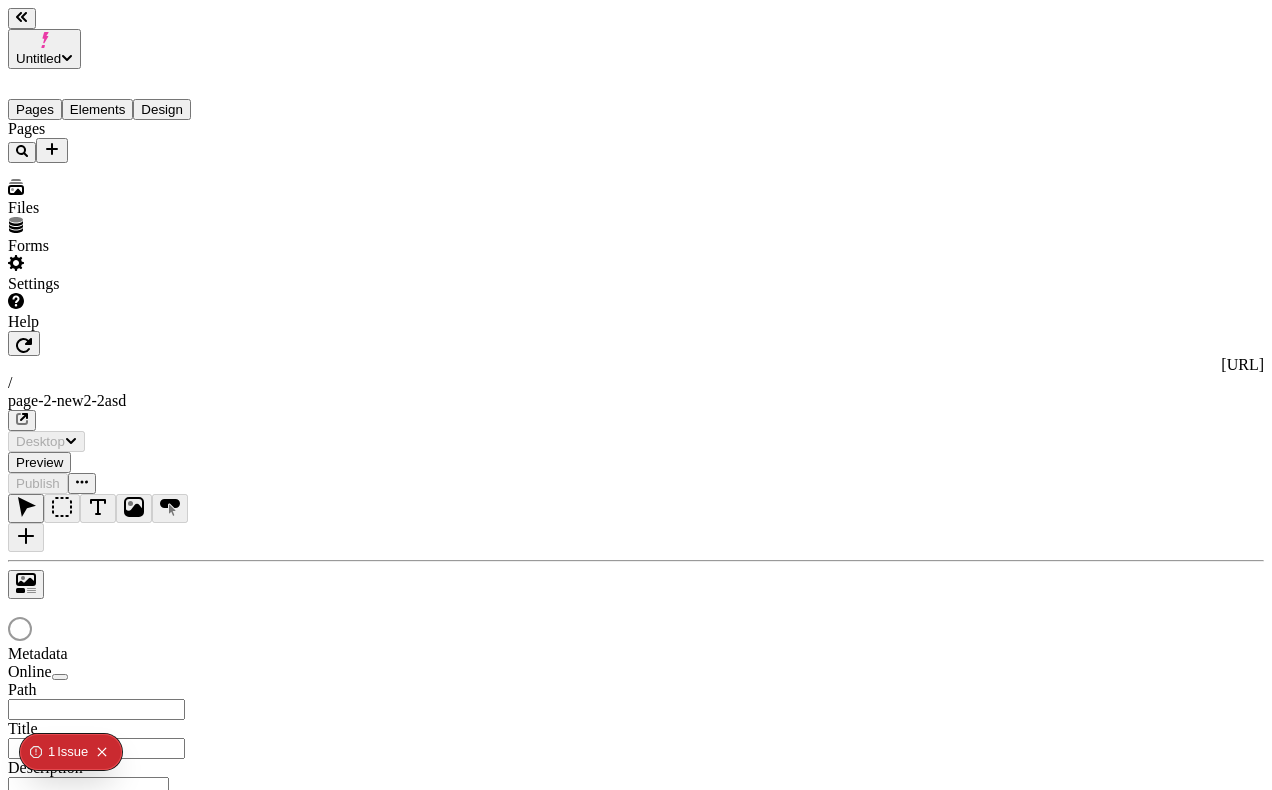 click 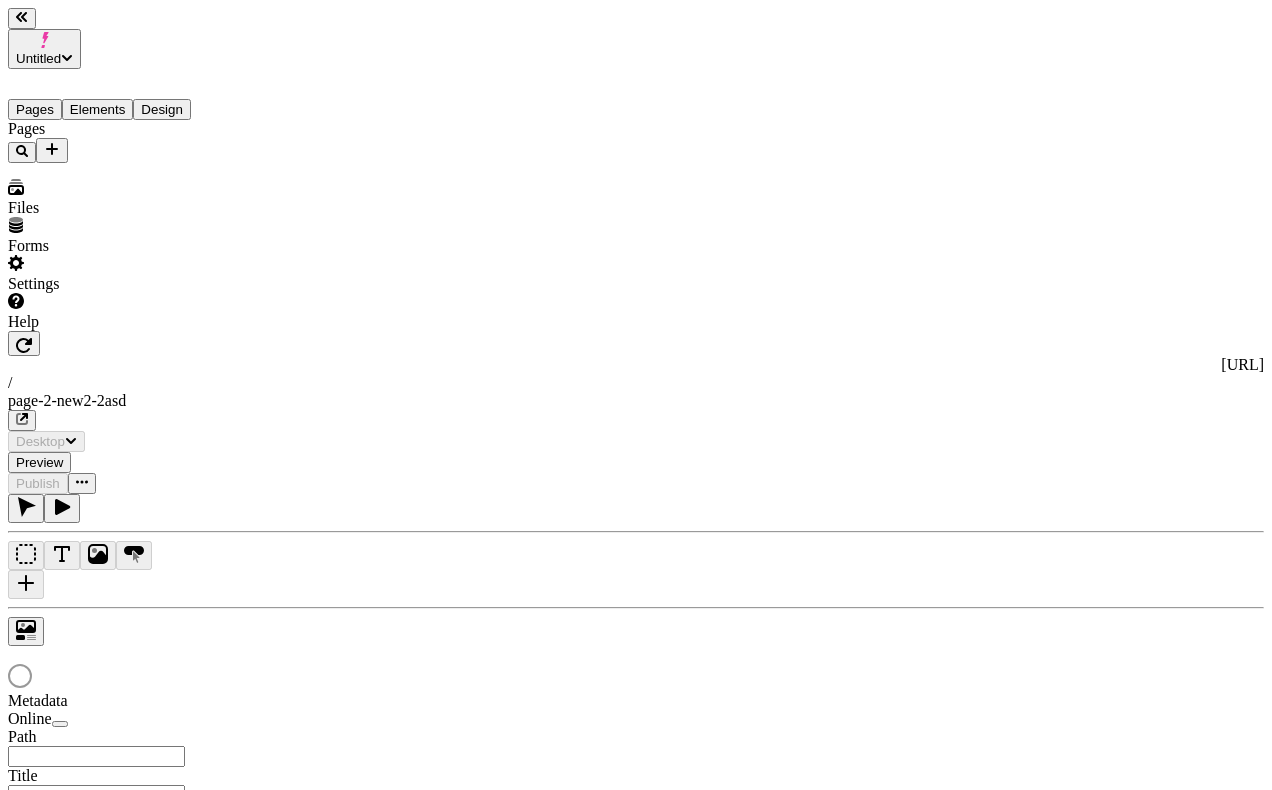 scroll, scrollTop: 0, scrollLeft: 0, axis: both 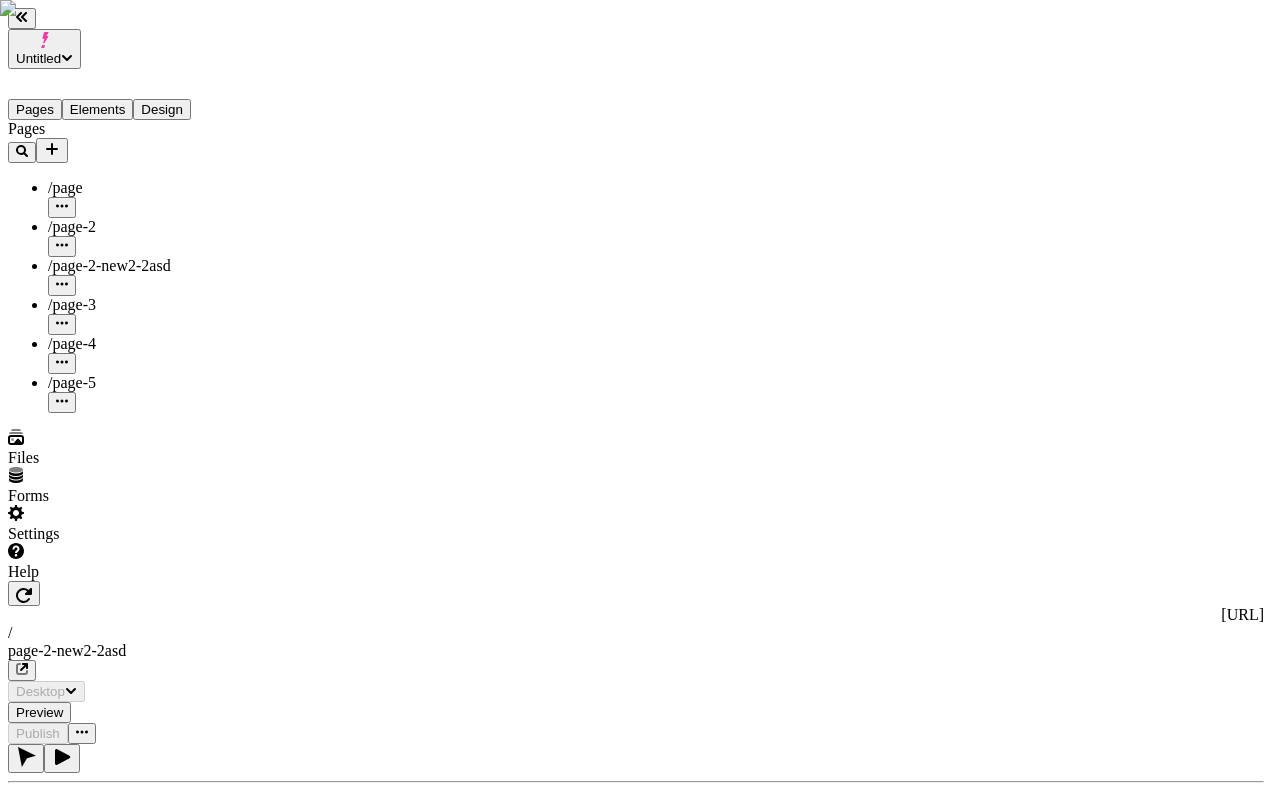 type on "/page-2-new2-2asd" 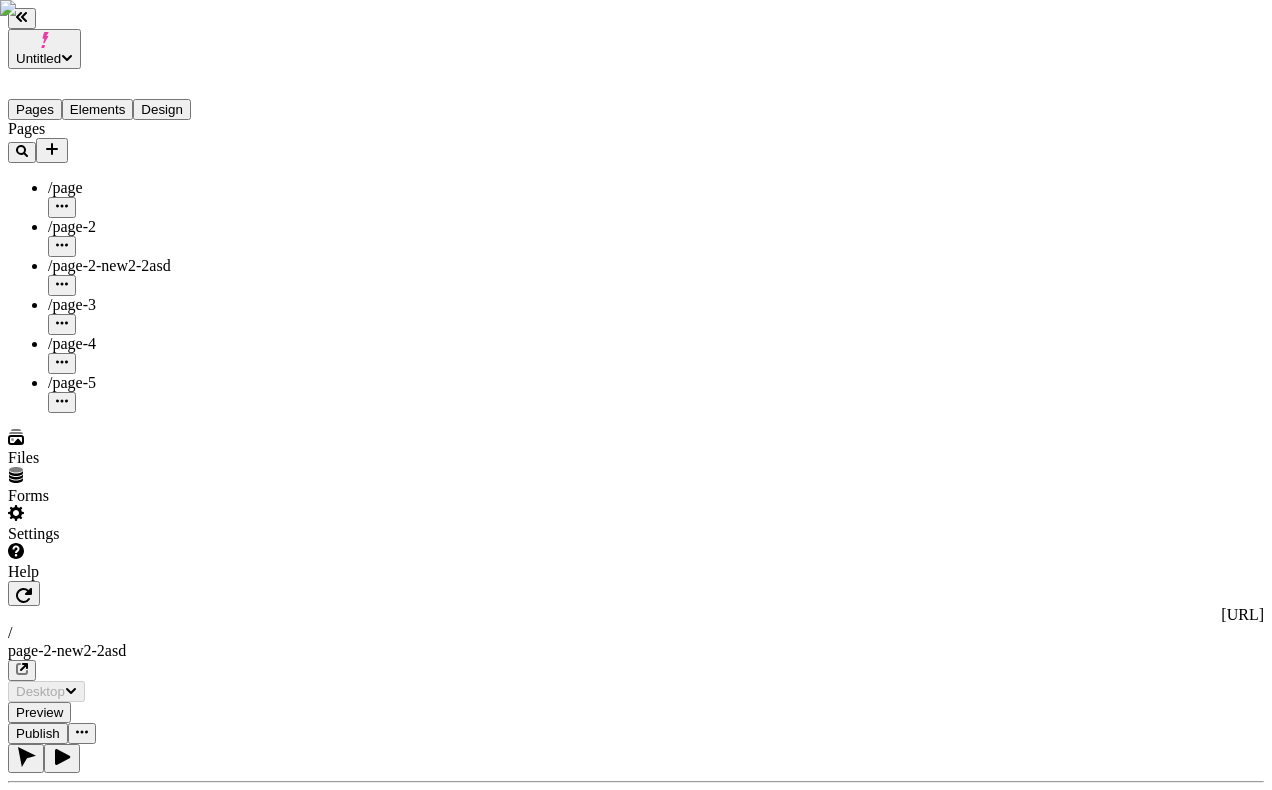 click on "Settings" at bounding box center (128, 524) 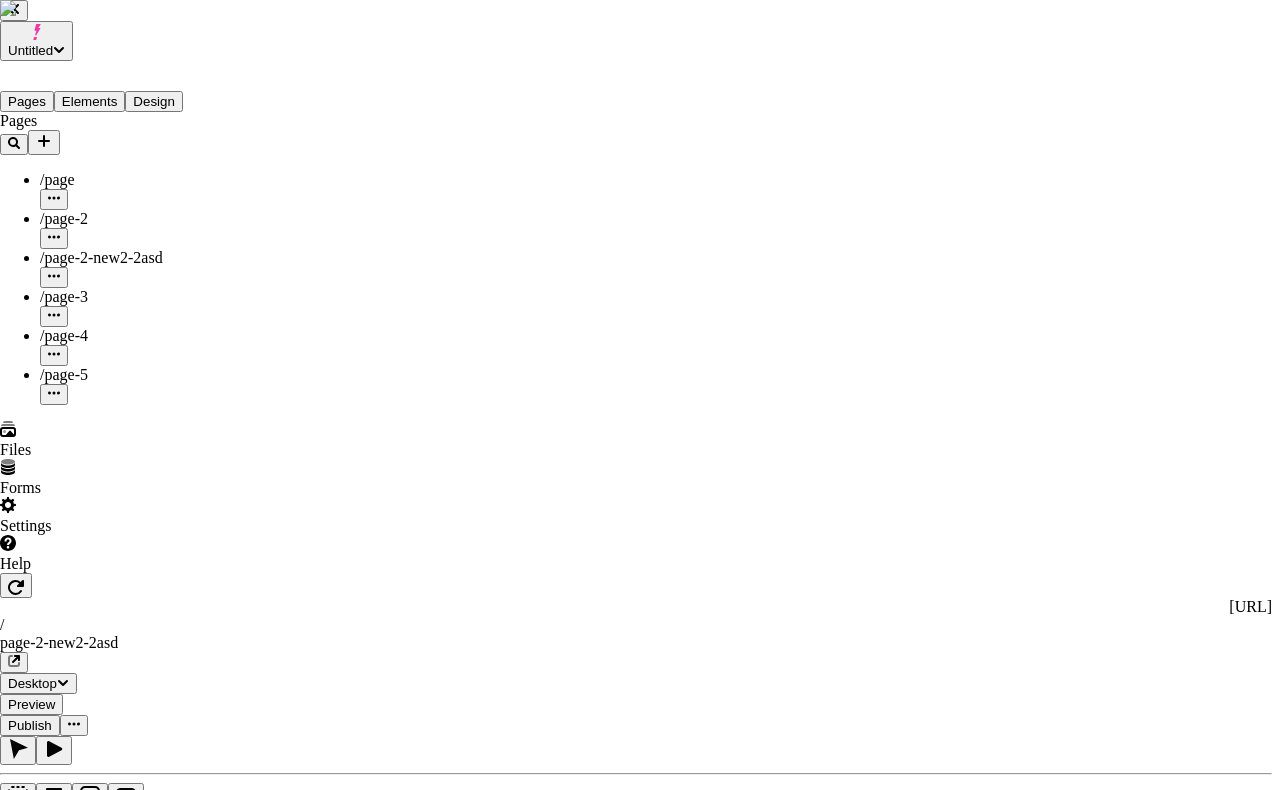 click on "Users" at bounding box center (636, 57142) 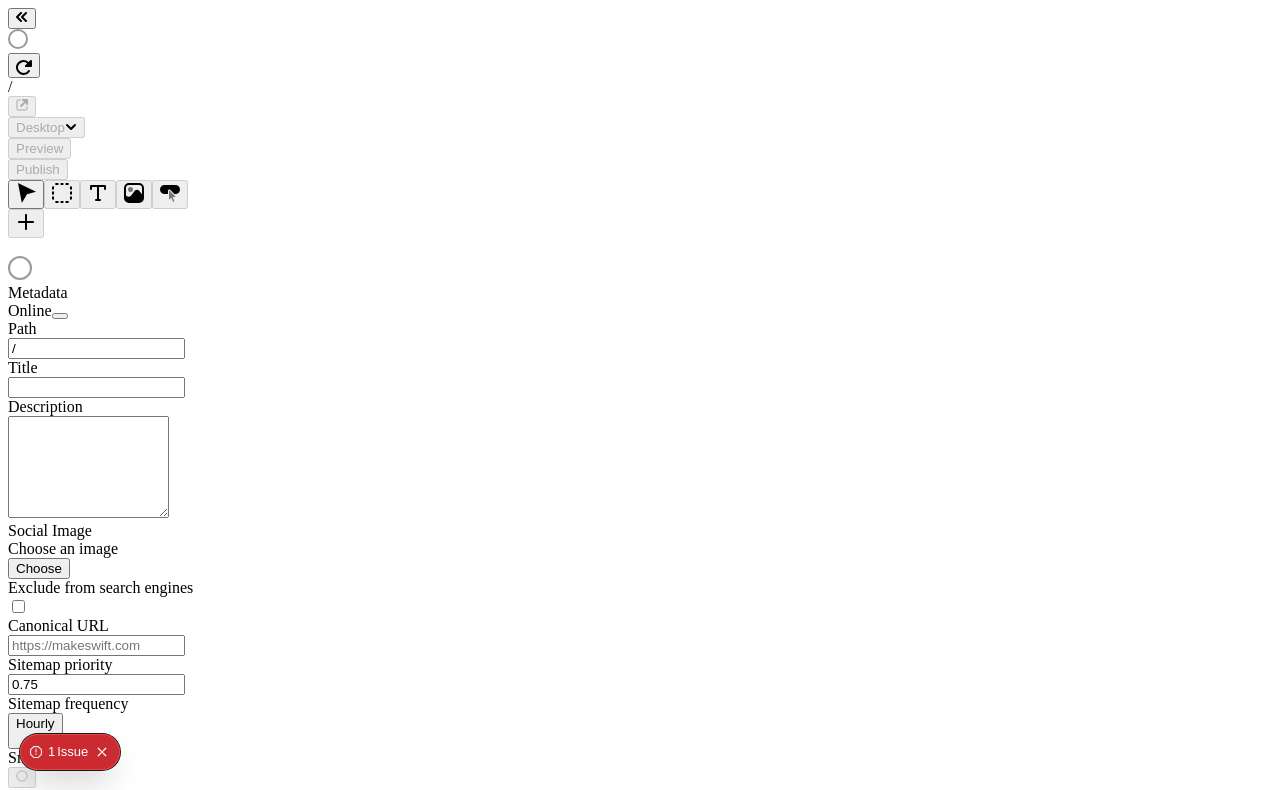scroll, scrollTop: 0, scrollLeft: 0, axis: both 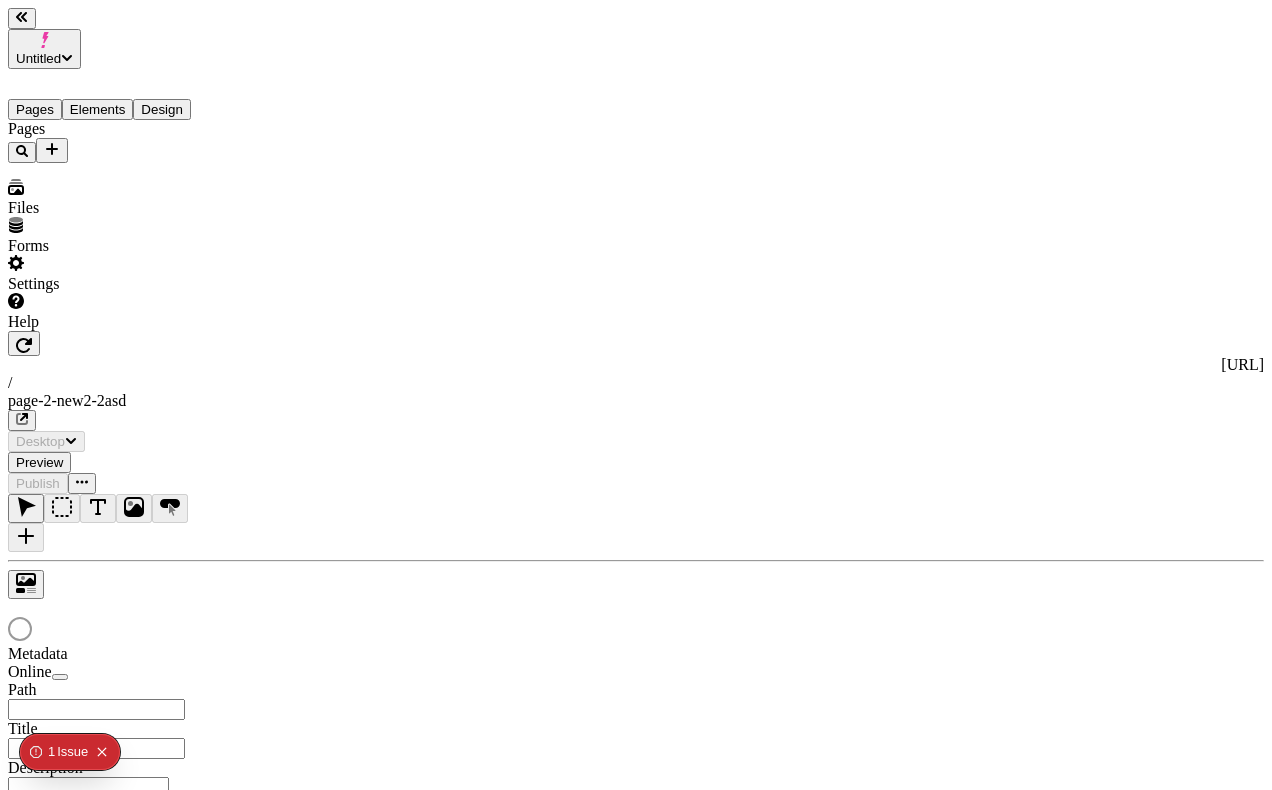 type on "/page-2-new2-2asd" 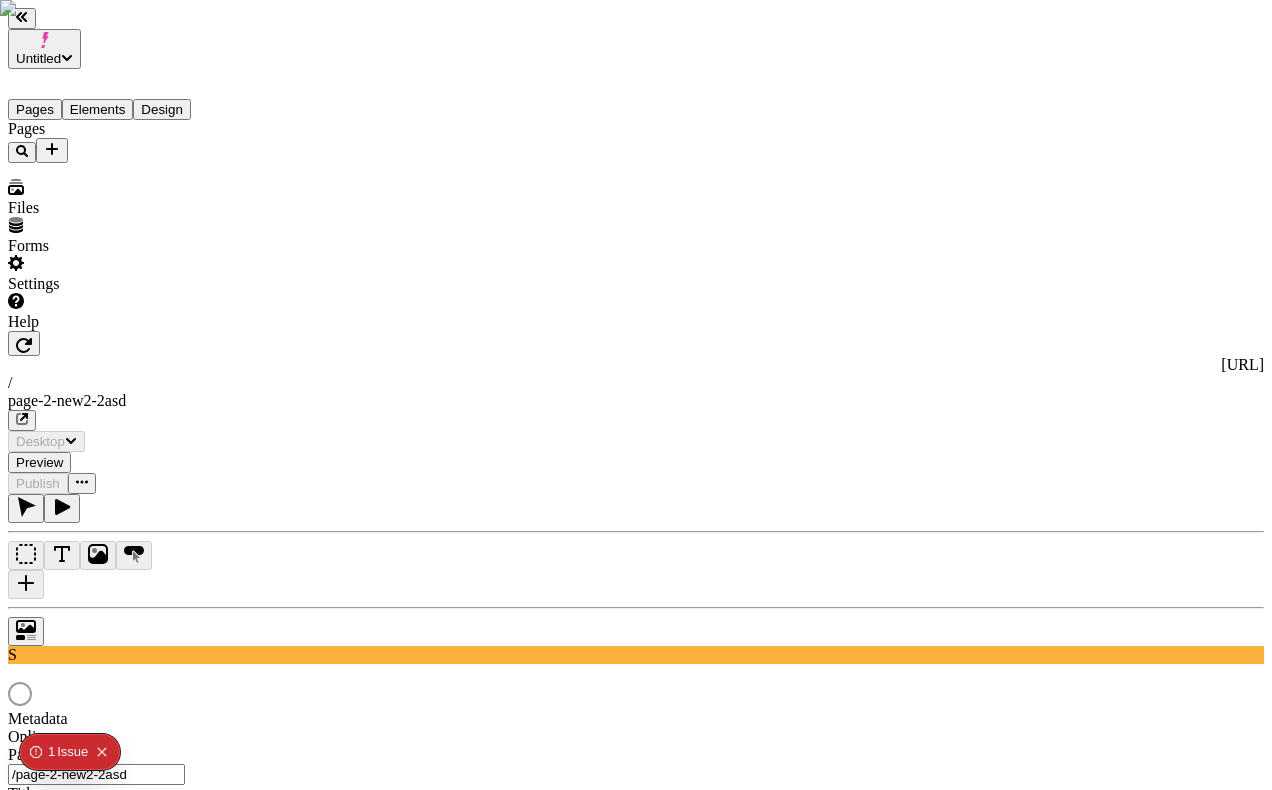 scroll, scrollTop: 0, scrollLeft: 0, axis: both 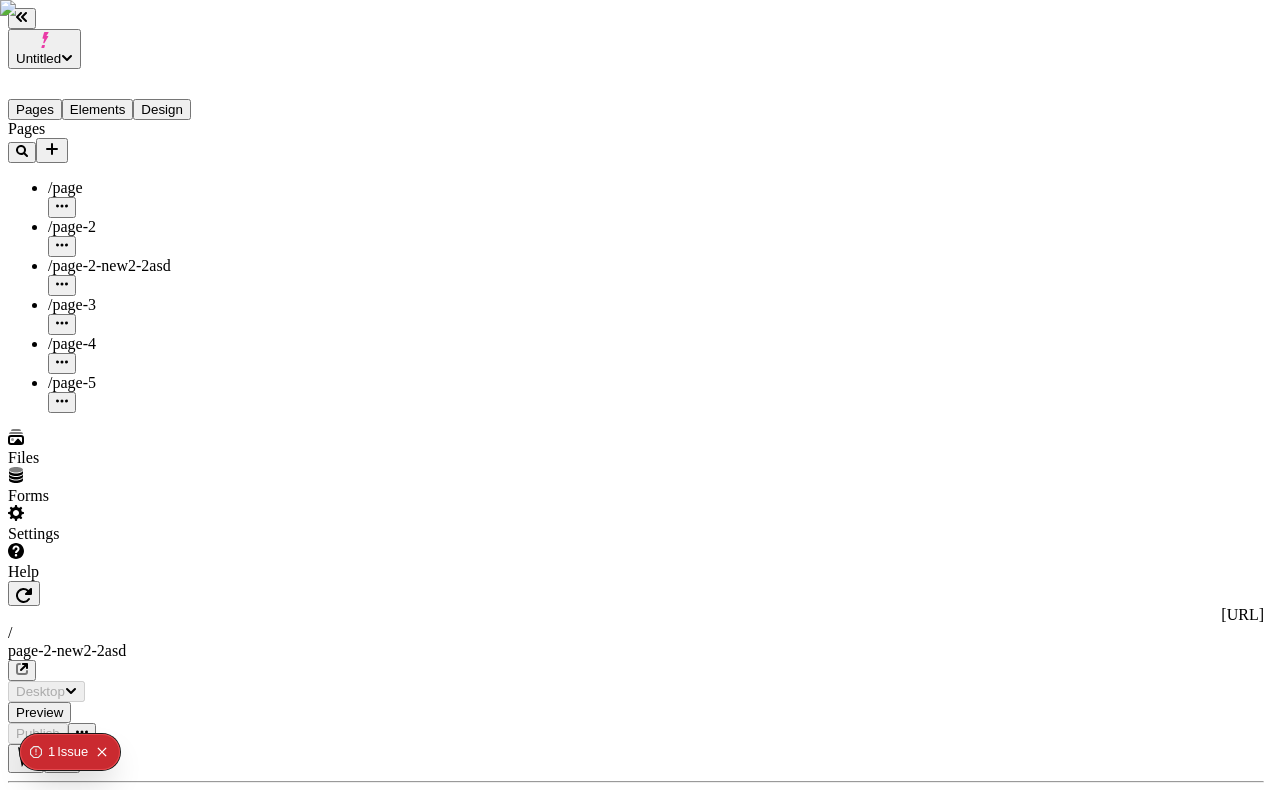 click 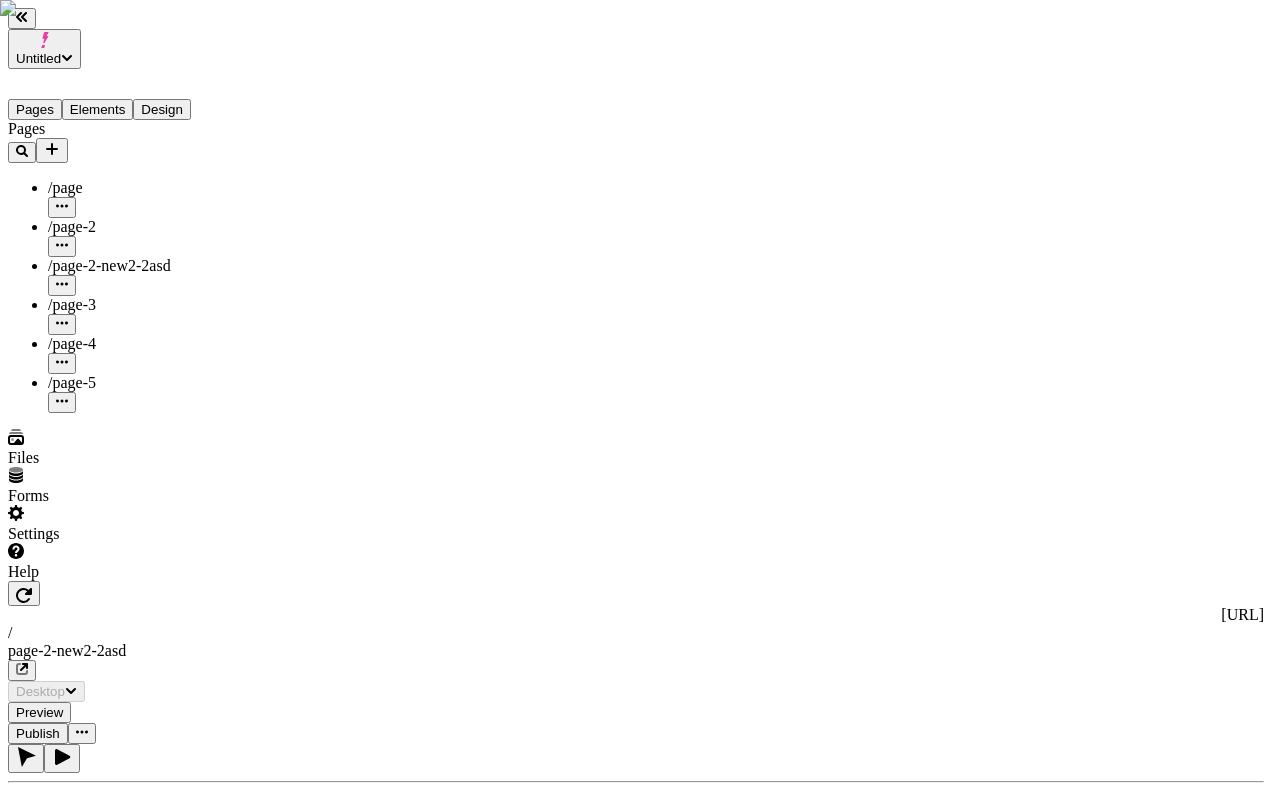 click on "Settings" at bounding box center [128, 524] 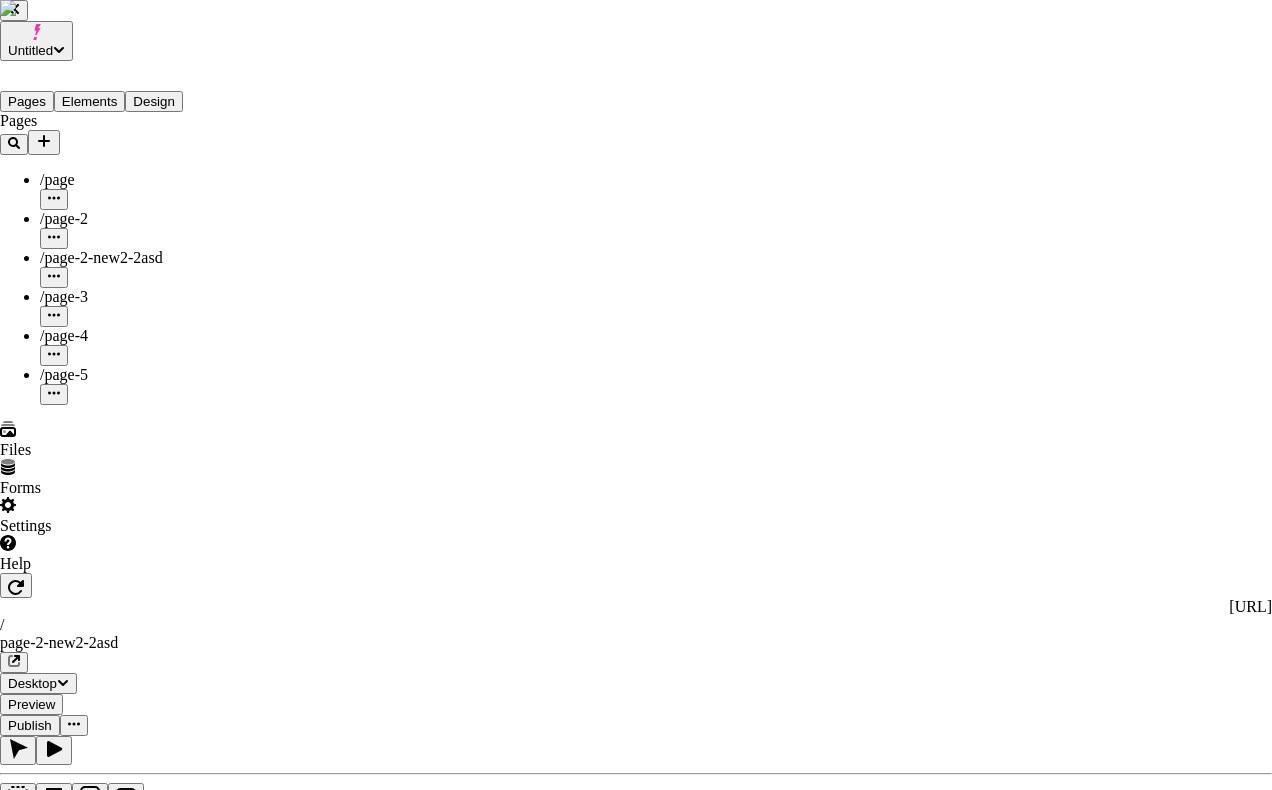 click on "Users" at bounding box center [636, 57142] 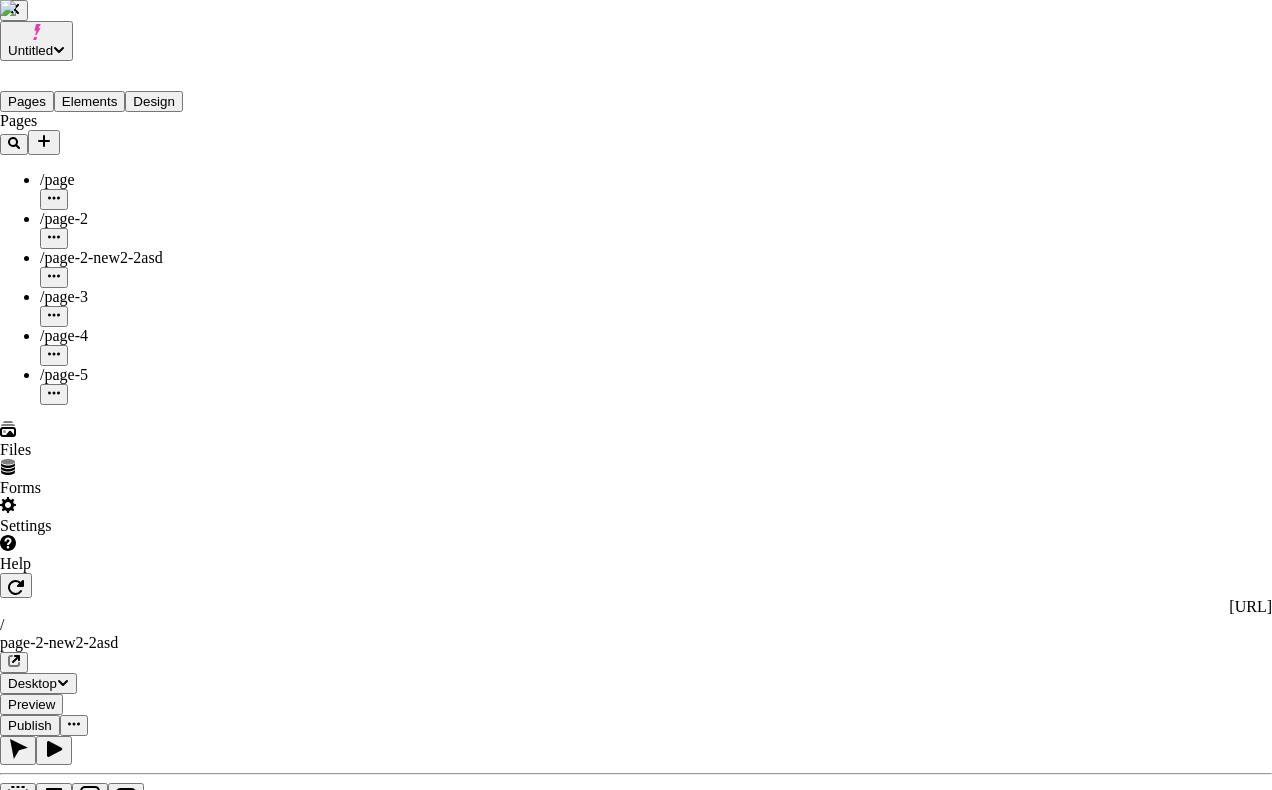 click on "Admin" at bounding box center (33, 57905) 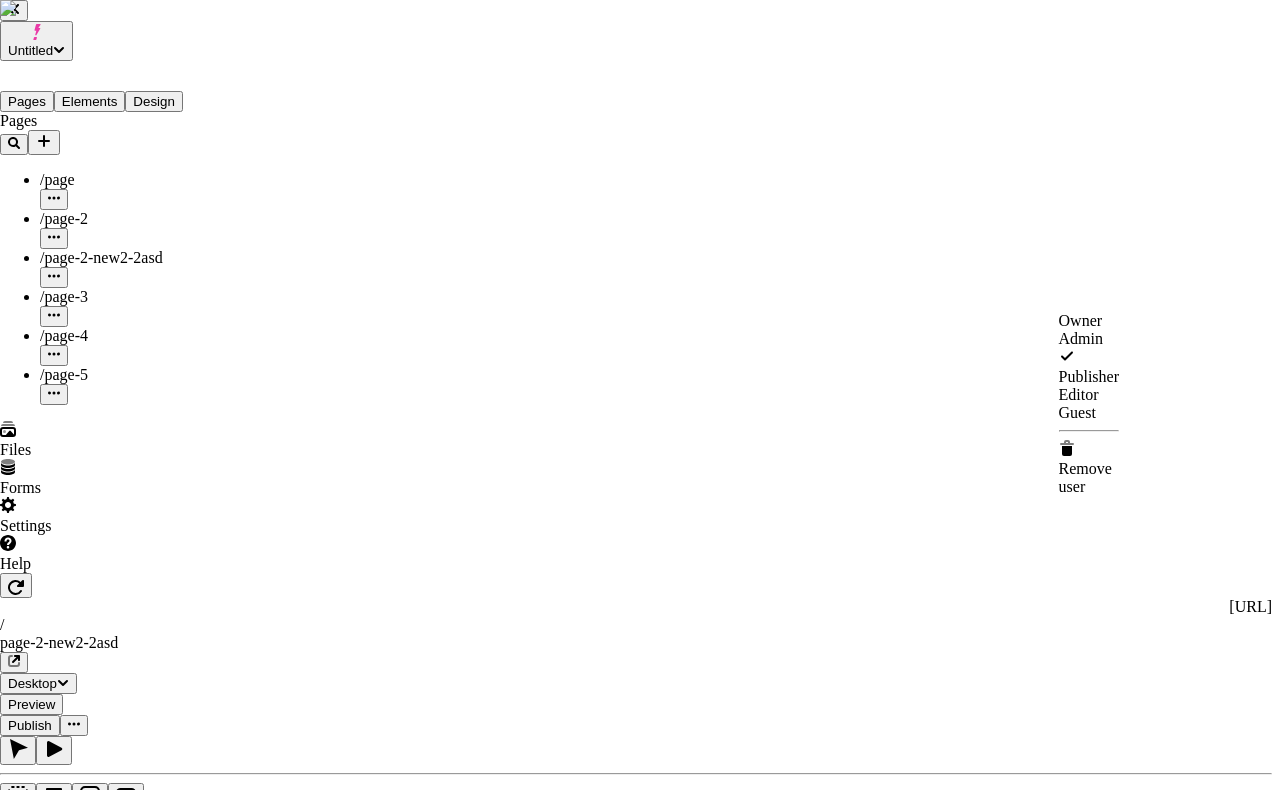click on "Remove user" at bounding box center [1089, 478] 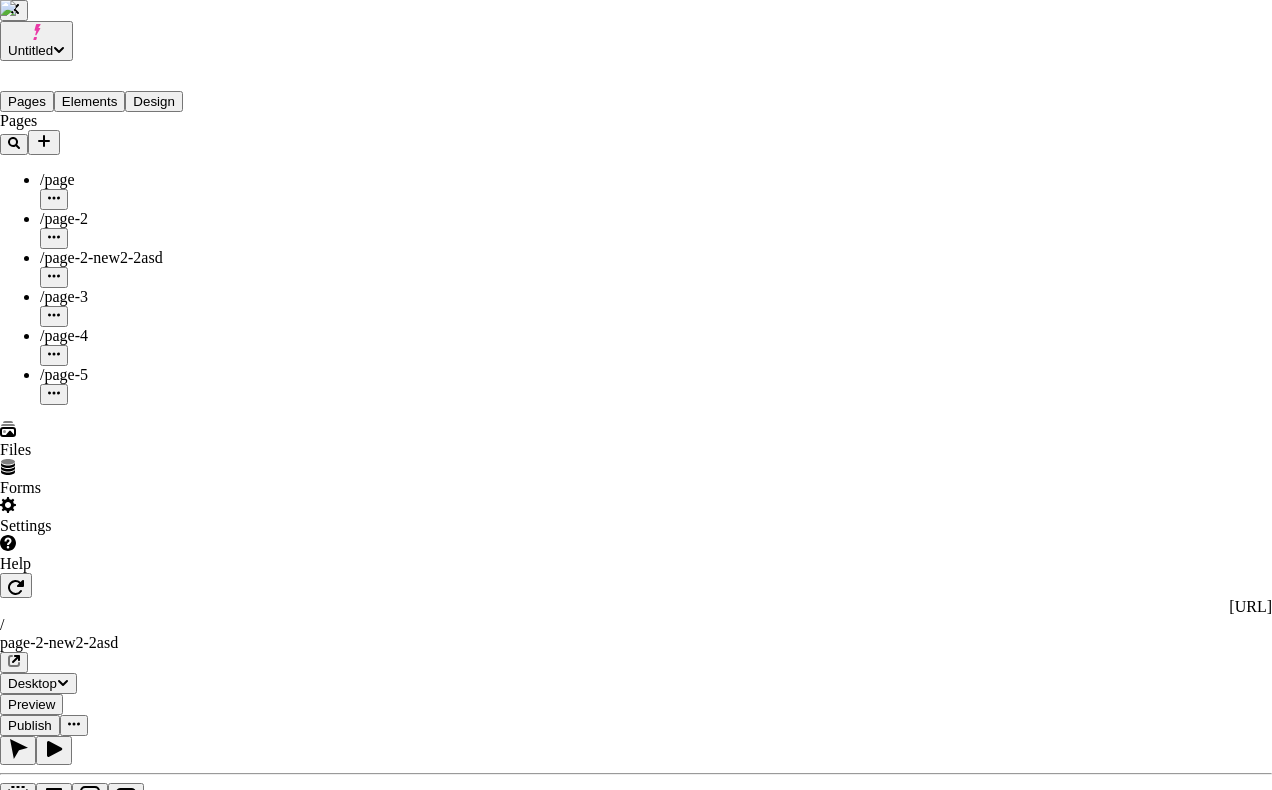 click at bounding box center (132, 57547) 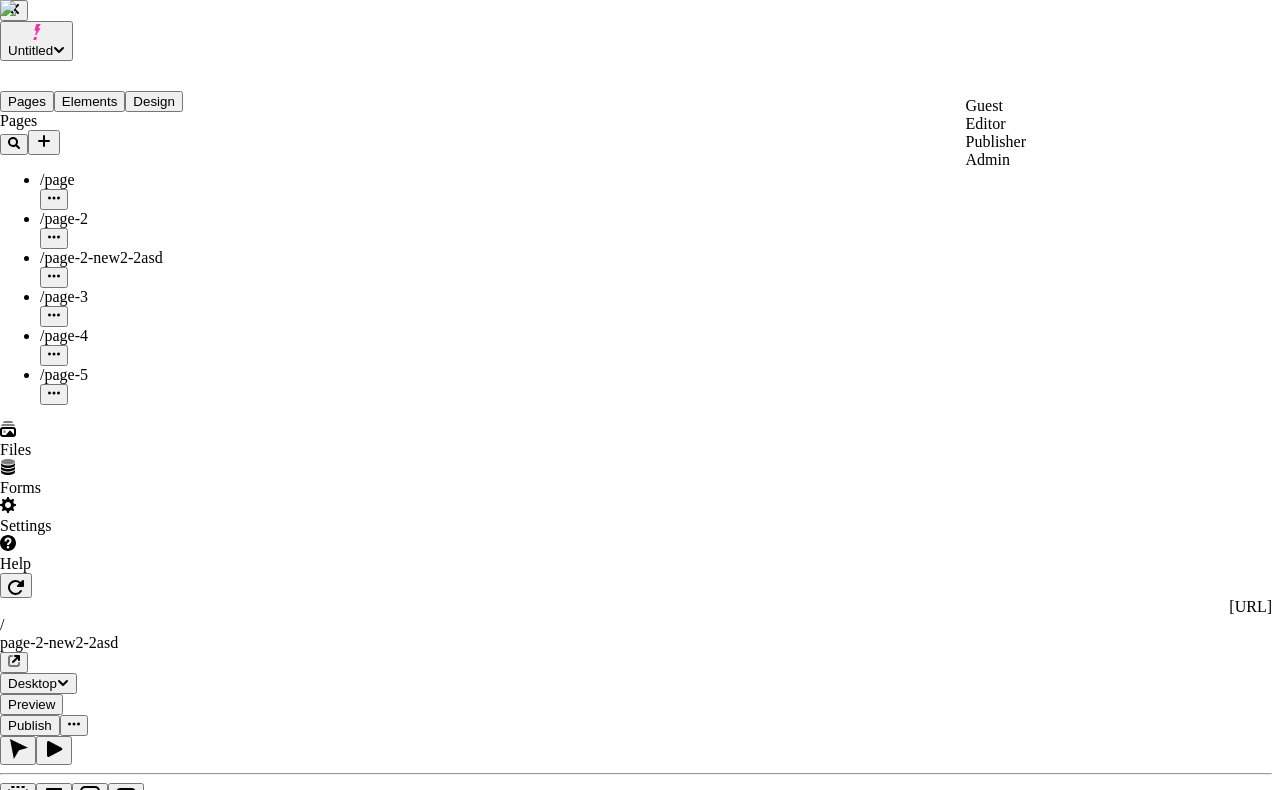 click on "Admin" at bounding box center (996, 160) 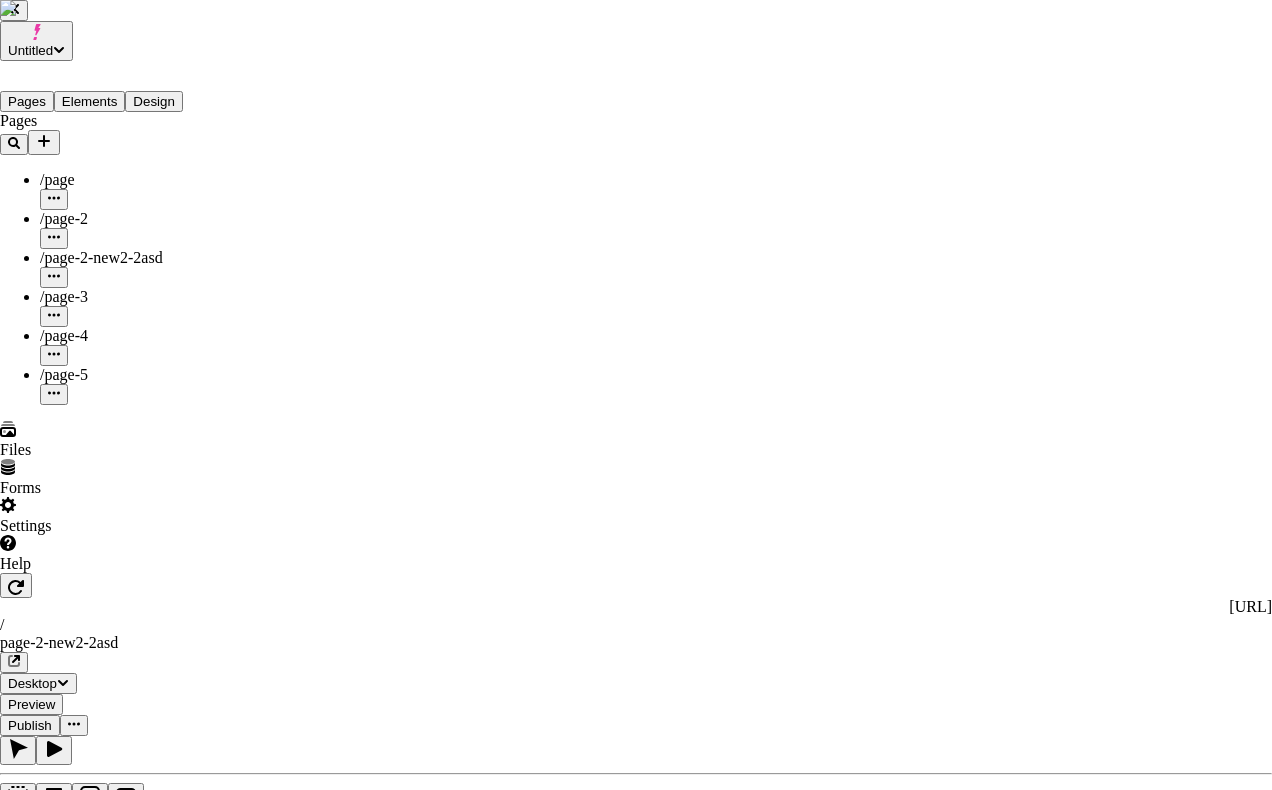 click on "Send invite" at bounding box center (41, 57589) 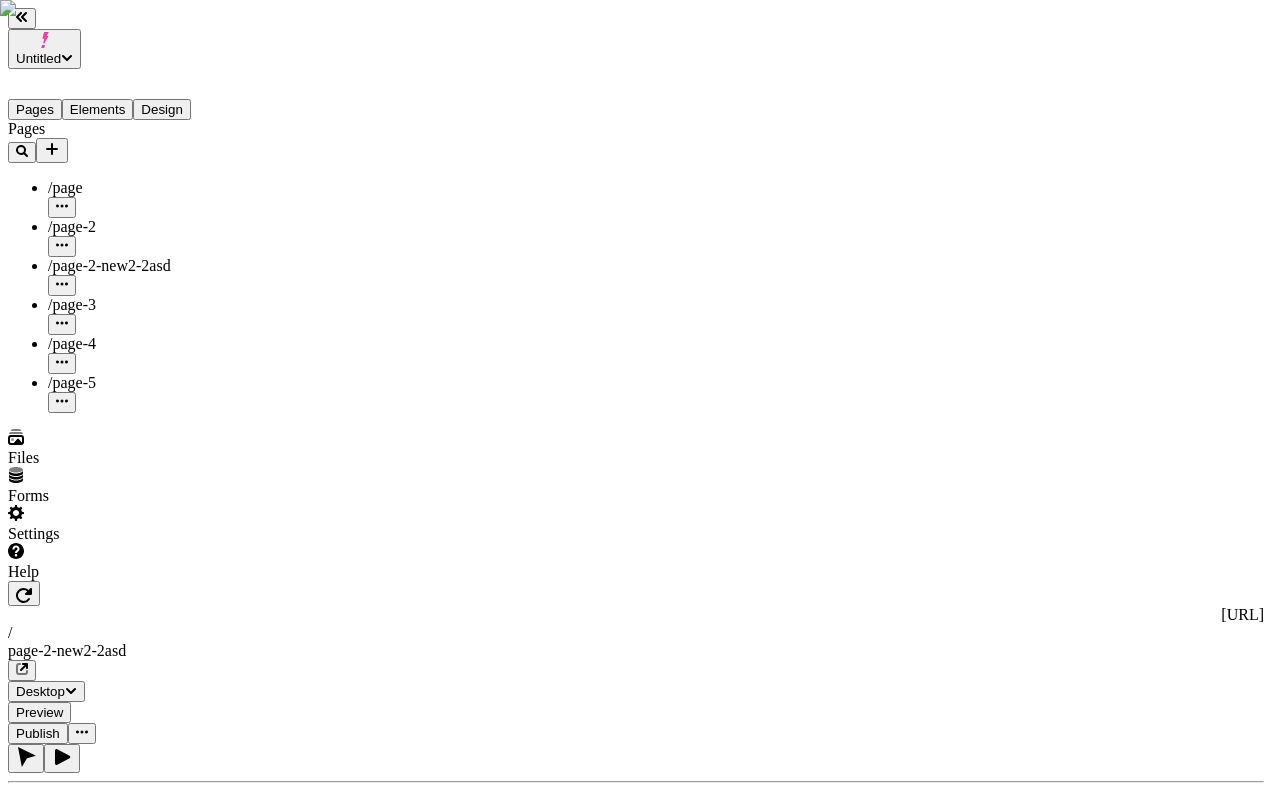 click on "Settings" at bounding box center [128, 524] 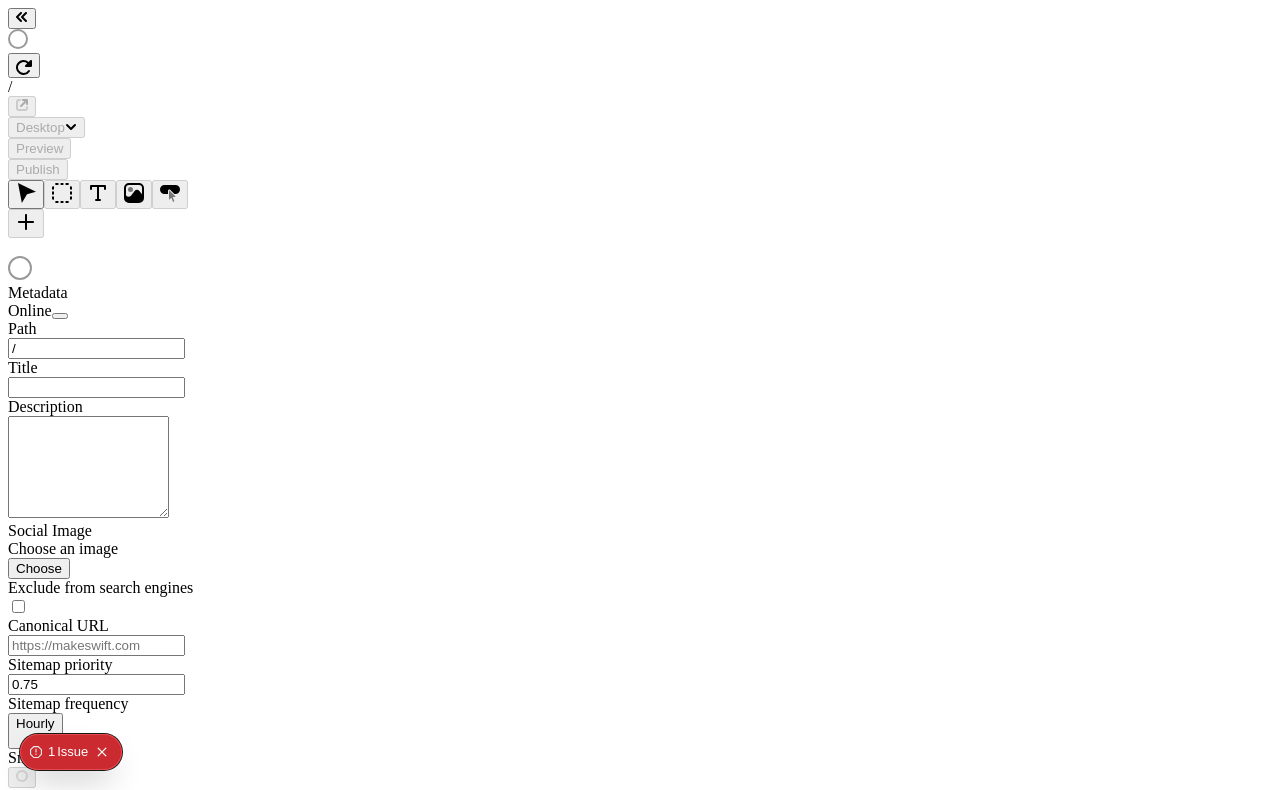 scroll, scrollTop: 0, scrollLeft: 0, axis: both 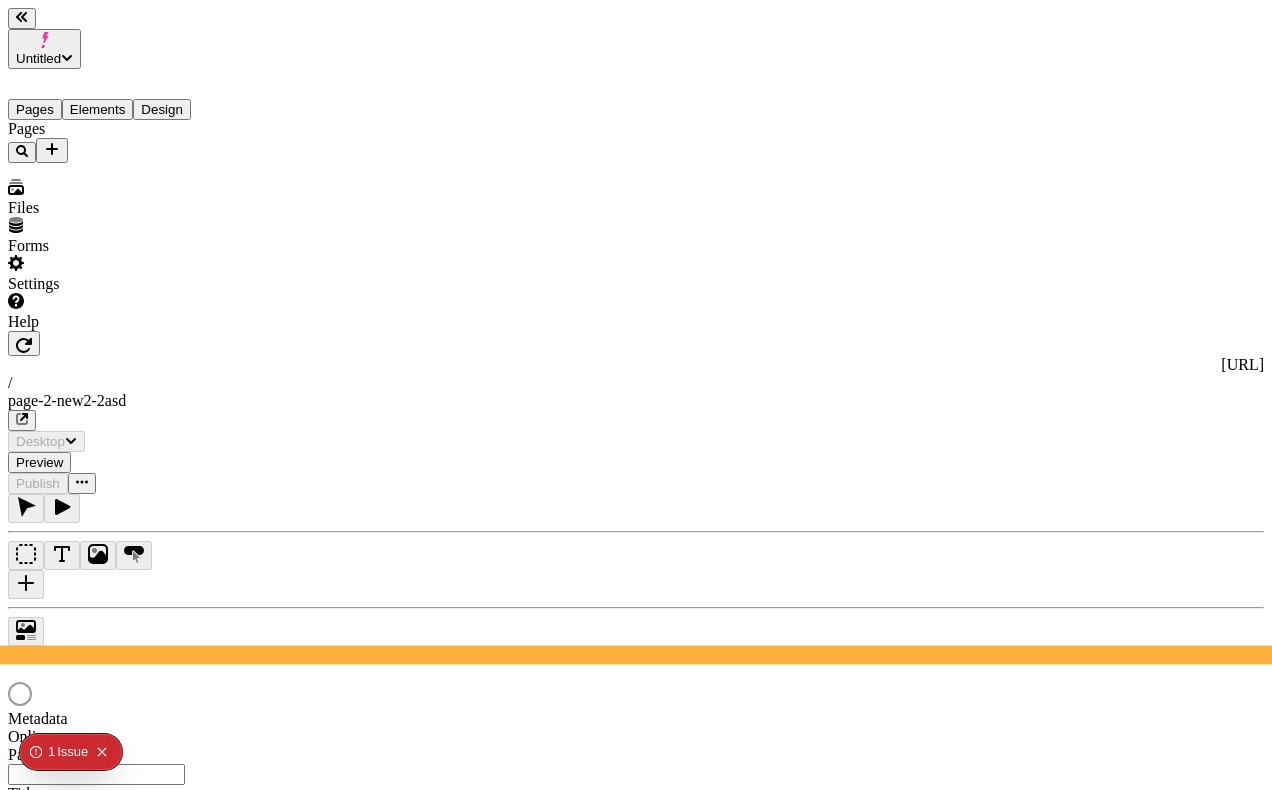 type on "/page-2-new2-2asd" 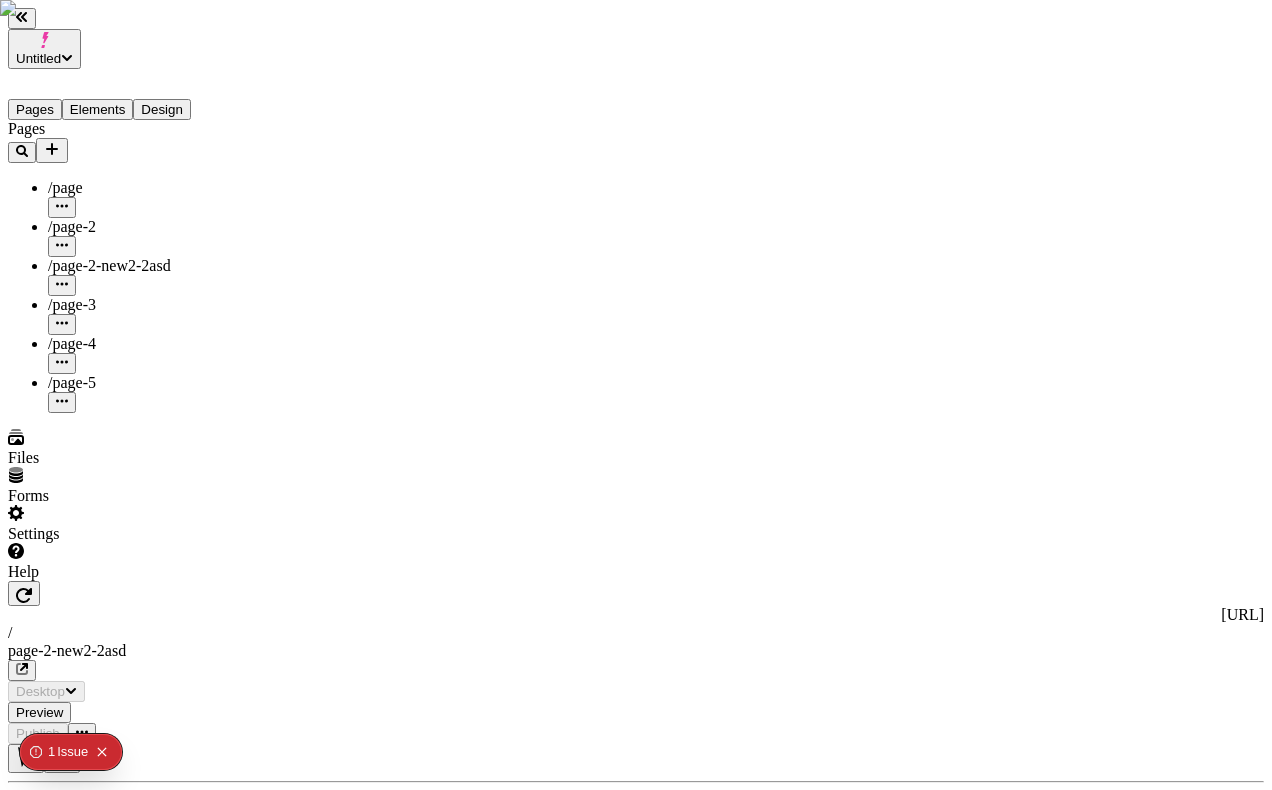 scroll, scrollTop: 0, scrollLeft: 0, axis: both 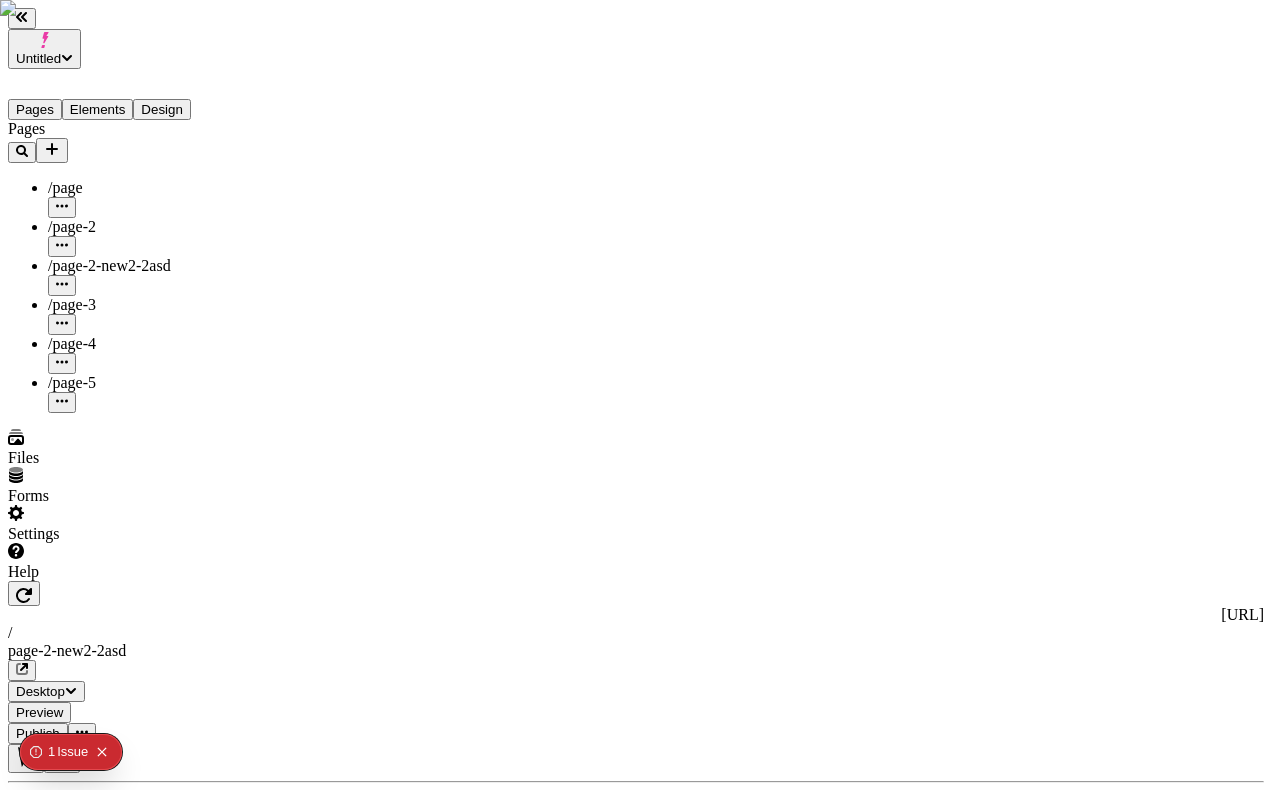 click on "Settings" at bounding box center [128, 524] 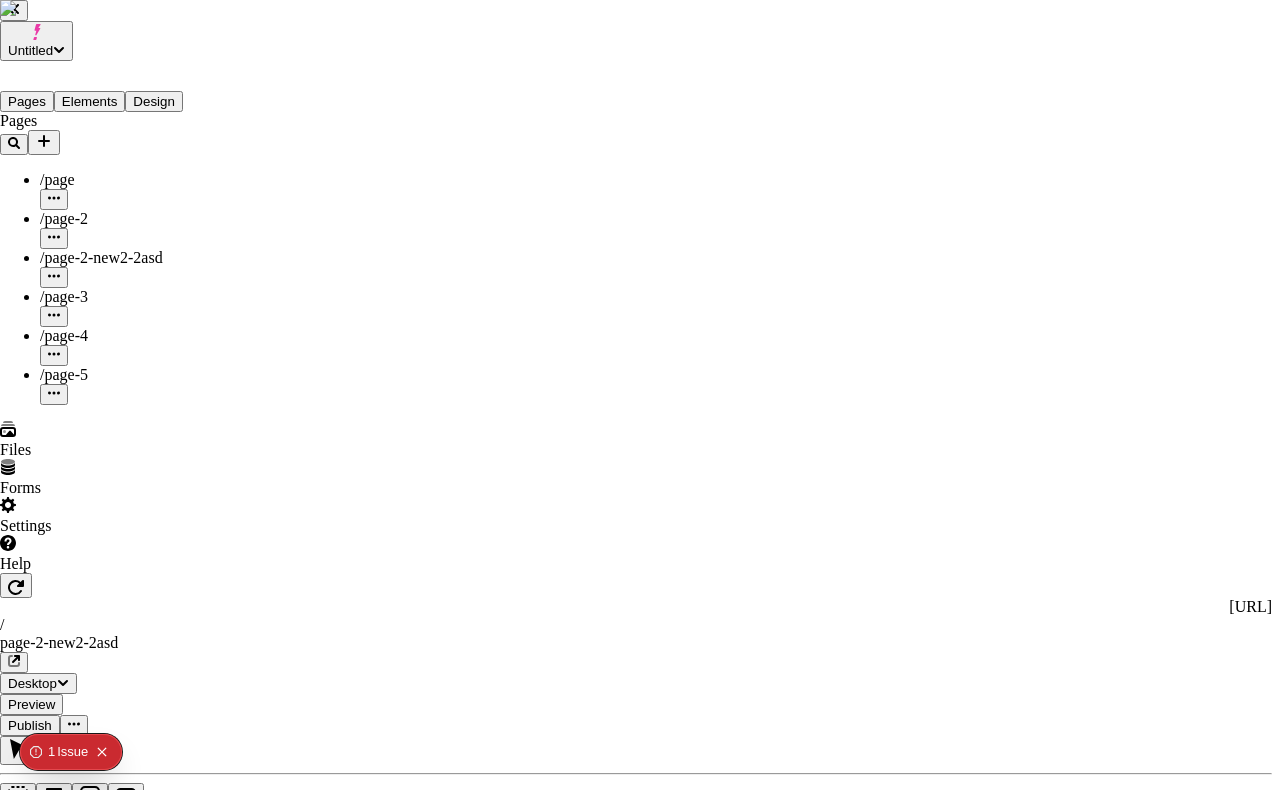 click on "Users" at bounding box center (636, 57142) 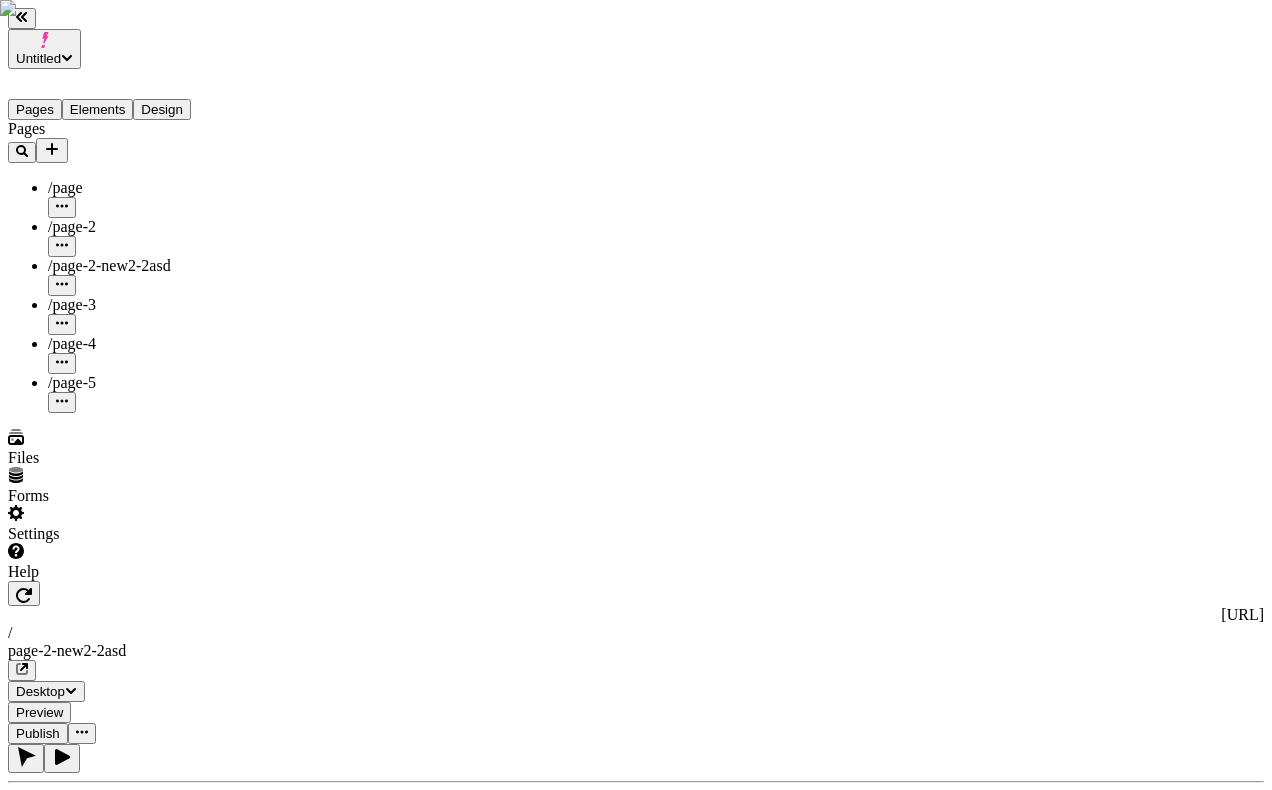 click on "Settings" at bounding box center [128, 524] 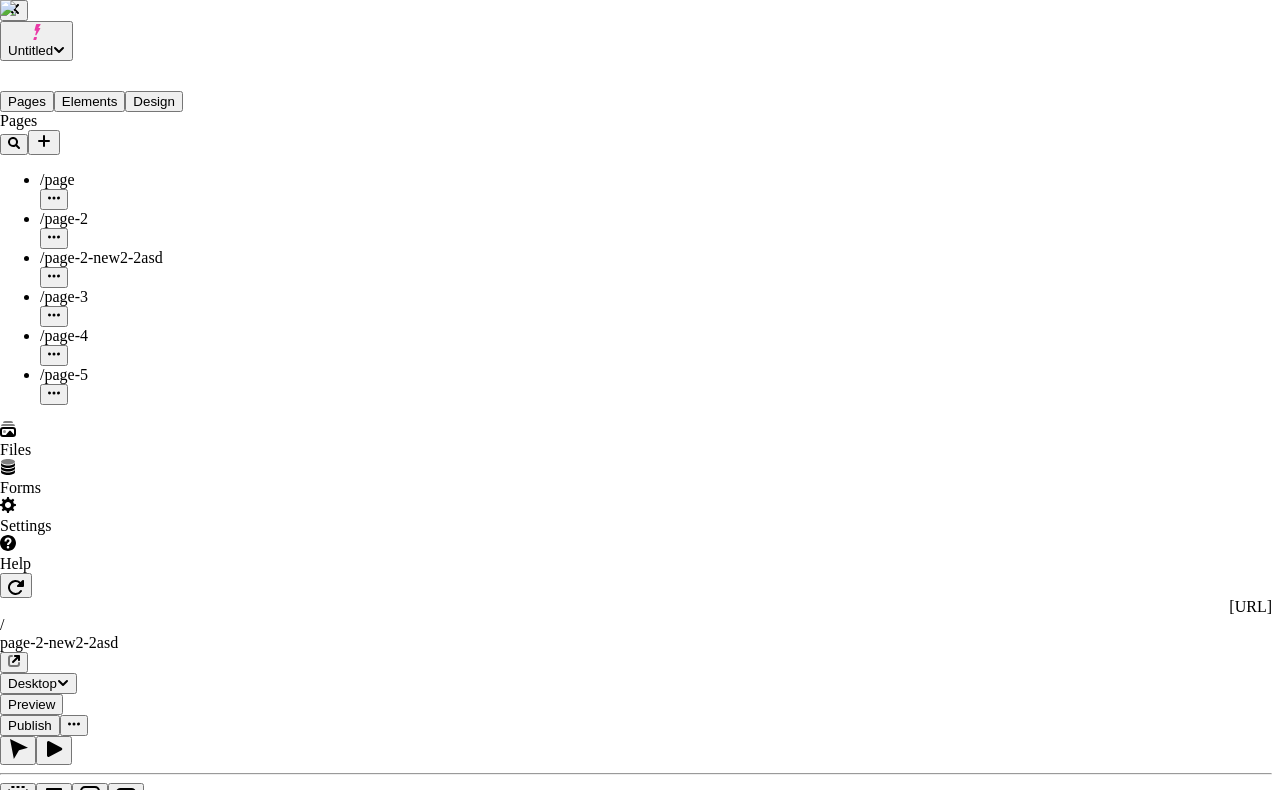 click on "Users" at bounding box center (636, 57142) 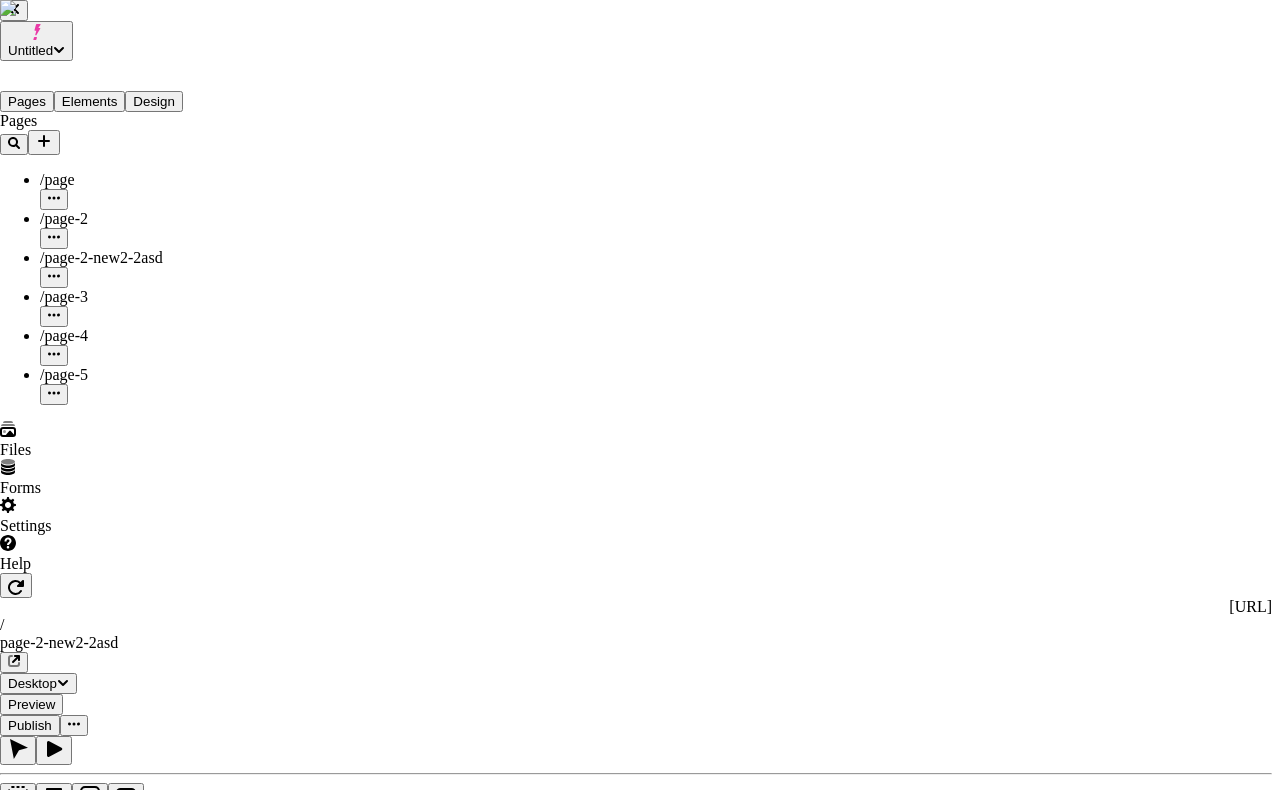 click on "Users Guest Send invite 3  of  10  seats used S Sasha (local current) sasha+local2@makeswift.com   Owner S Sasha (local makeswift) sasha@makeswift.com   Admin S Sasha Admin sasha+local2-admin@makeswift.com   Admin" at bounding box center [636, 57751] 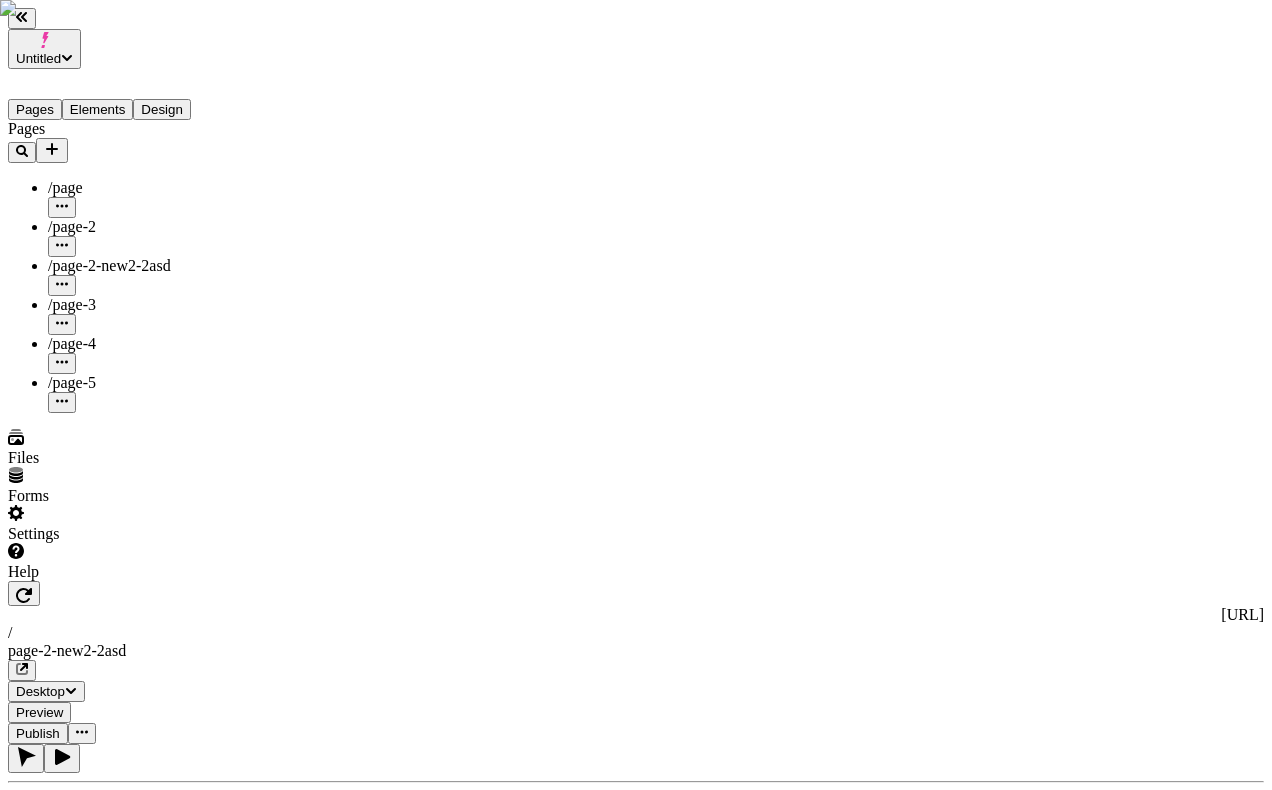click 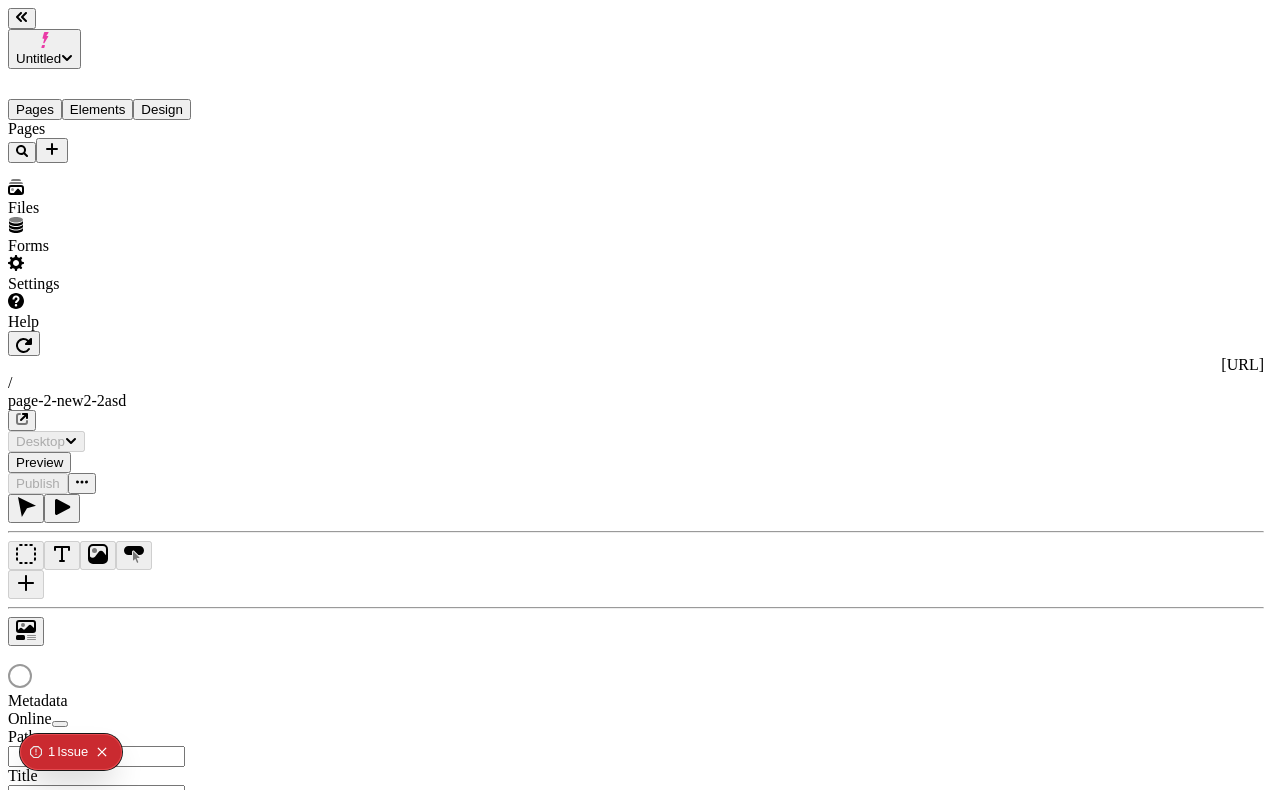 scroll, scrollTop: 0, scrollLeft: 0, axis: both 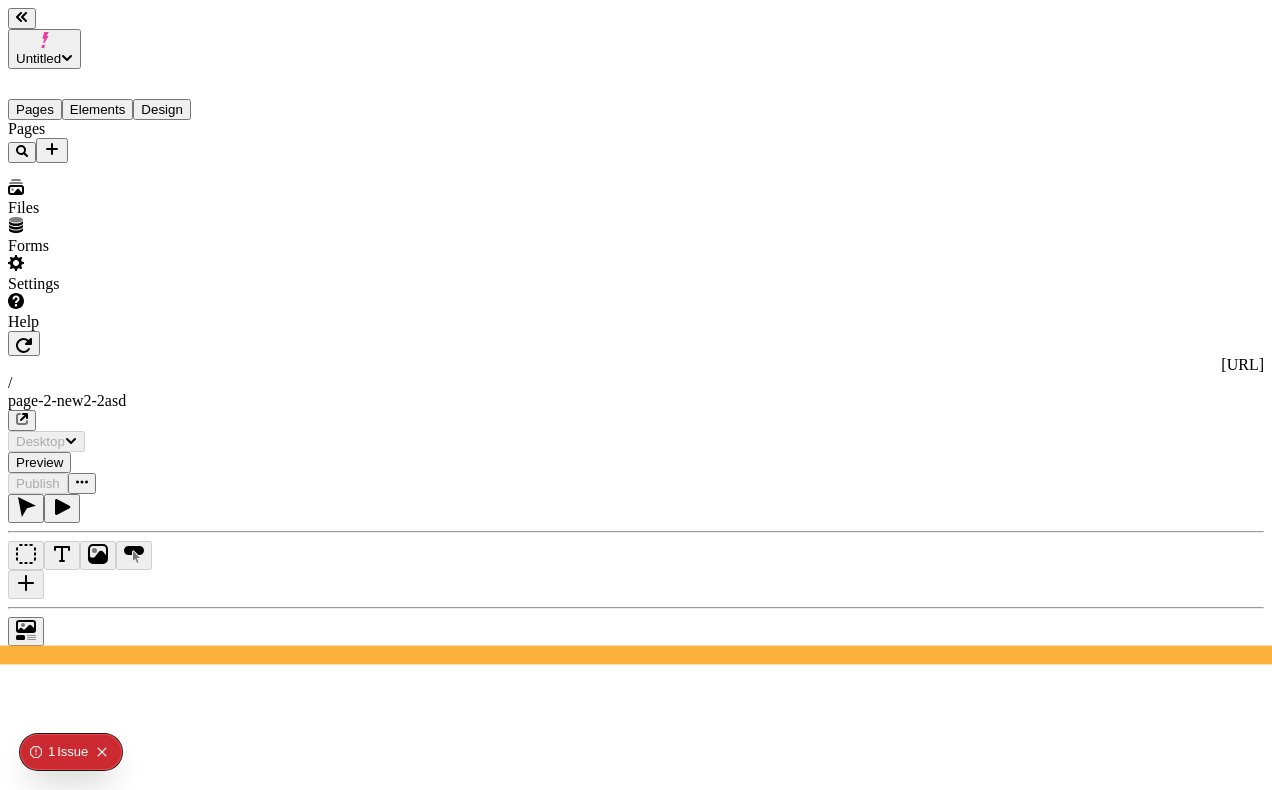 type on "/page-2-new2-2asd" 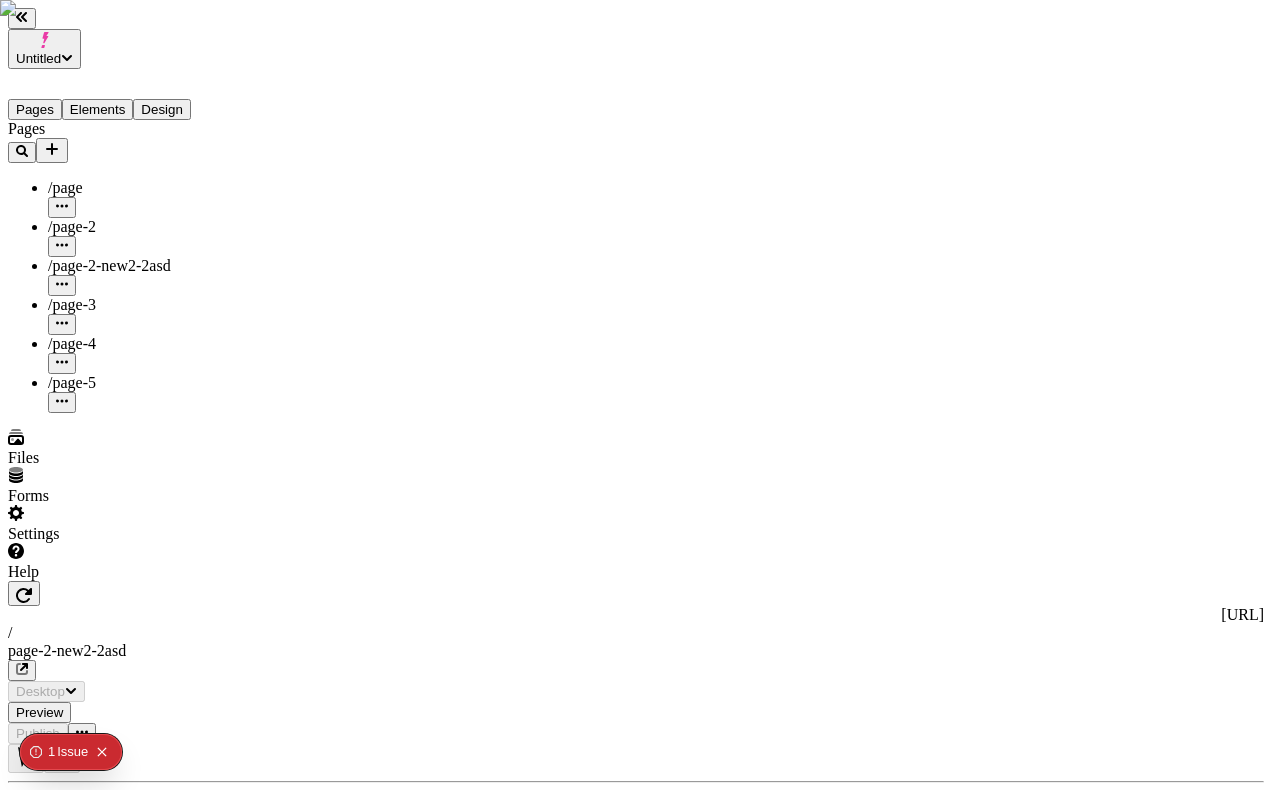 click 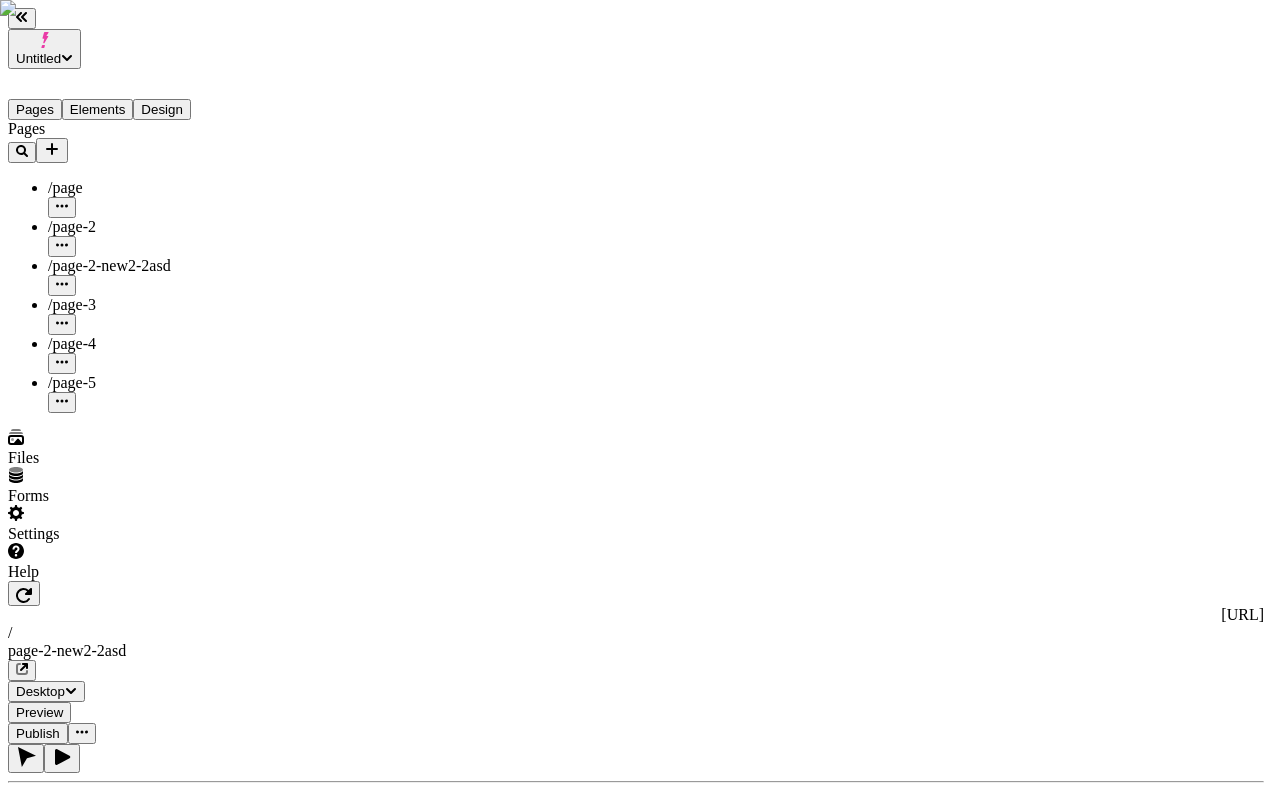 click on "Settings" at bounding box center [128, 524] 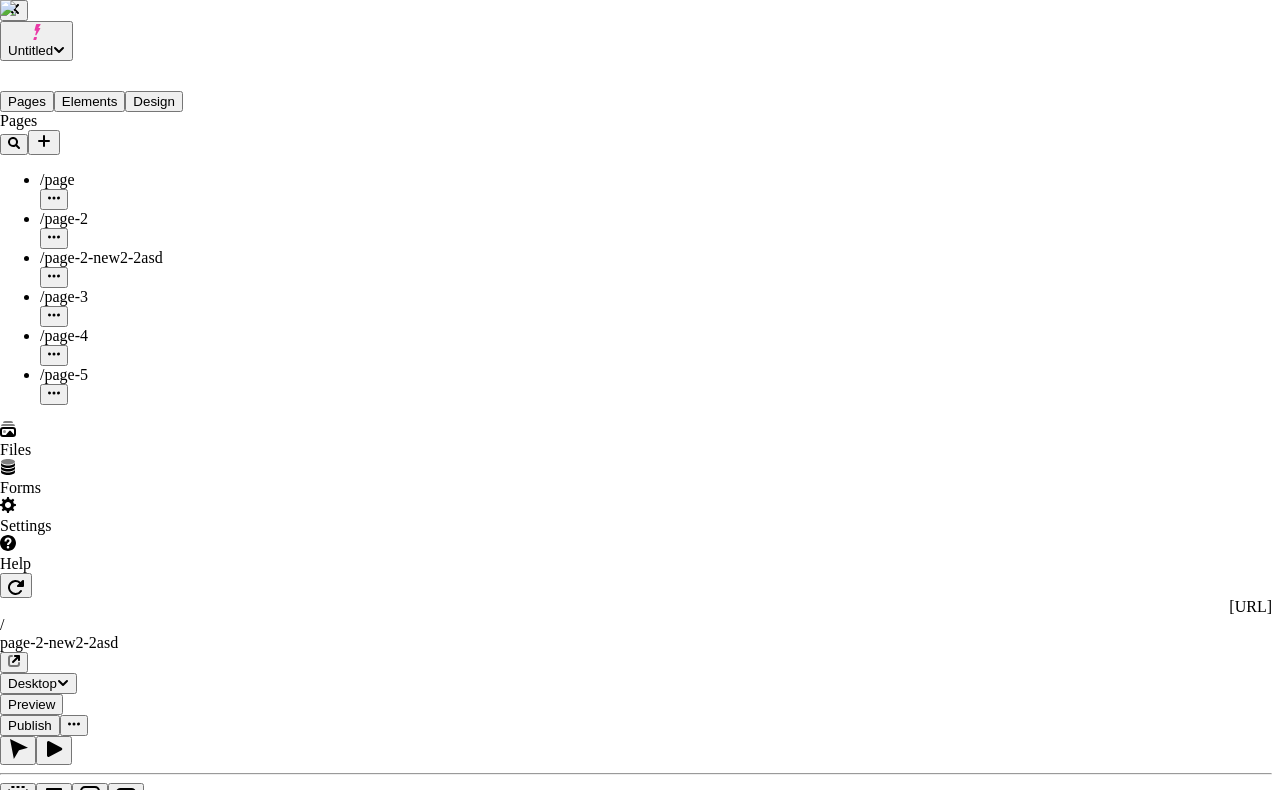 click on "Users" at bounding box center [636, 57142] 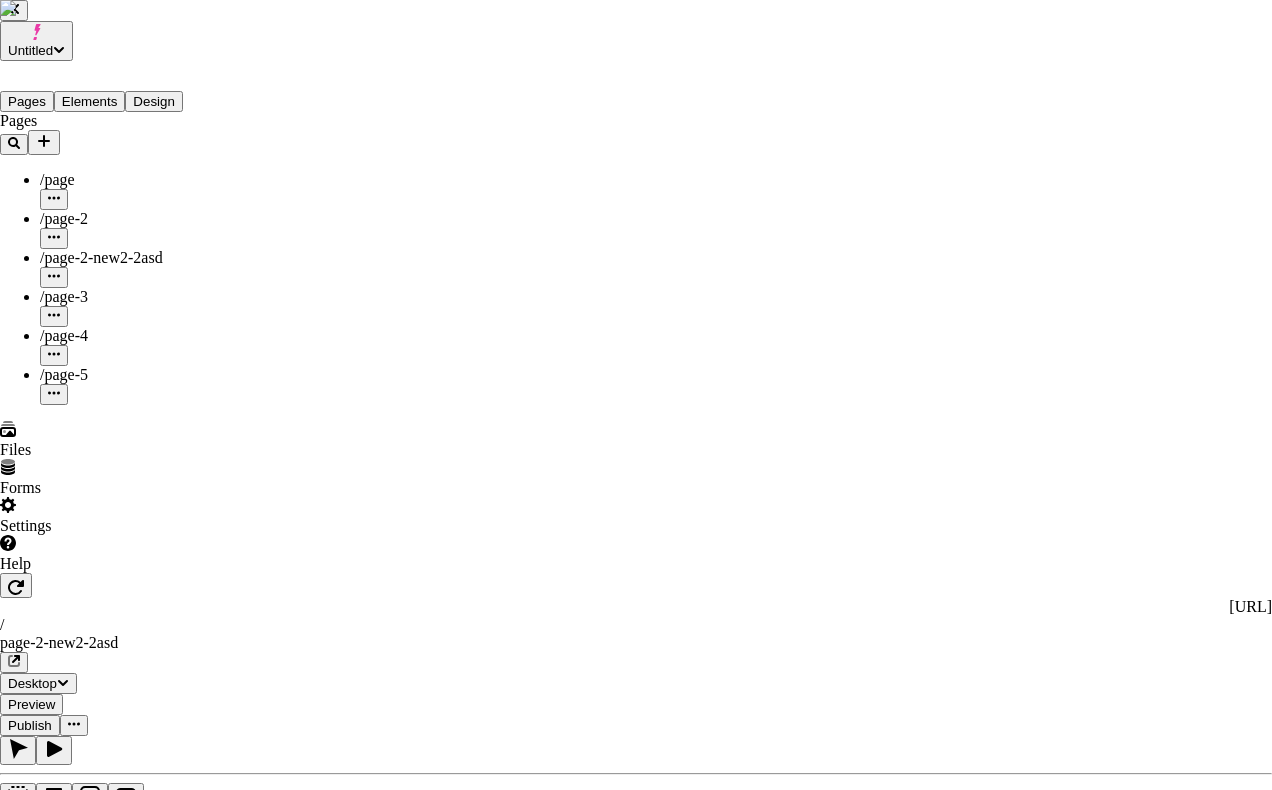 click on "Admin" at bounding box center [27, 57905] 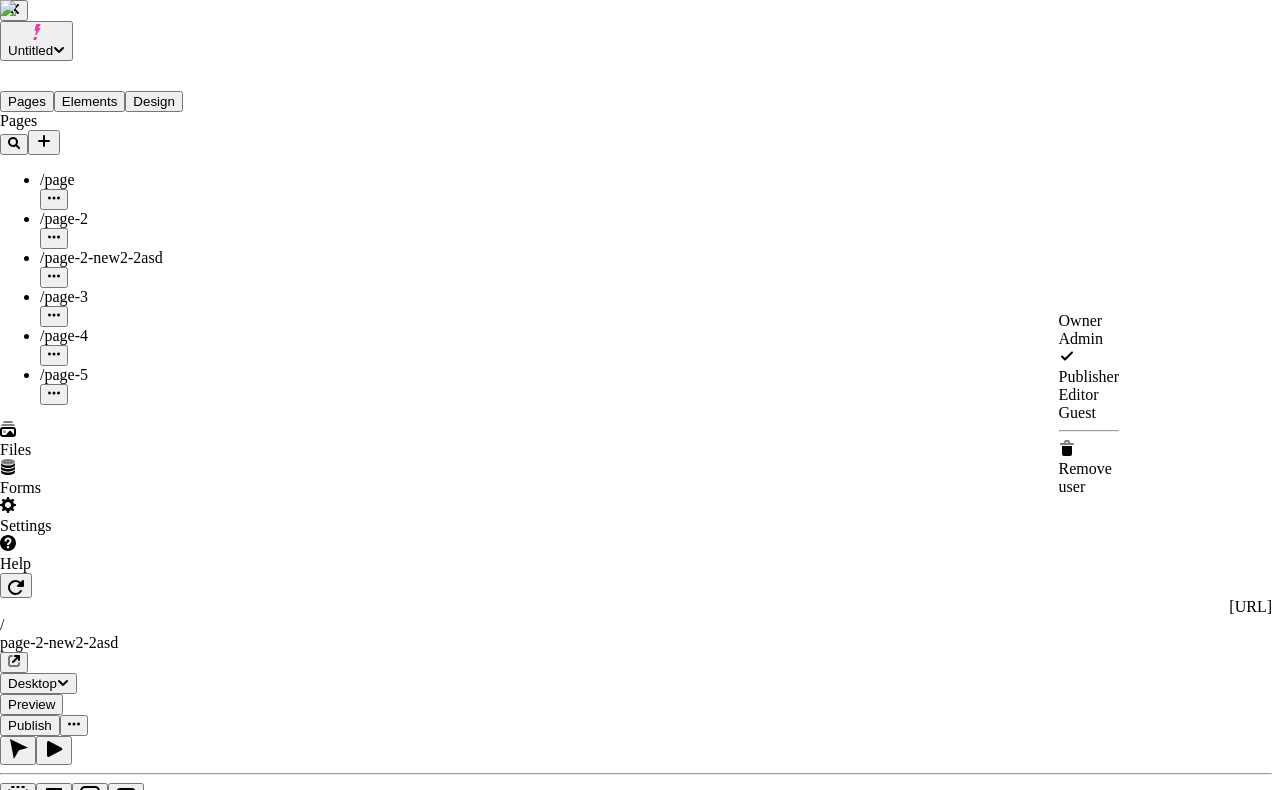 click on "Owner Admin Publisher Editor Guest Remove user" at bounding box center (1089, 404) 